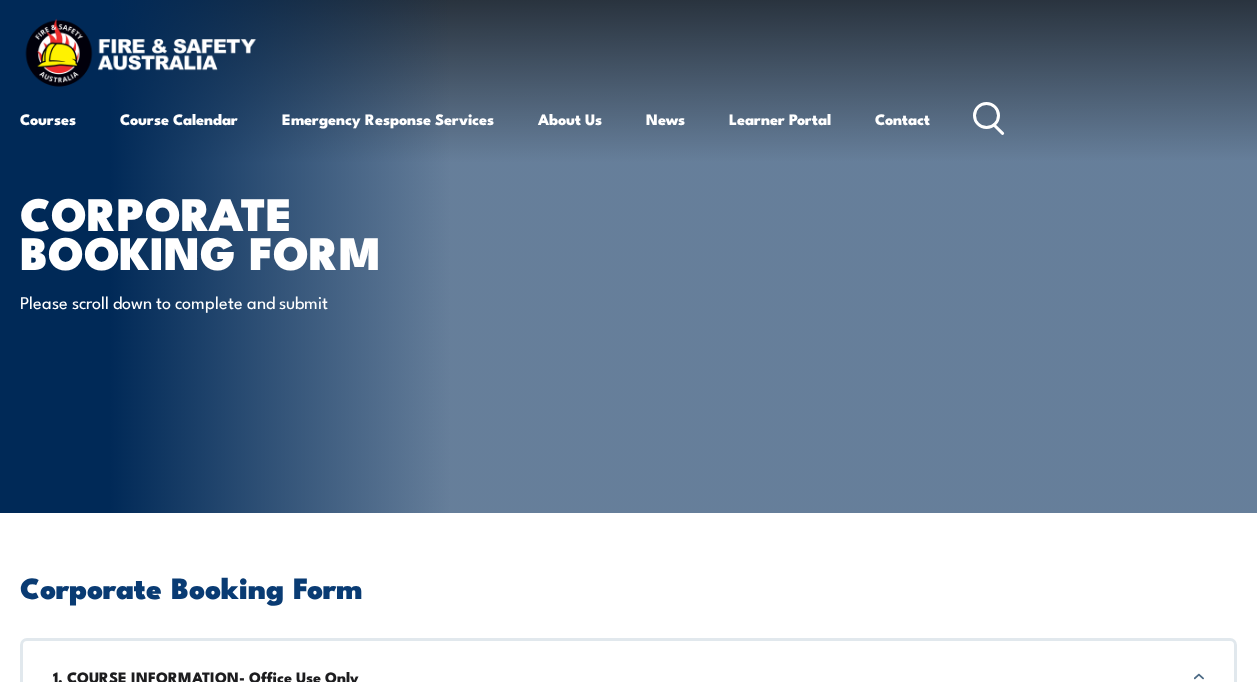 scroll, scrollTop: 0, scrollLeft: 0, axis: both 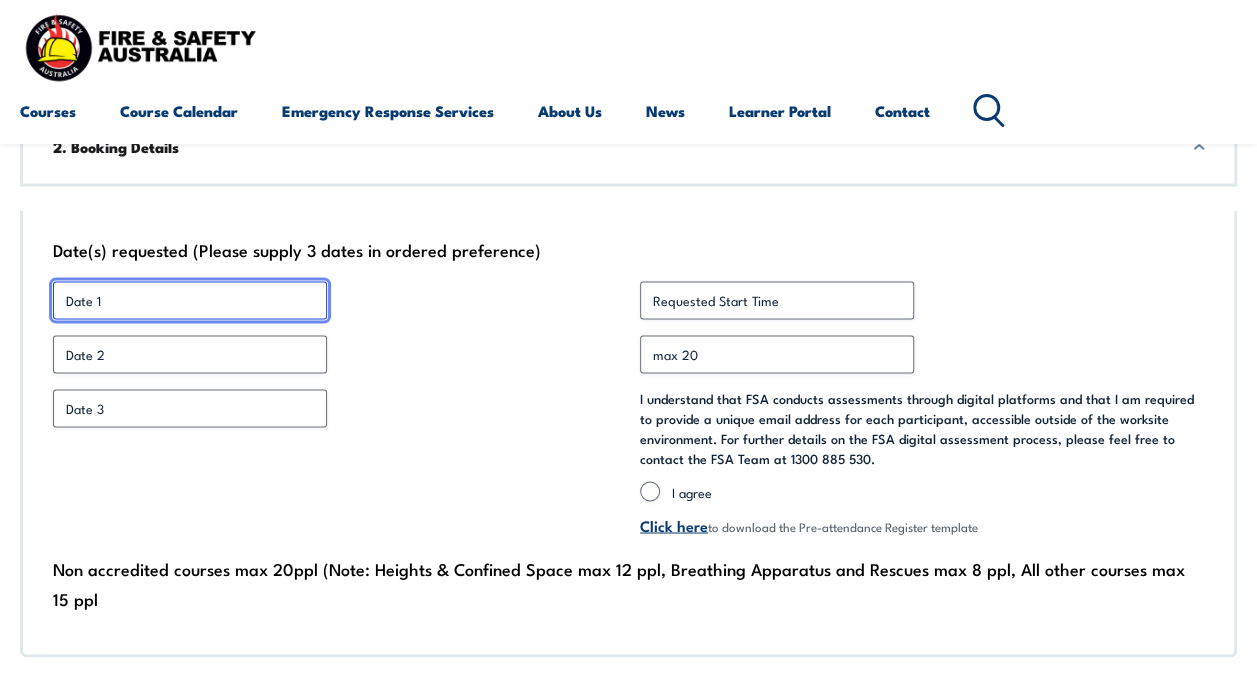 click on "Date 1 *" at bounding box center [190, 300] 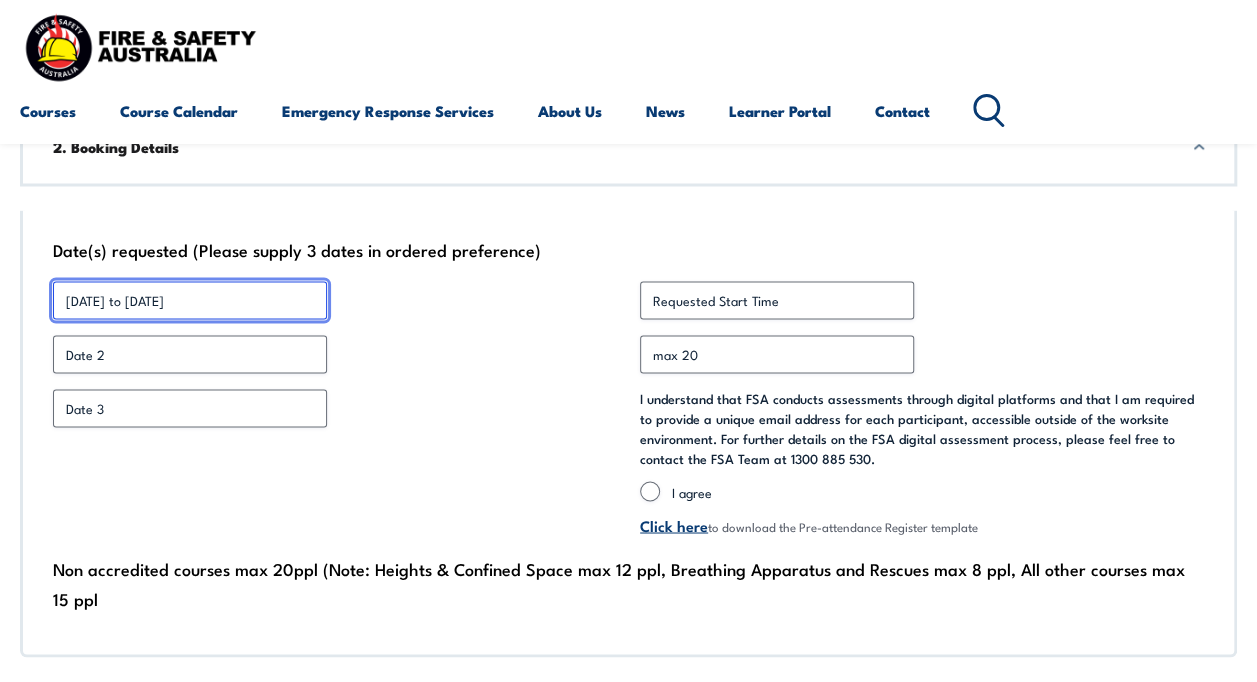 type on "[DATE] to [DATE]" 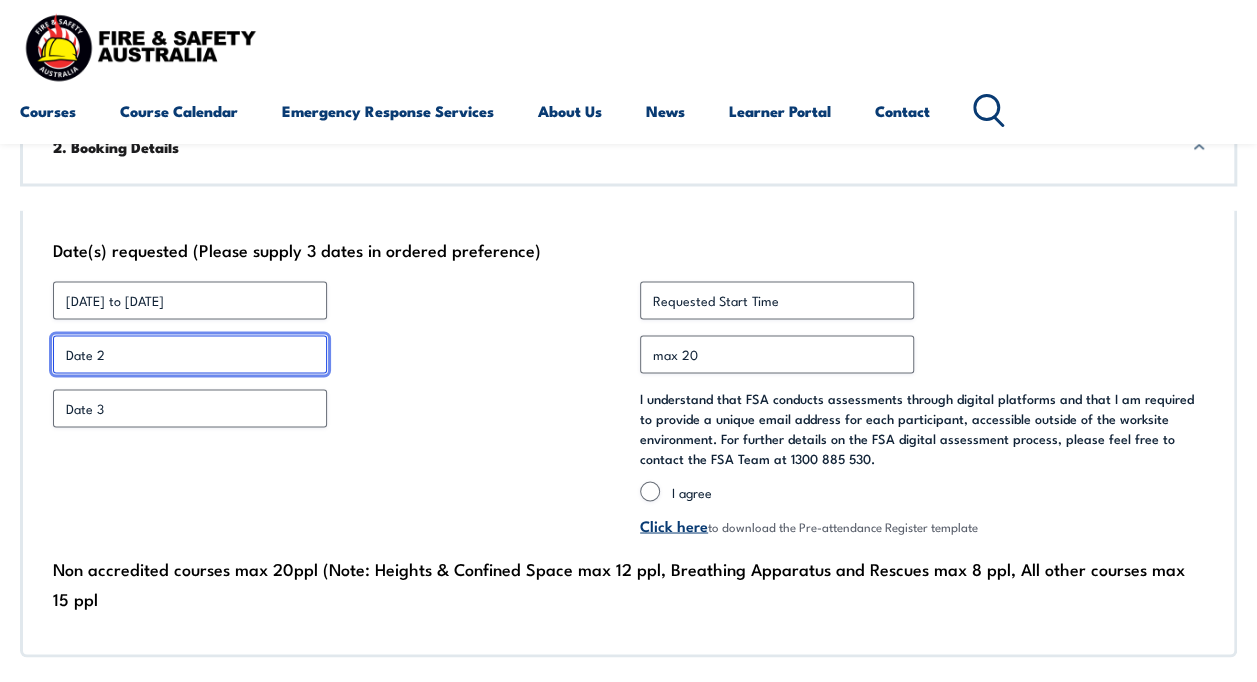 click on "Date 2 *" at bounding box center [190, 354] 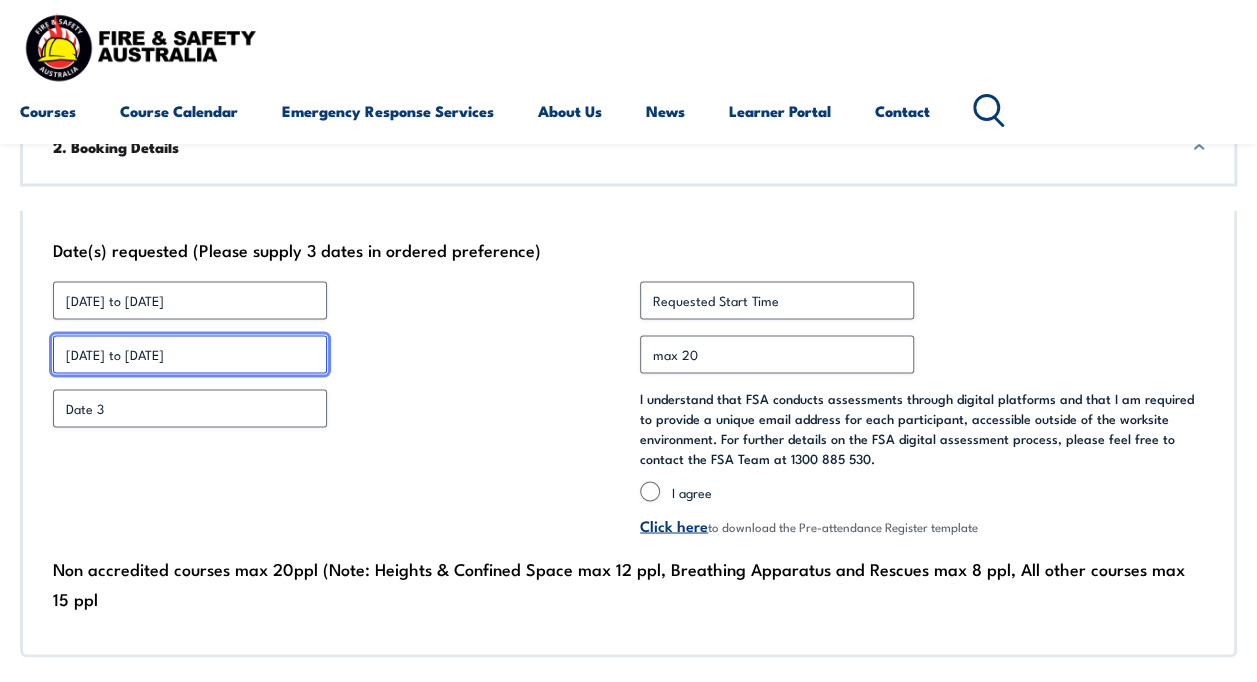type on "[DATE] to [DATE]" 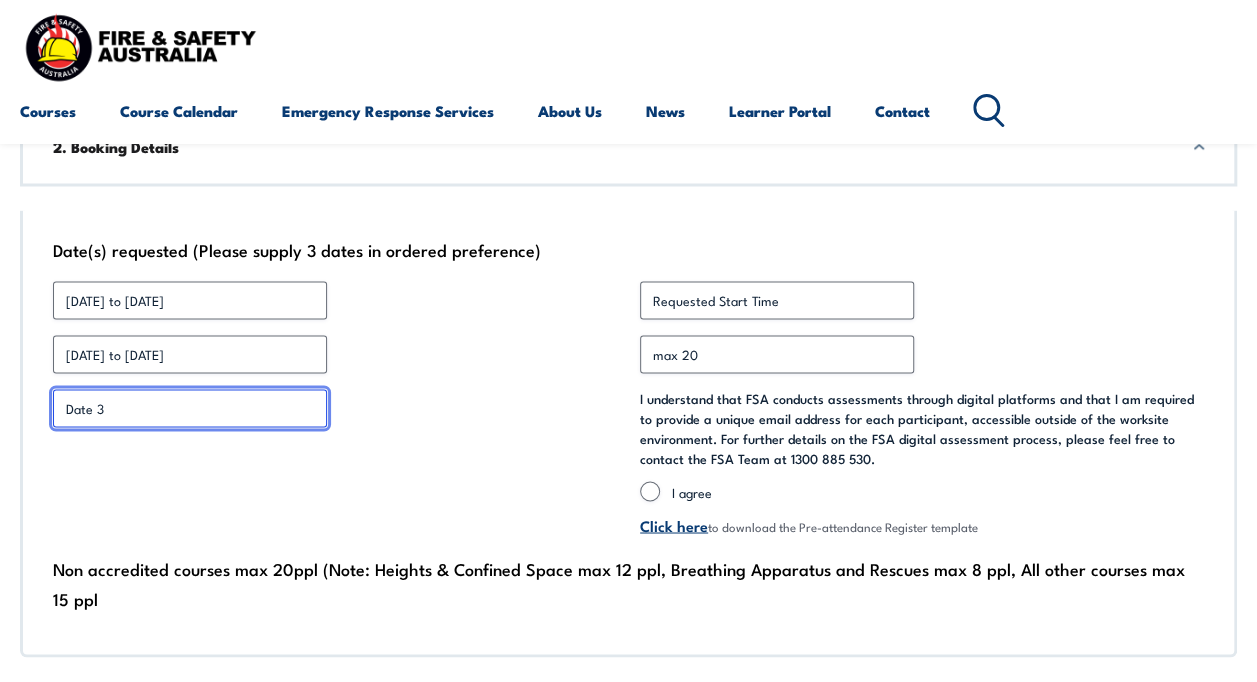 click on "Date 3 *" at bounding box center (190, 408) 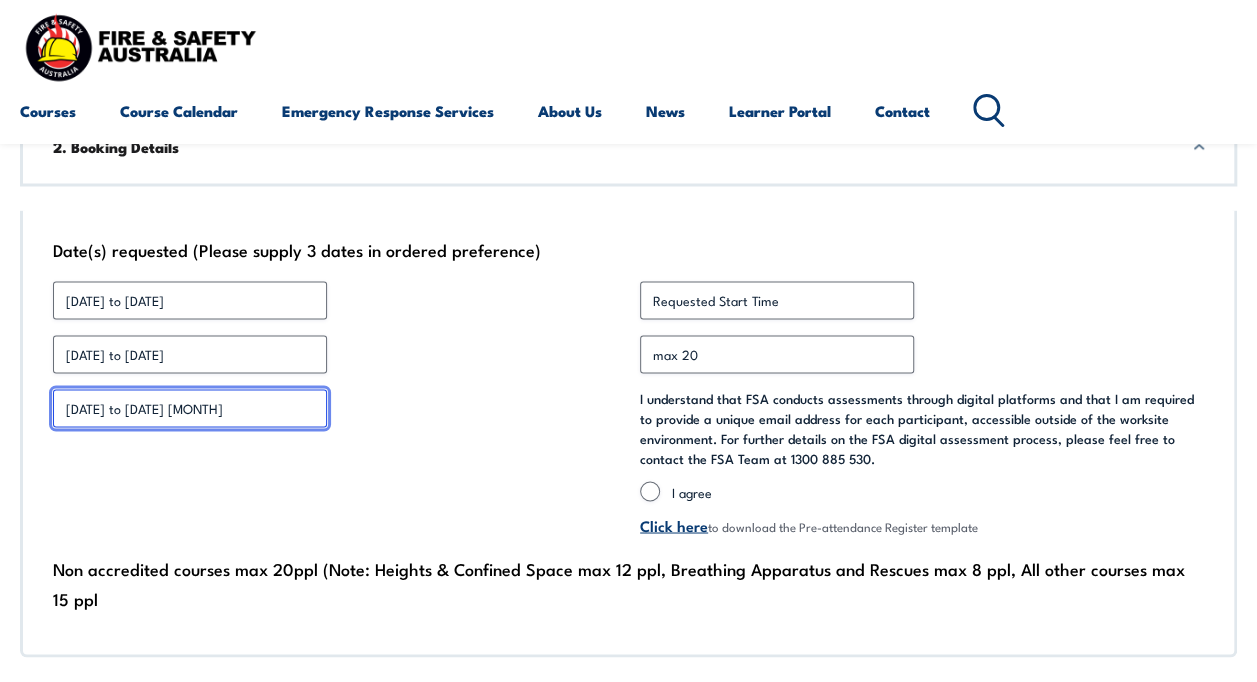 type on "[DATE] to [DATE] [MONTH]" 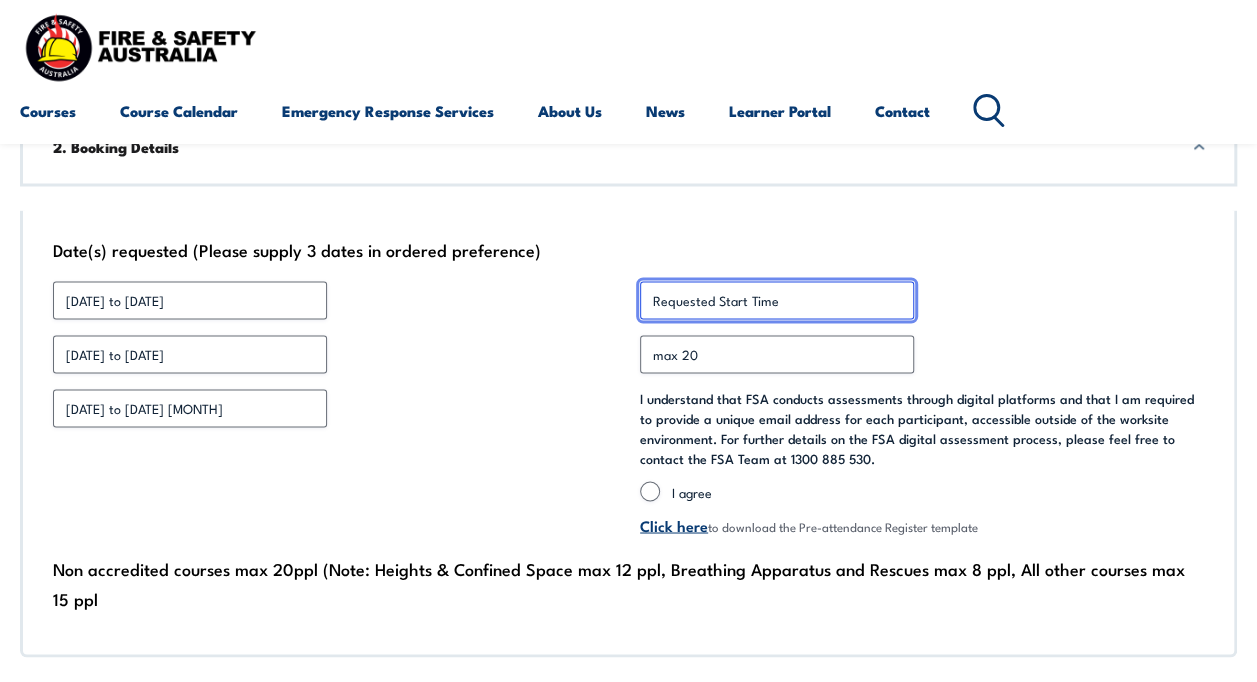 click on "Requested Start Time *" at bounding box center [777, 300] 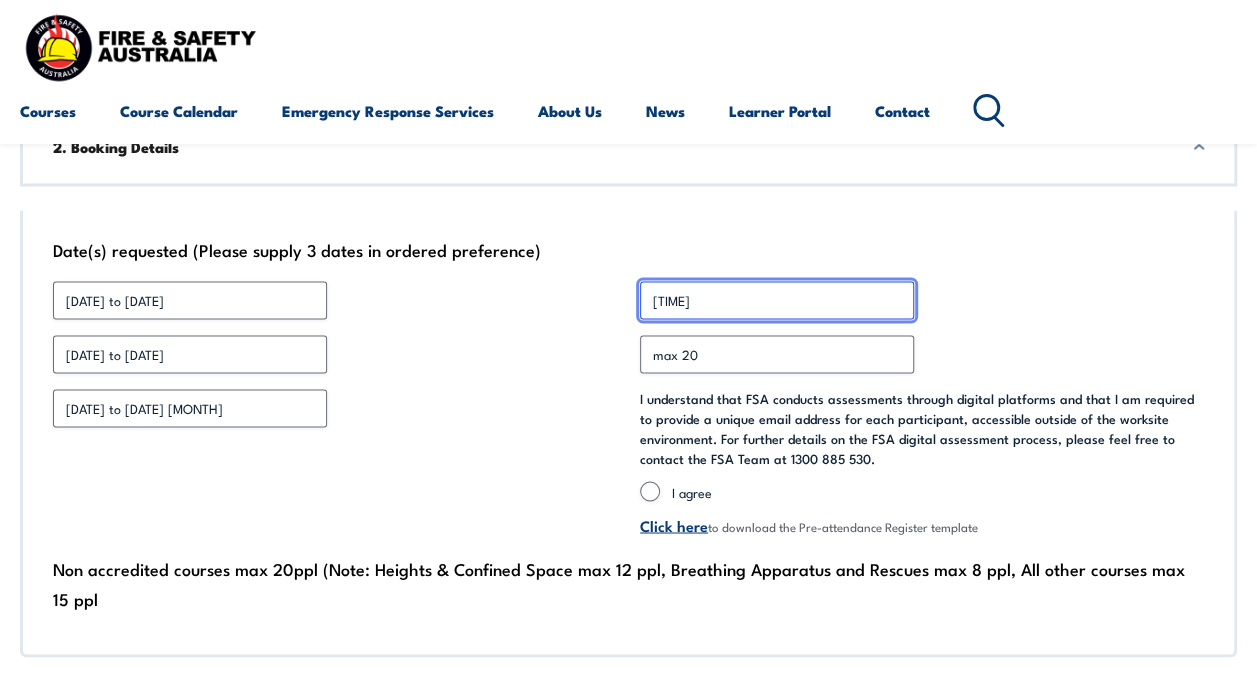 scroll, scrollTop: 1500, scrollLeft: 0, axis: vertical 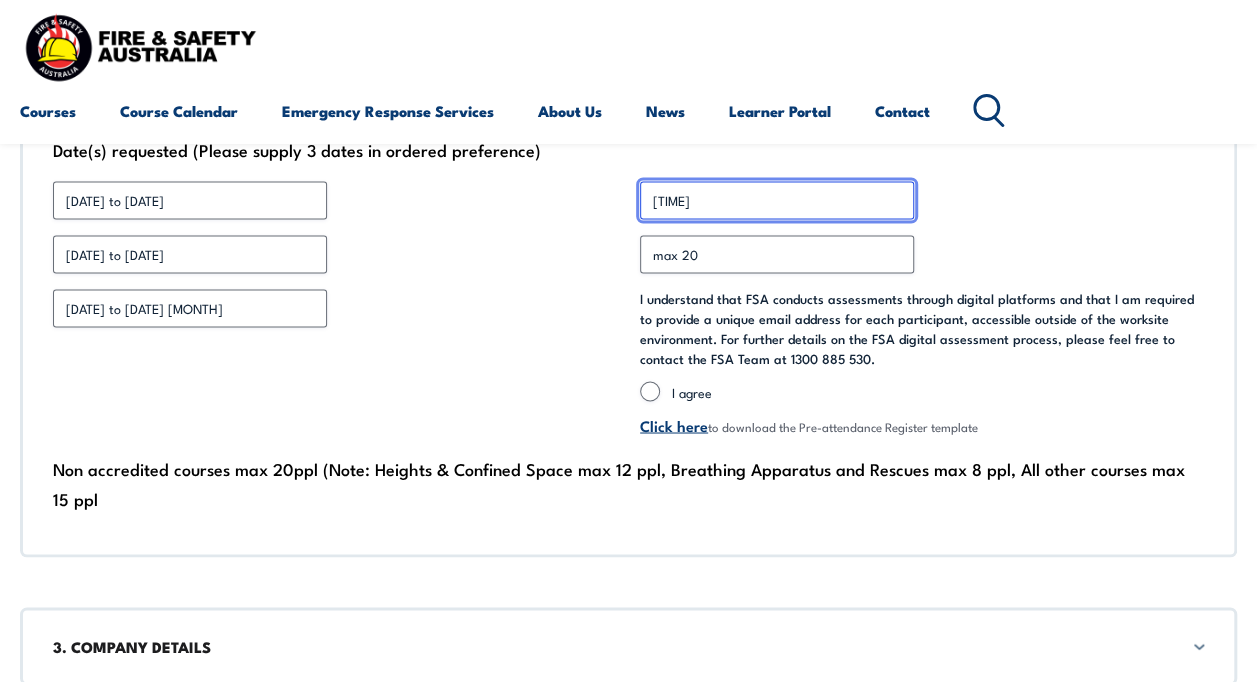 type on "[TIME]" 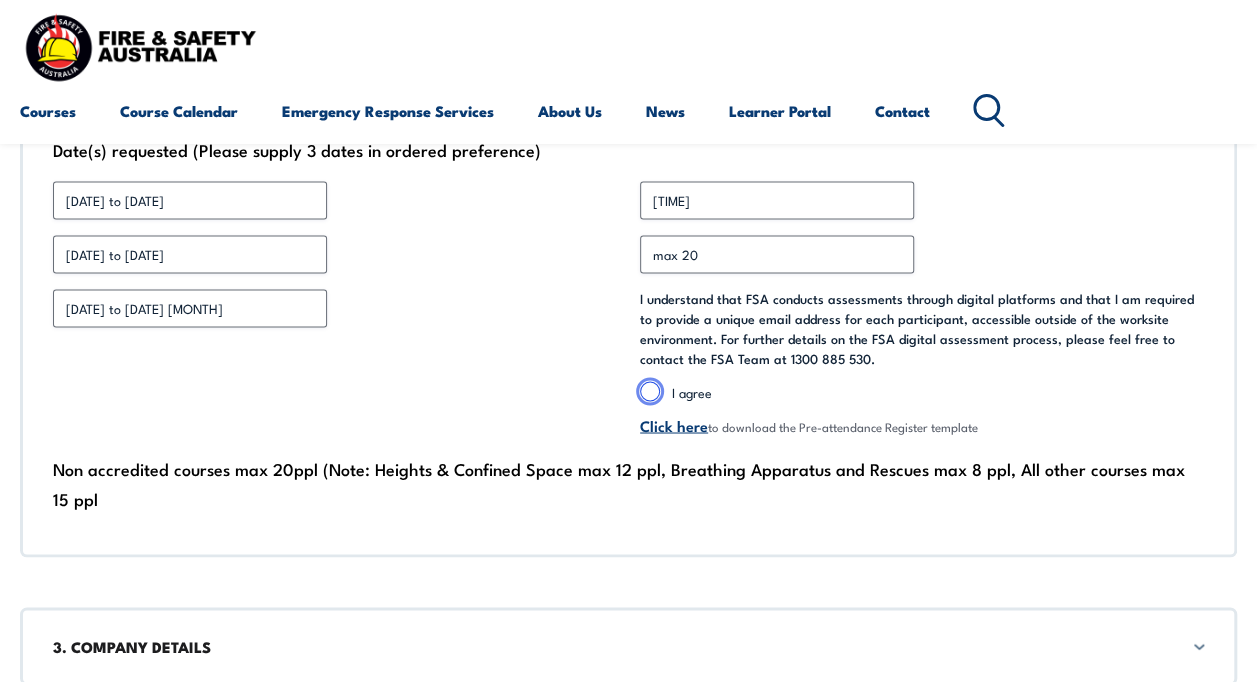 click on "I agree" at bounding box center (650, 391) 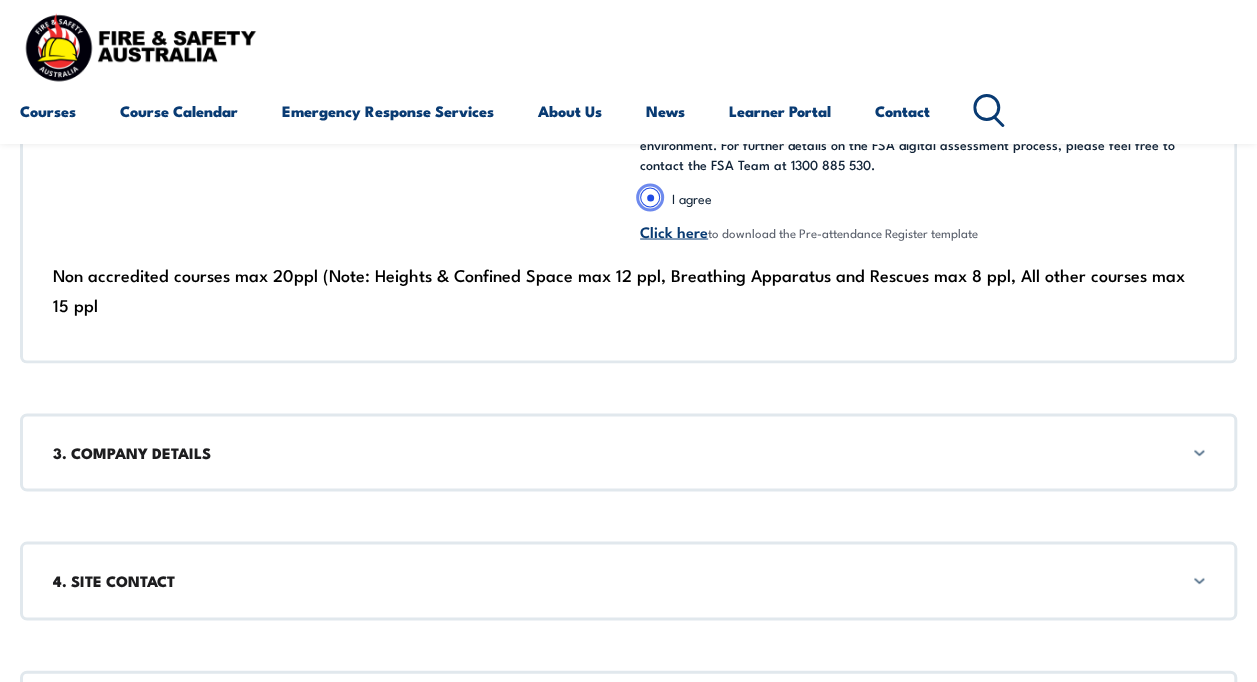 scroll, scrollTop: 1600, scrollLeft: 0, axis: vertical 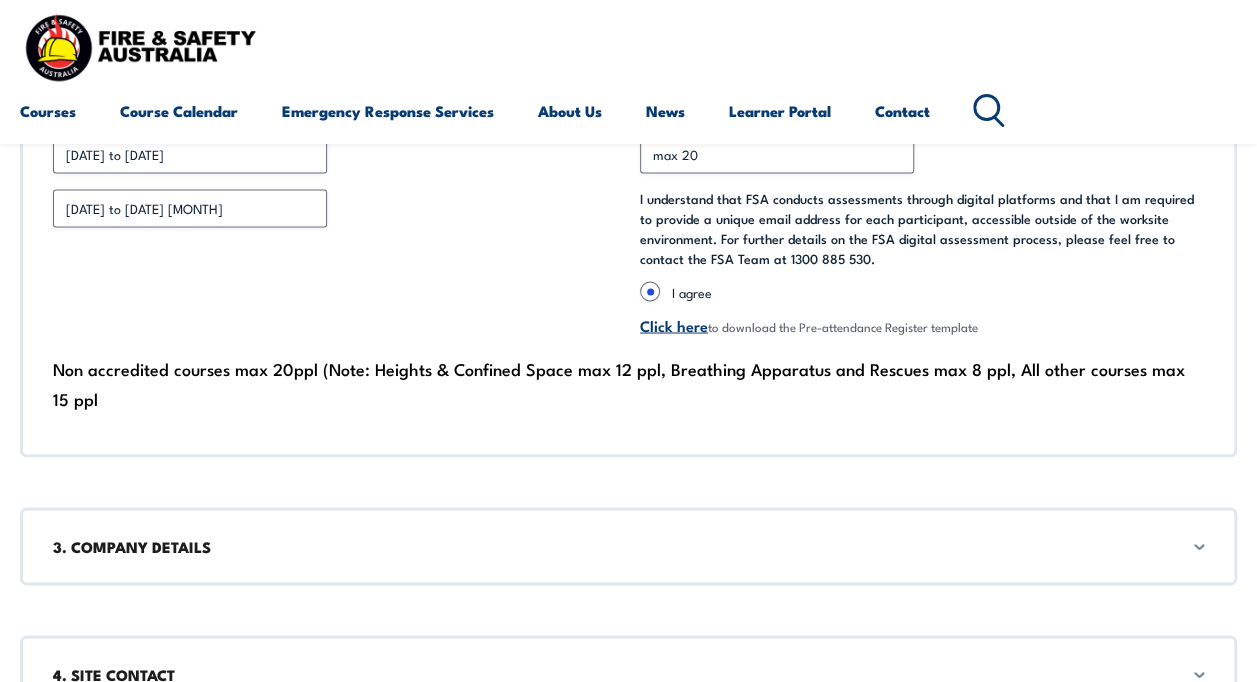 click on "Click here" at bounding box center (674, 324) 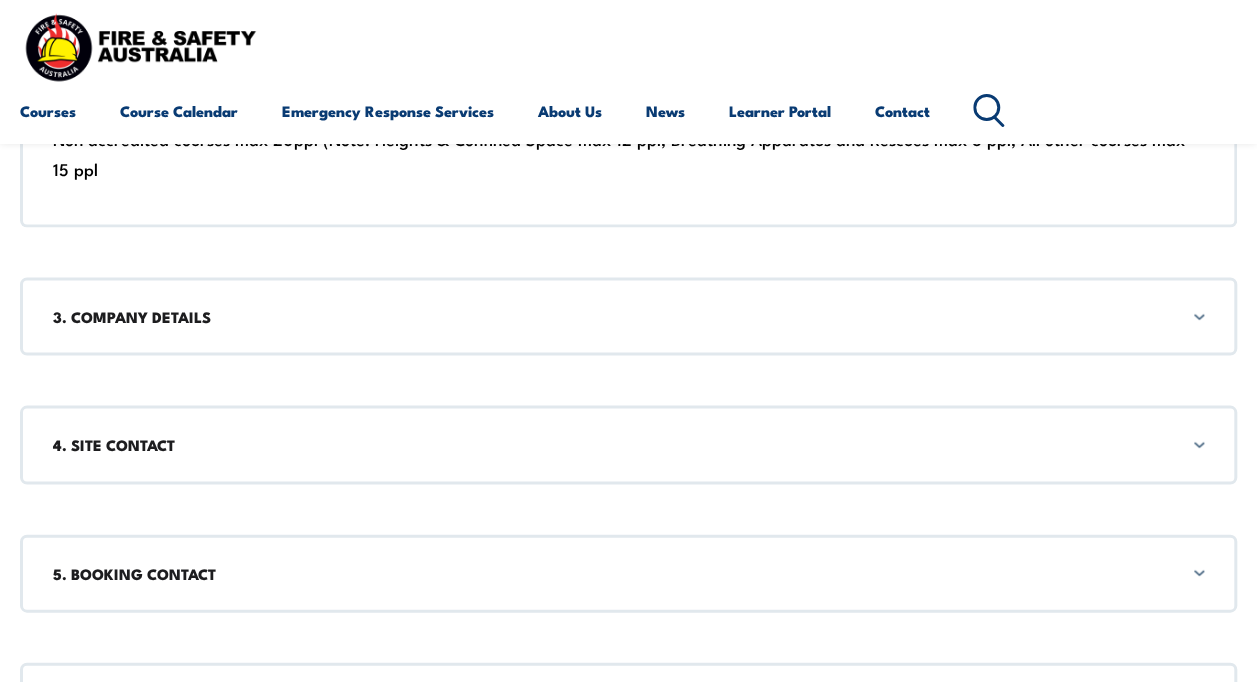 scroll, scrollTop: 1800, scrollLeft: 0, axis: vertical 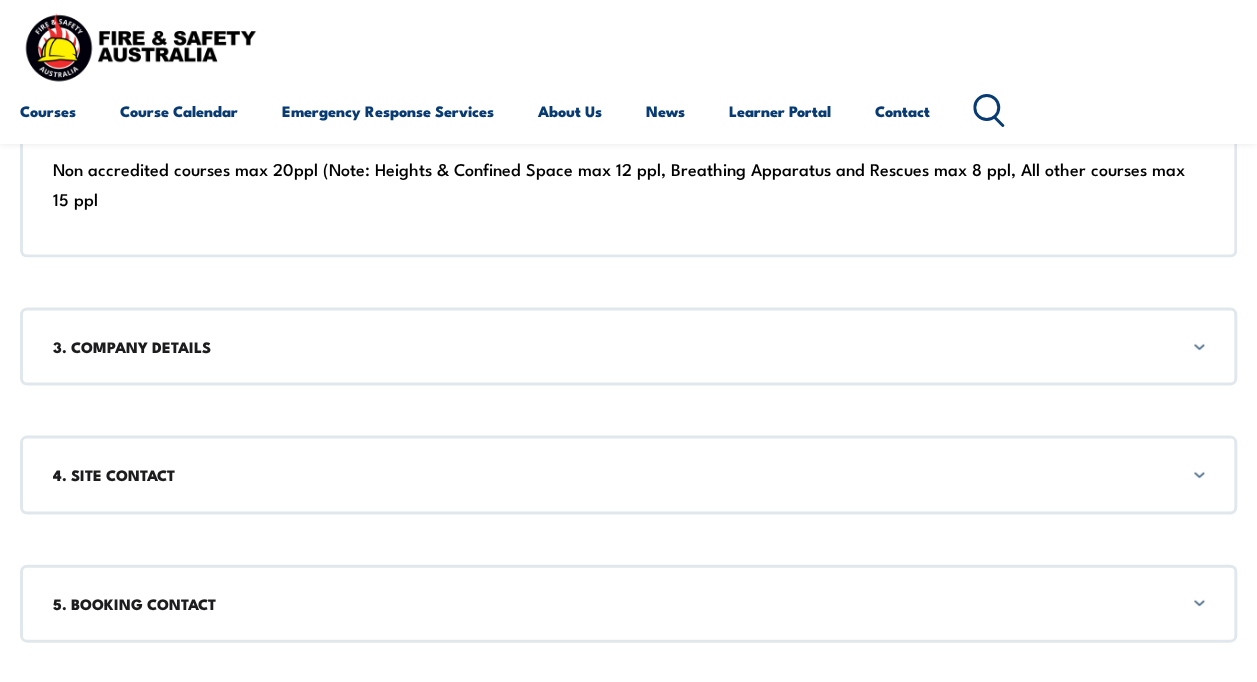 click on "3. COMPANY DETAILS" at bounding box center (628, 346) 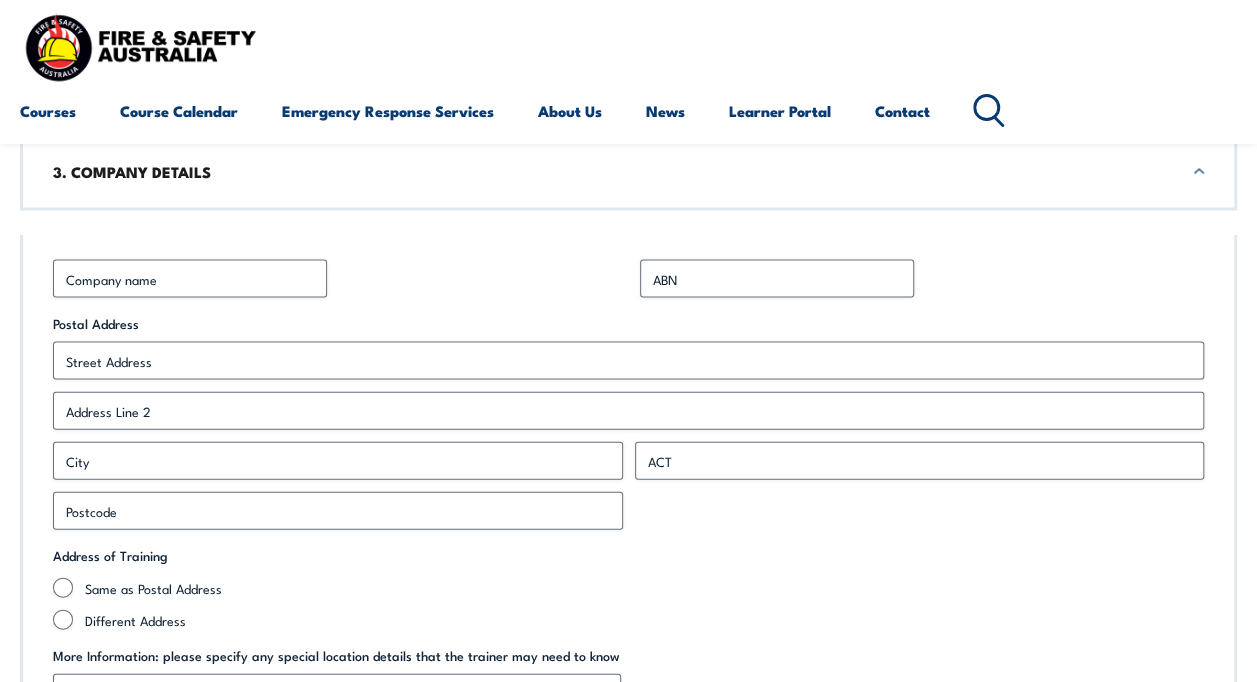 scroll, scrollTop: 2005, scrollLeft: 0, axis: vertical 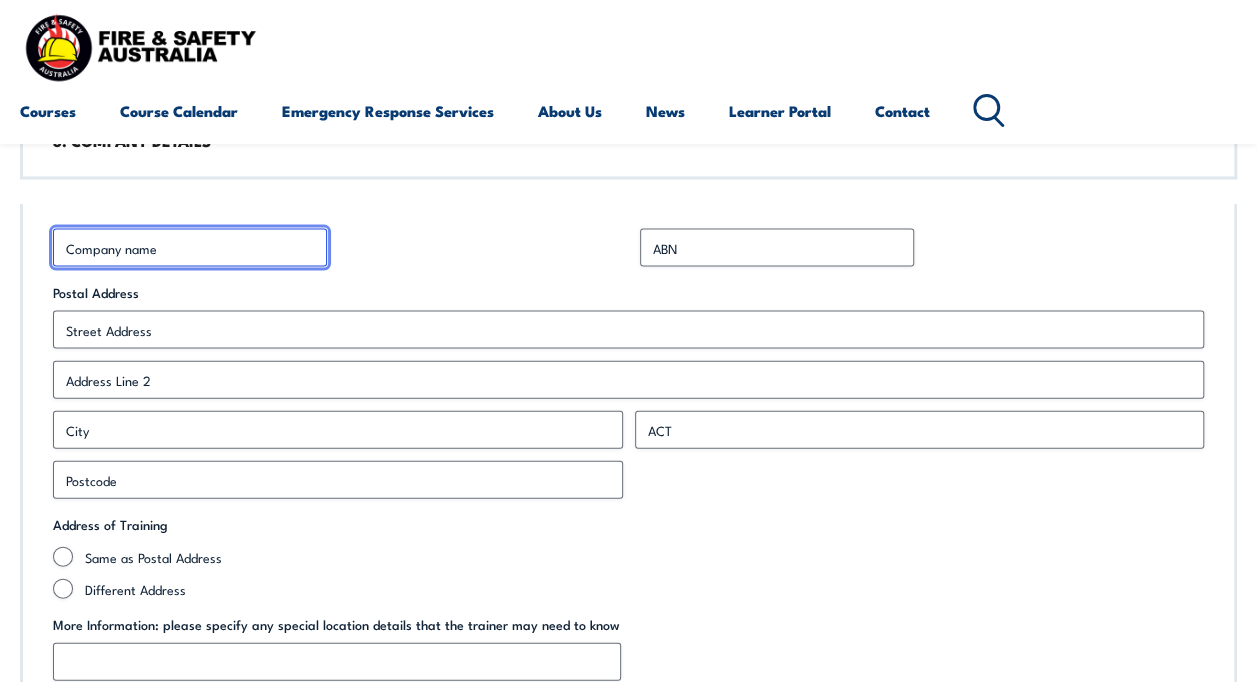click on "Business Name *" at bounding box center (190, 248) 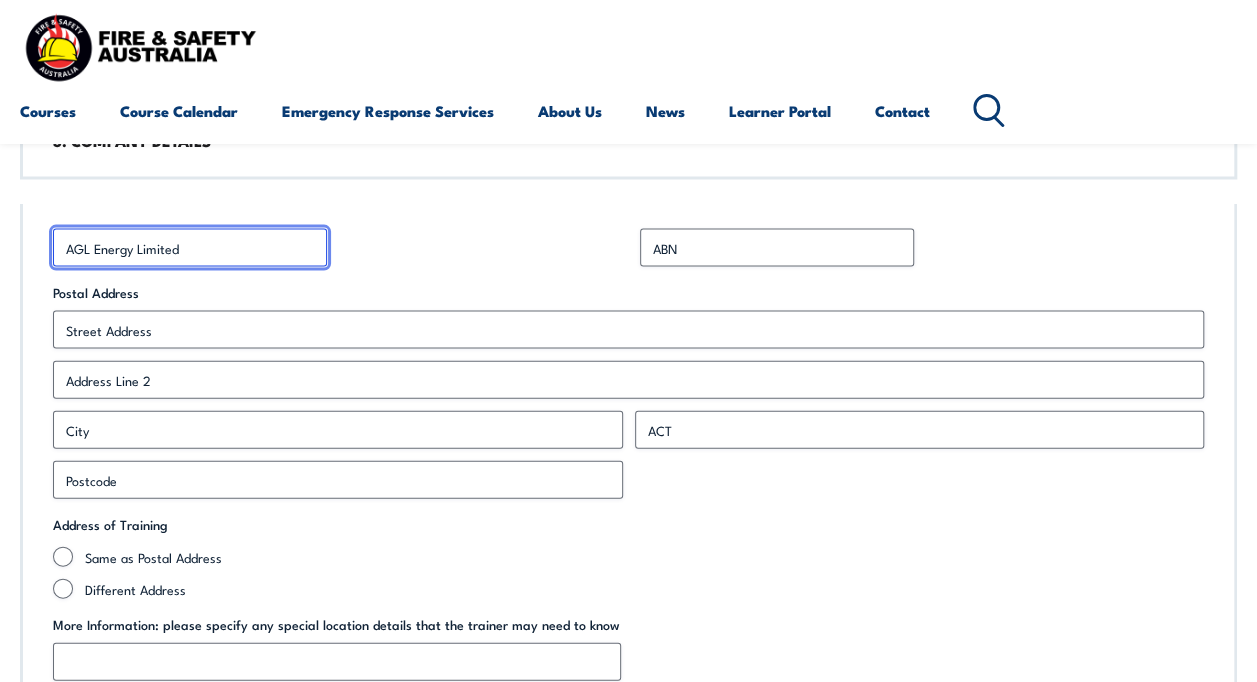 type on "PO Box [NUMBER]" 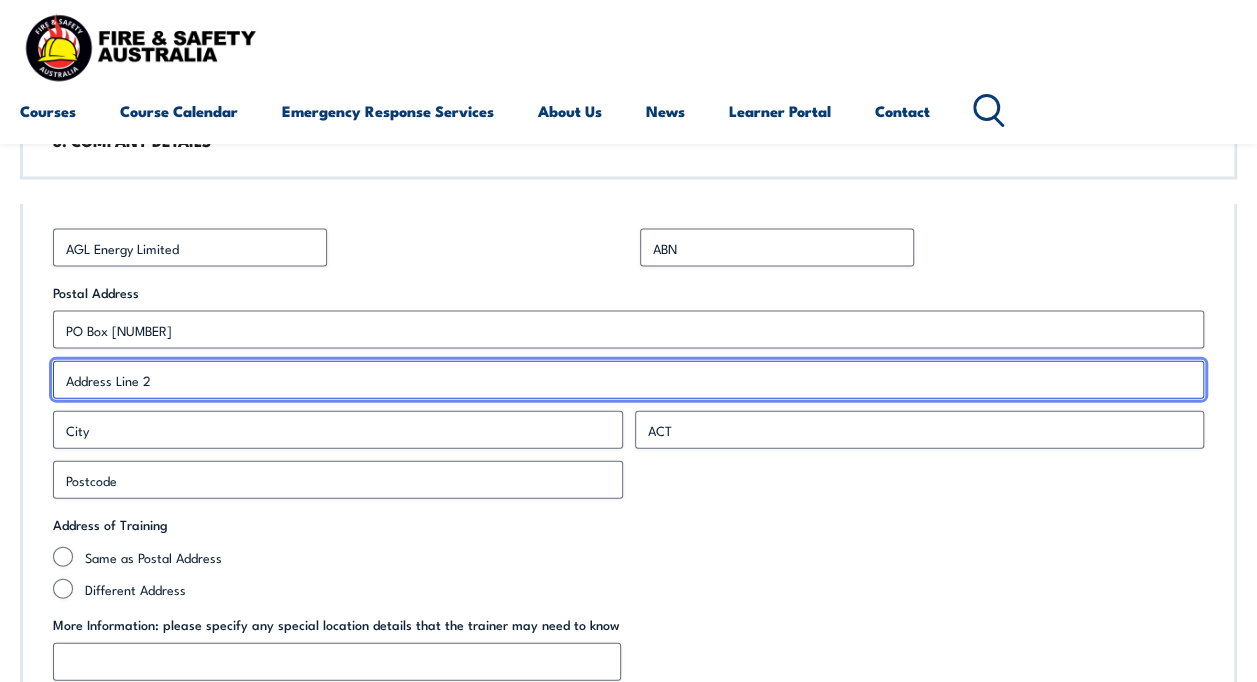 type on "PO Box [NUMBER]" 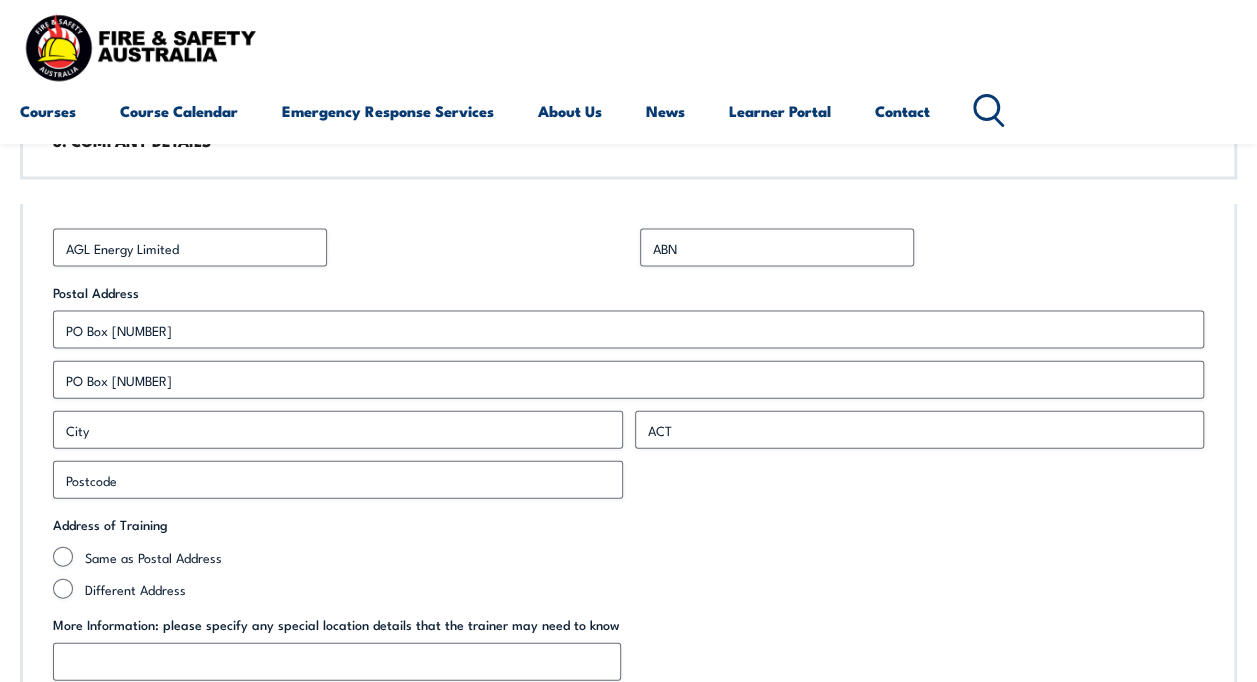 type on "Yackandandah" 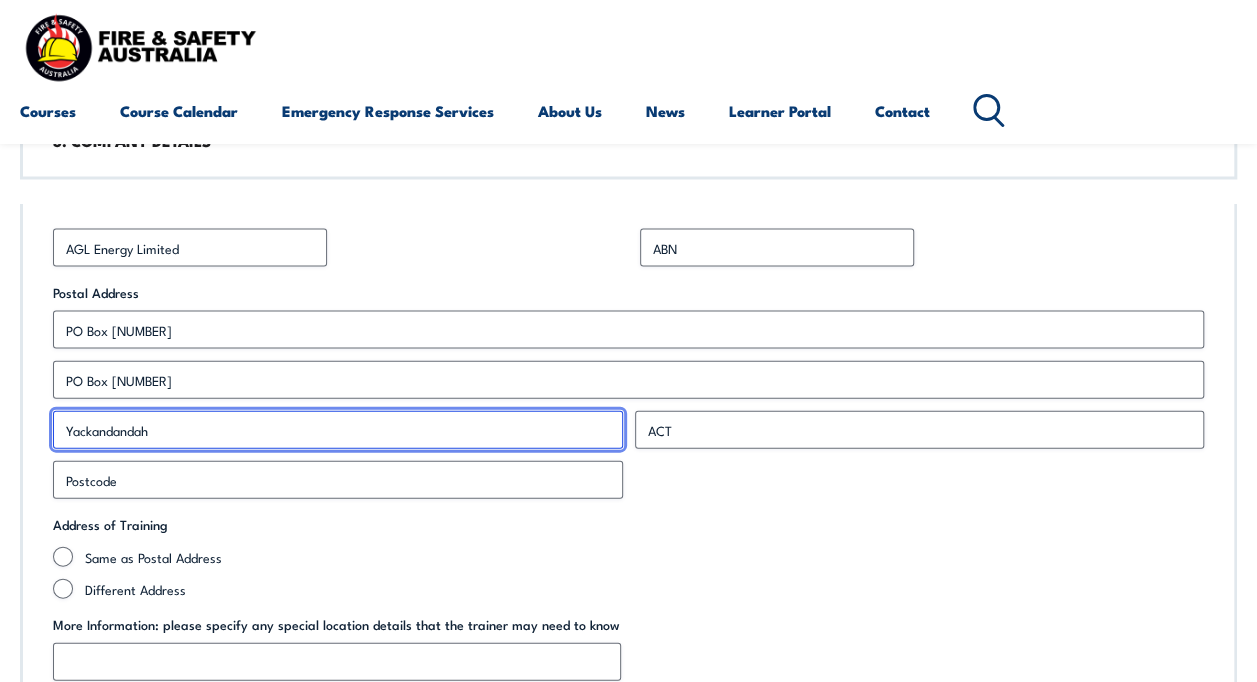 type on "[POSTAL_CODE]" 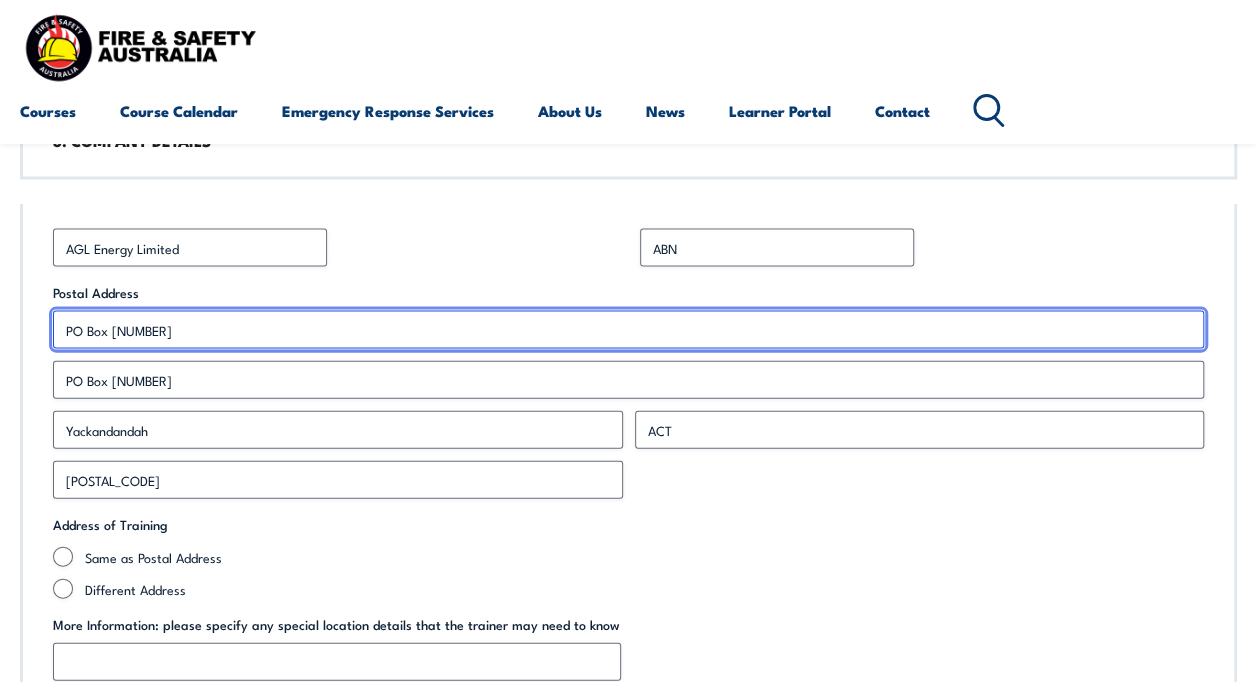 click on "PO Box [NUMBER]" at bounding box center [628, 330] 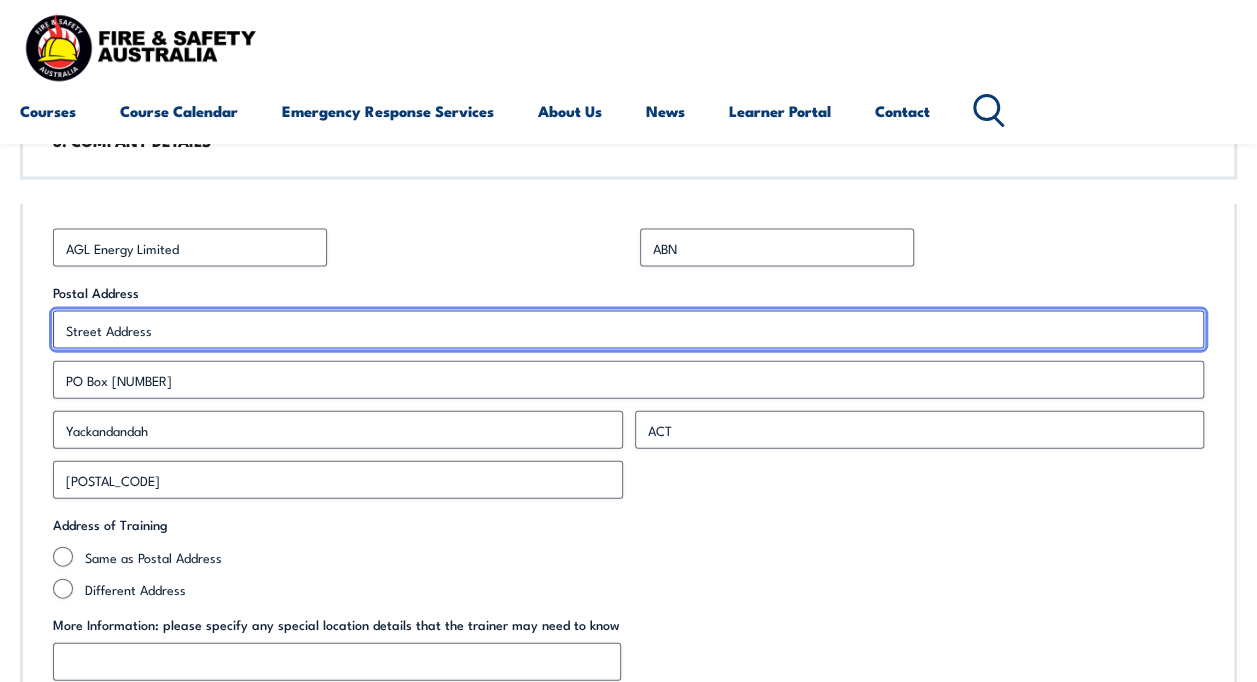 type 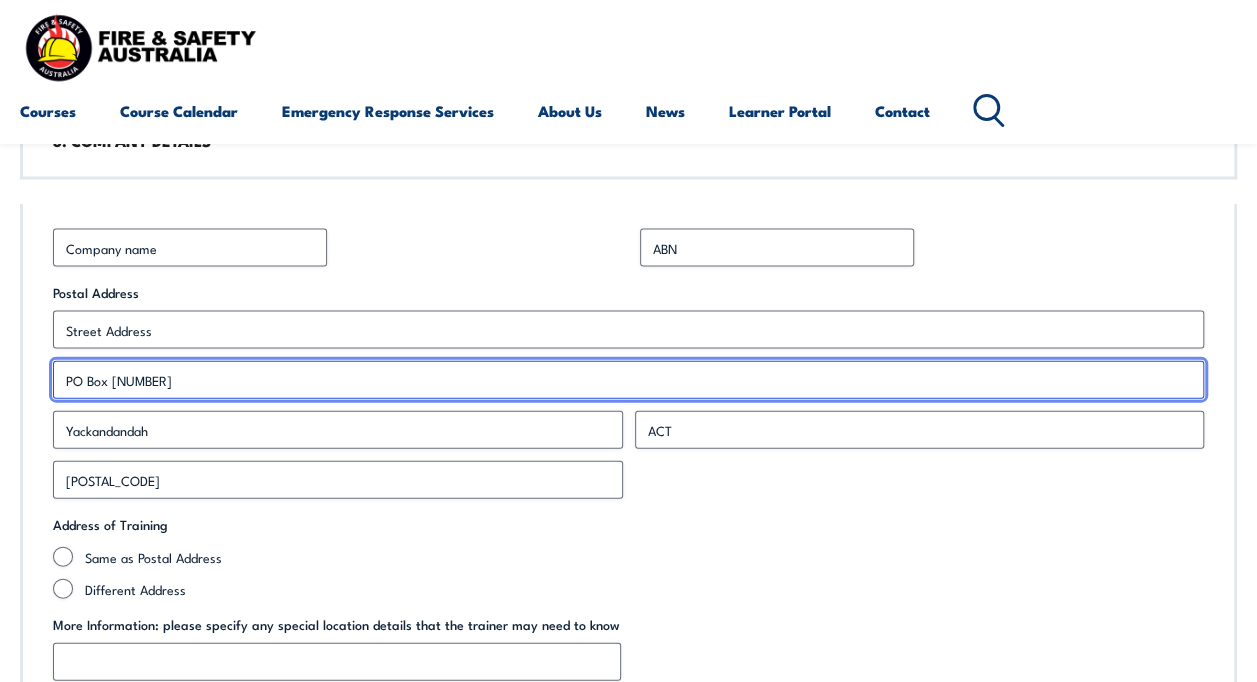 type 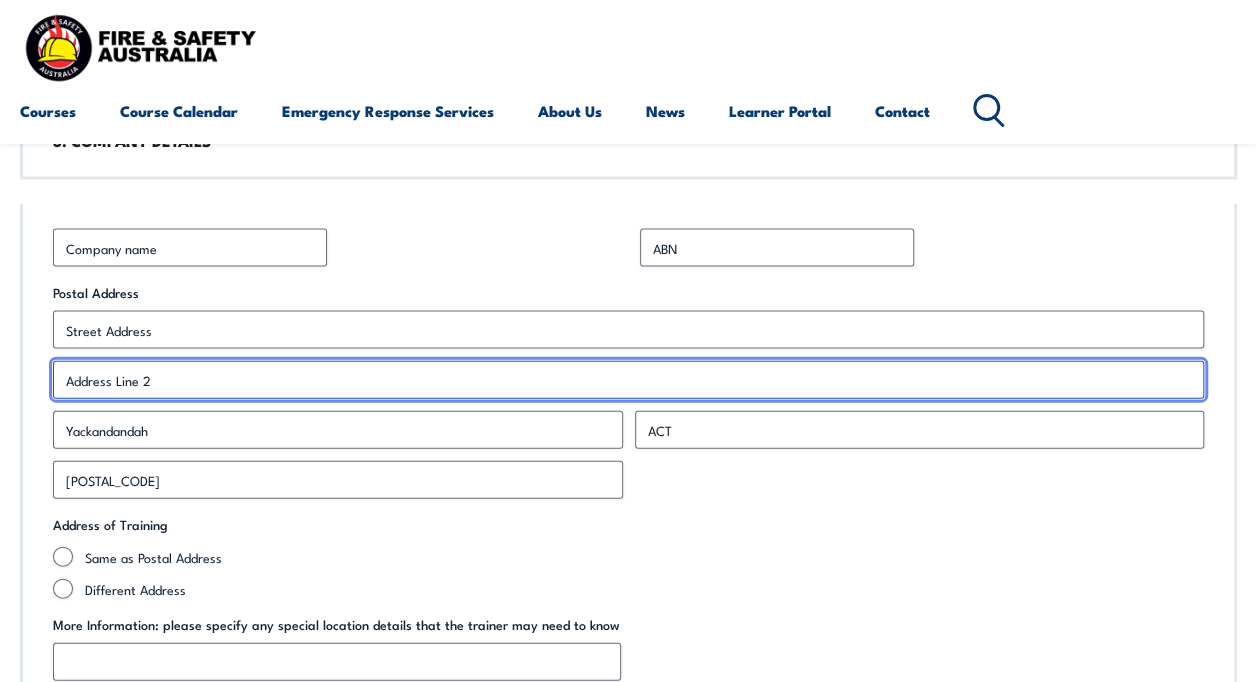 type 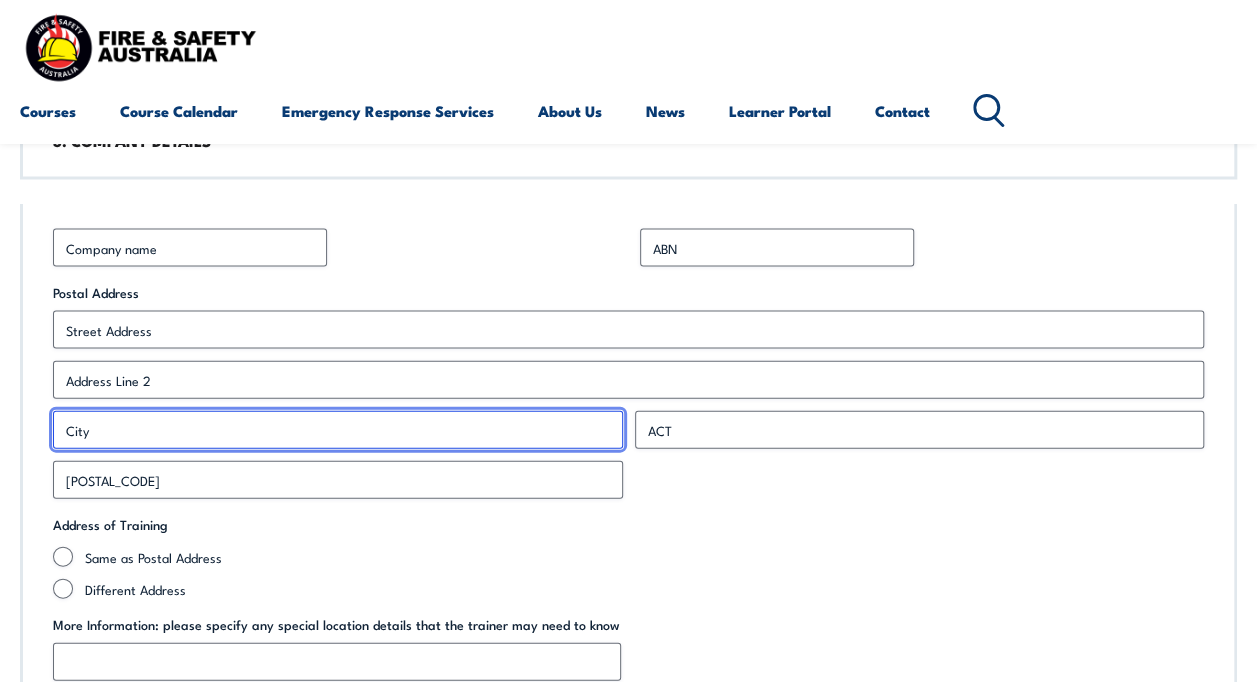 type 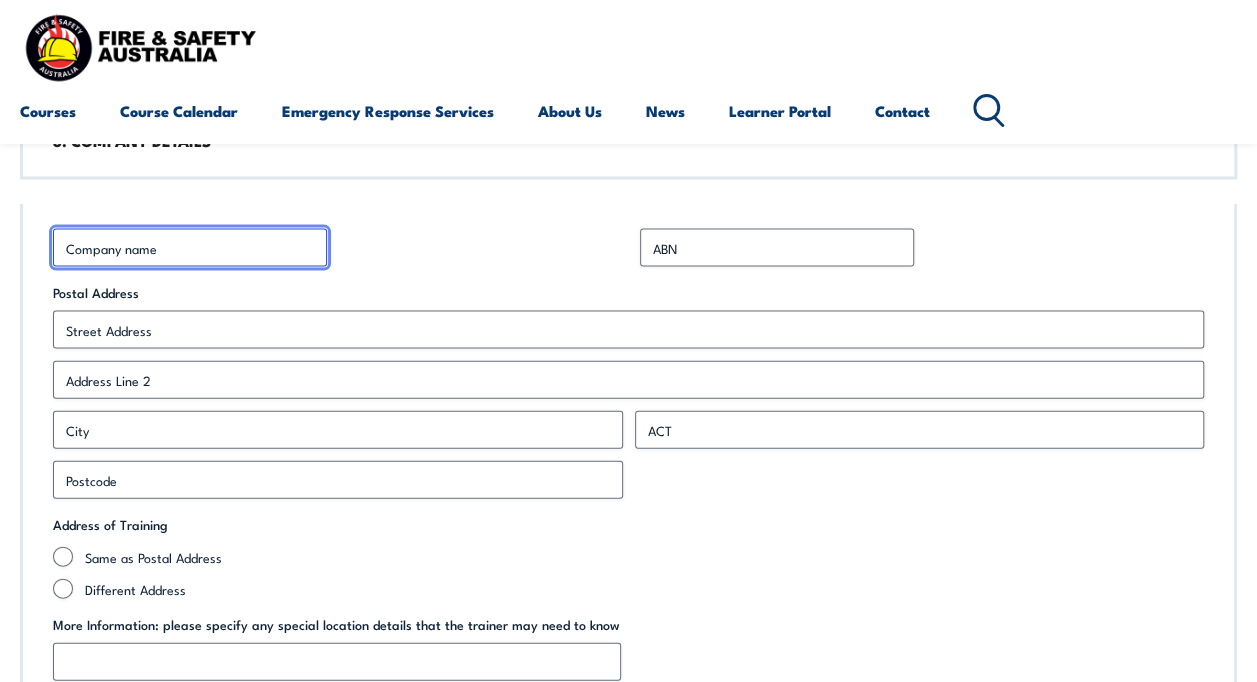 click on "Business Name *" at bounding box center [190, 248] 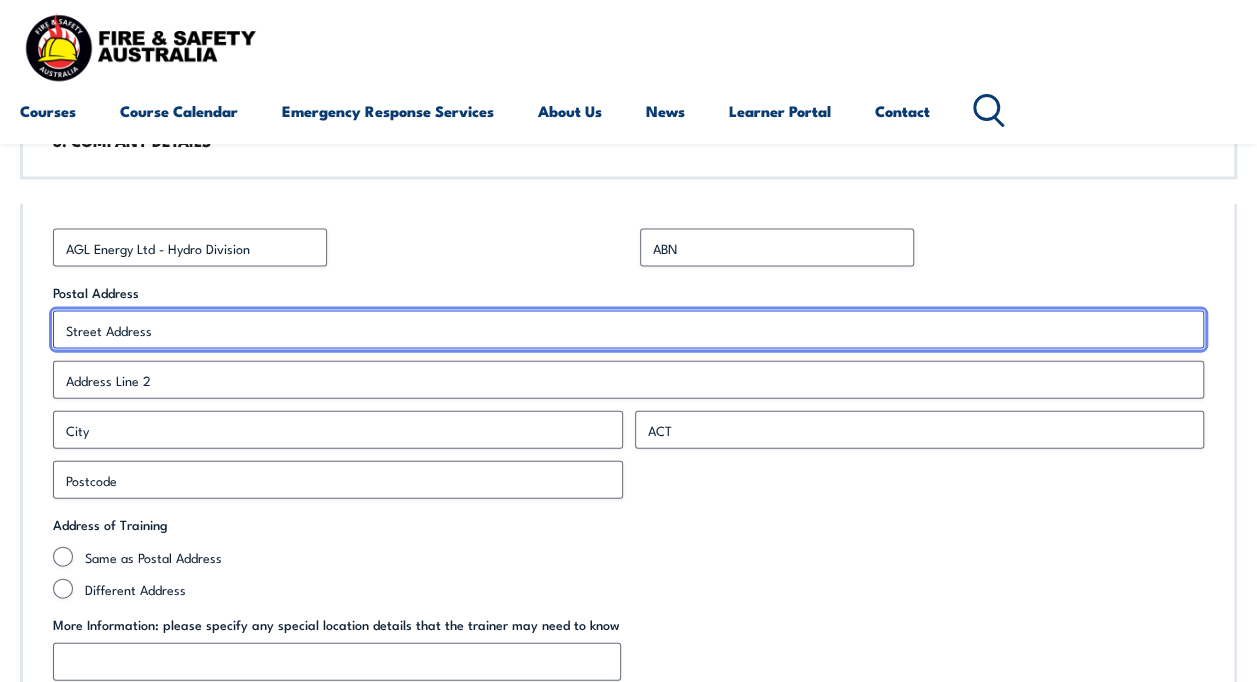 type on "[NUMBER] [STREET] [CITY]" 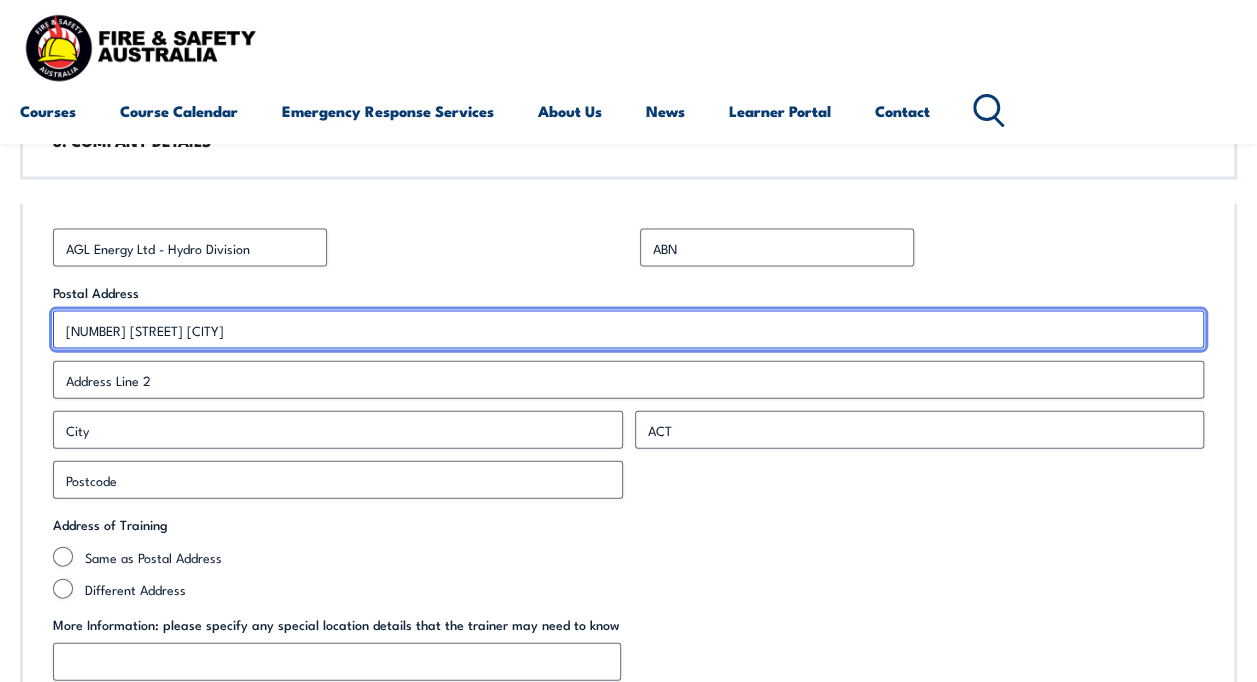 type on "[CITY]" 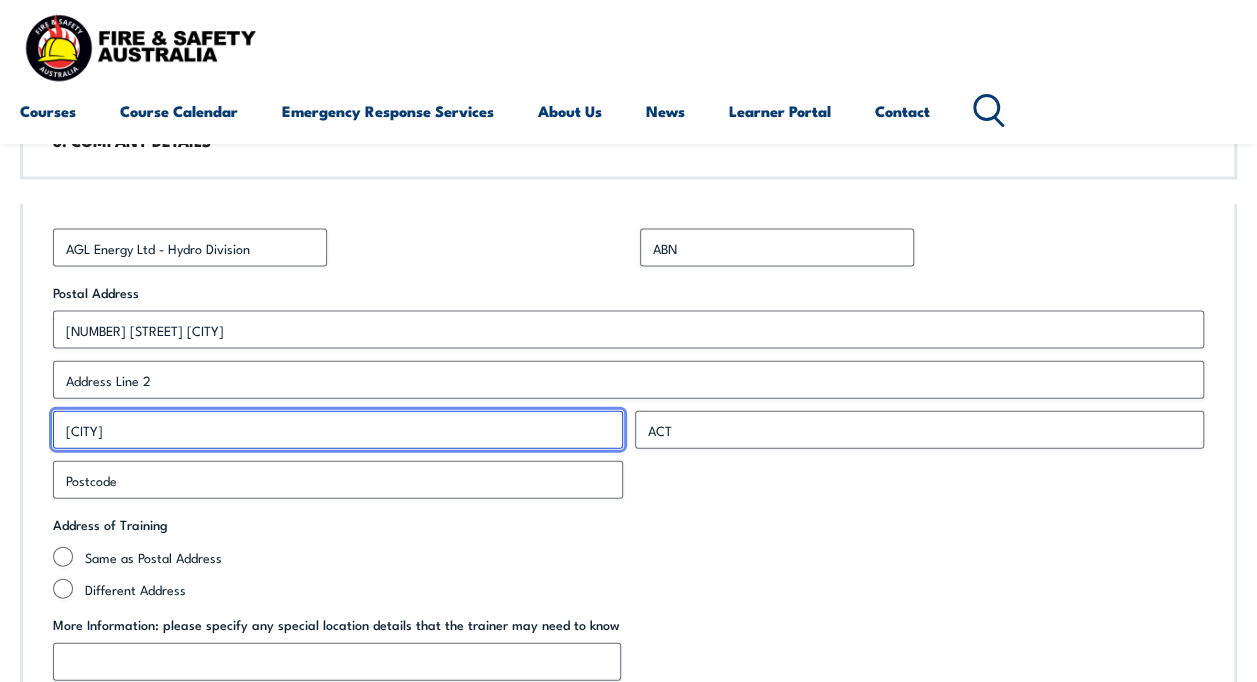 type on "[POSTAL_CODE]" 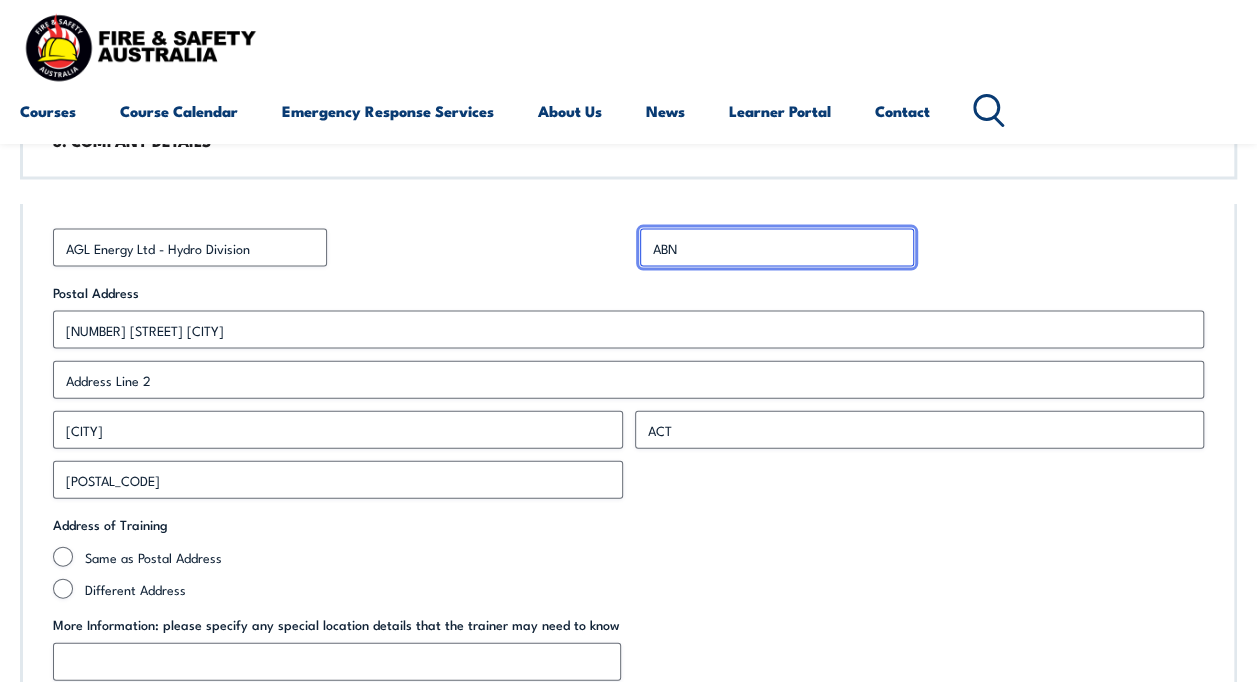 click on "ABN *" at bounding box center (777, 248) 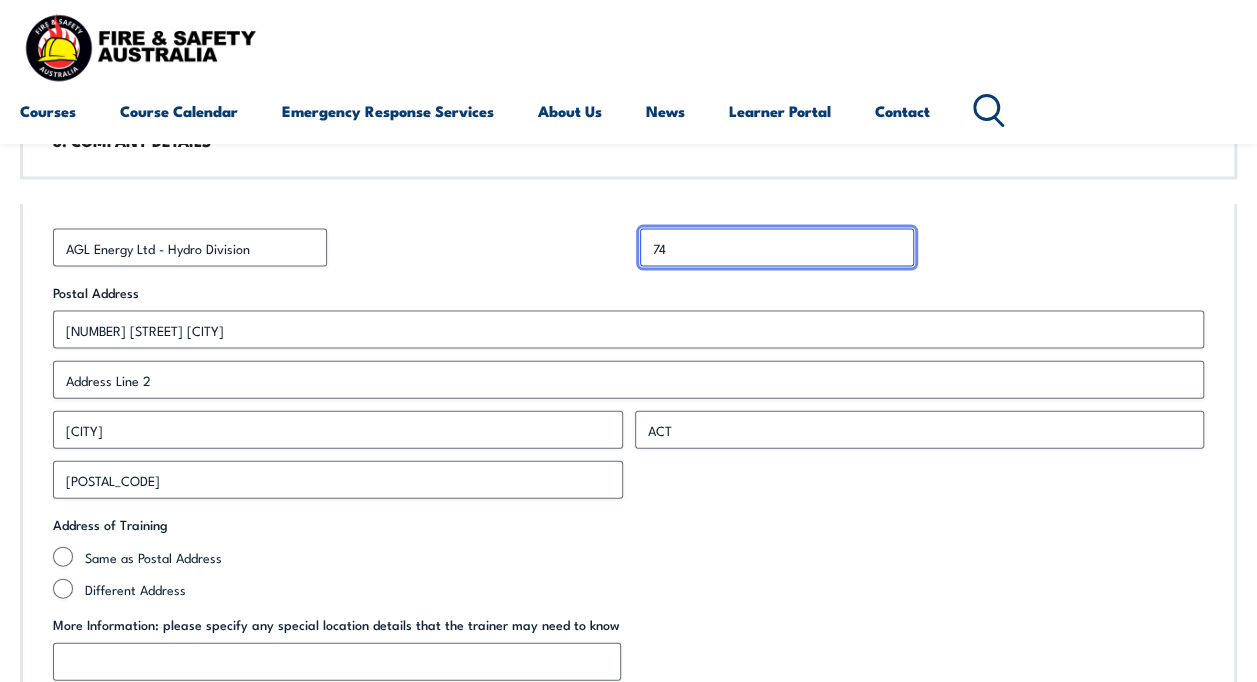 drag, startPoint x: 714, startPoint y: 243, endPoint x: 698, endPoint y: 240, distance: 16.27882 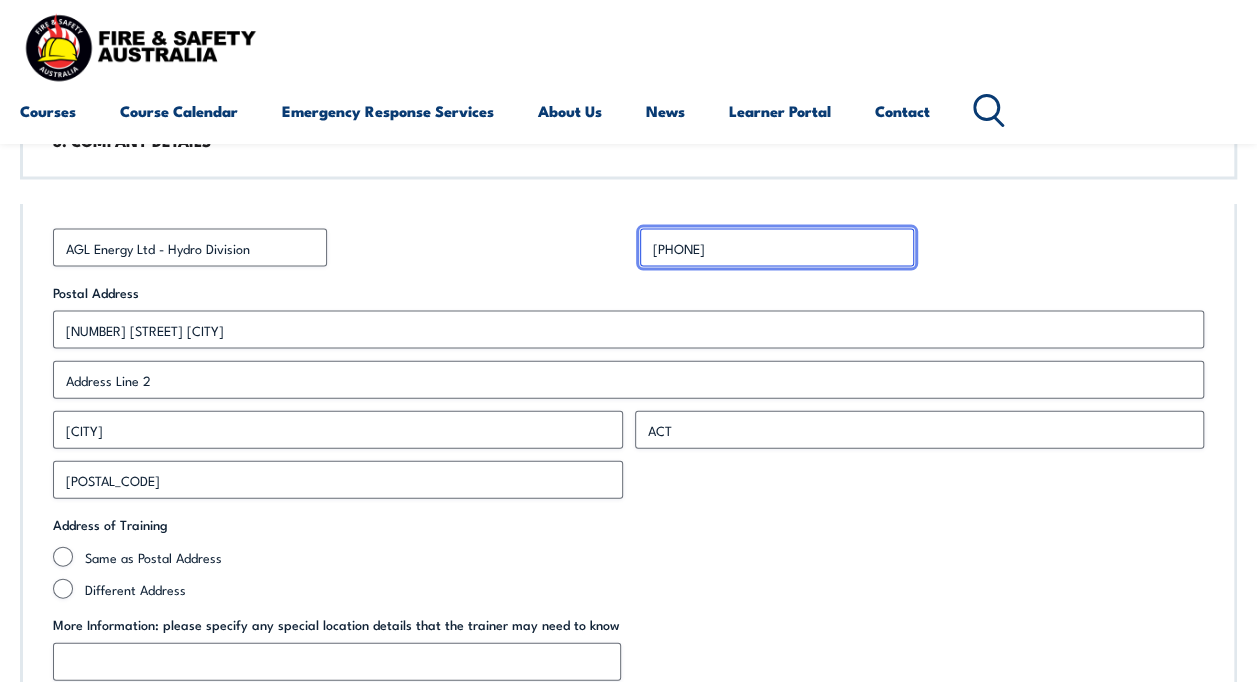 type on "[PHONE]" 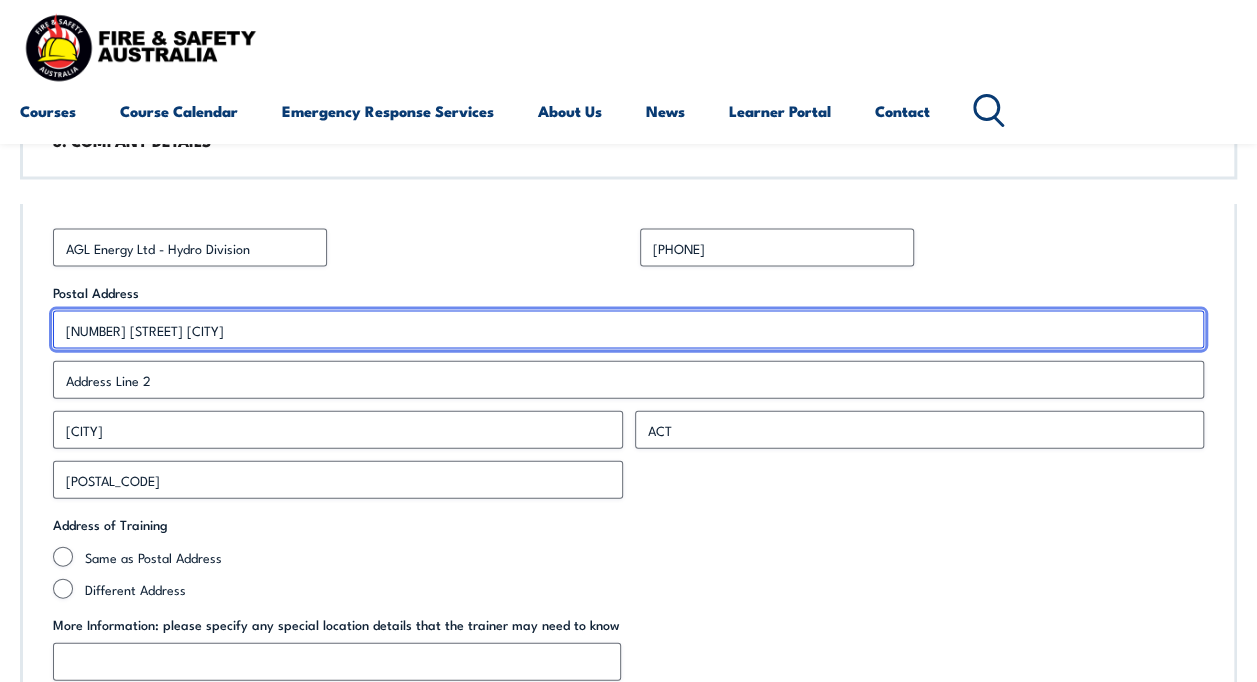 click on "[NUMBER] [STREET] [CITY]" at bounding box center [628, 330] 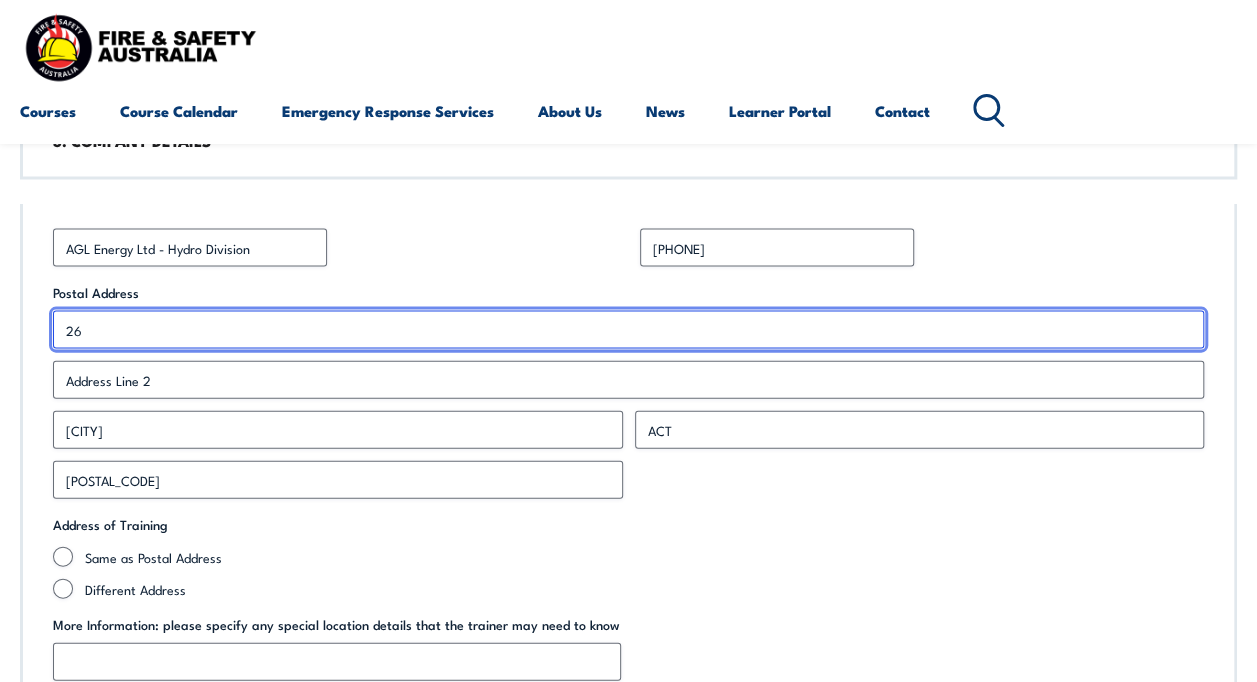 type on "2" 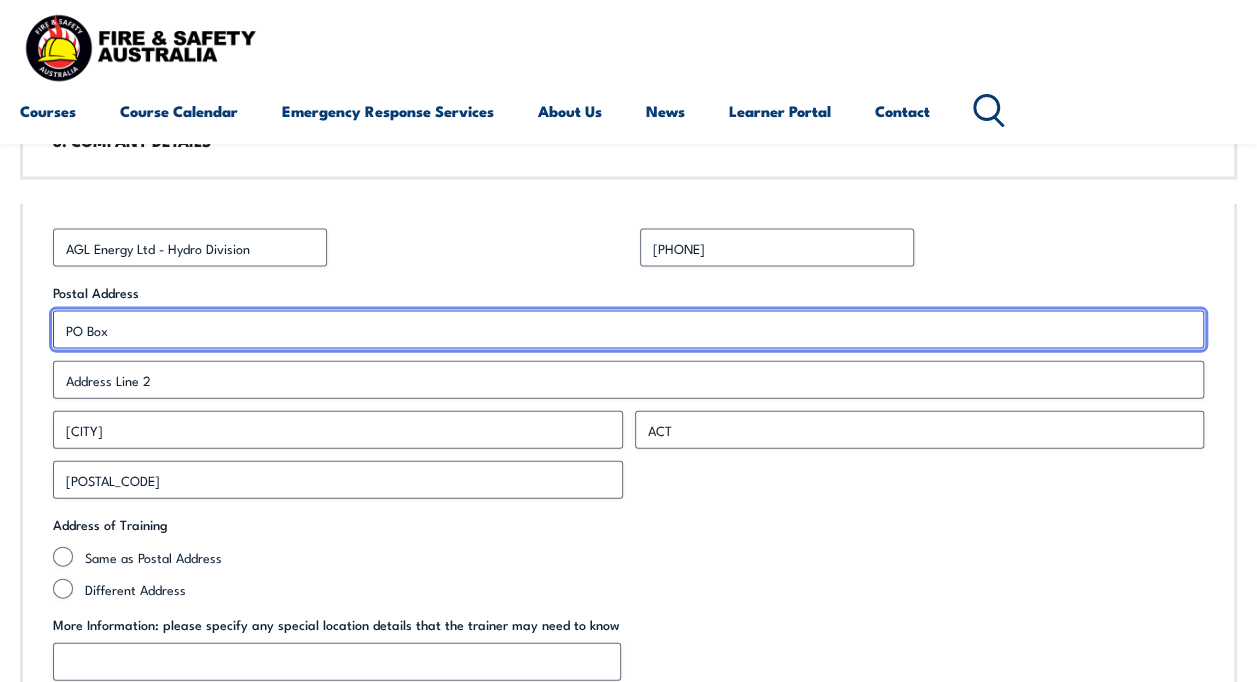 click on "PO Box" at bounding box center (628, 330) 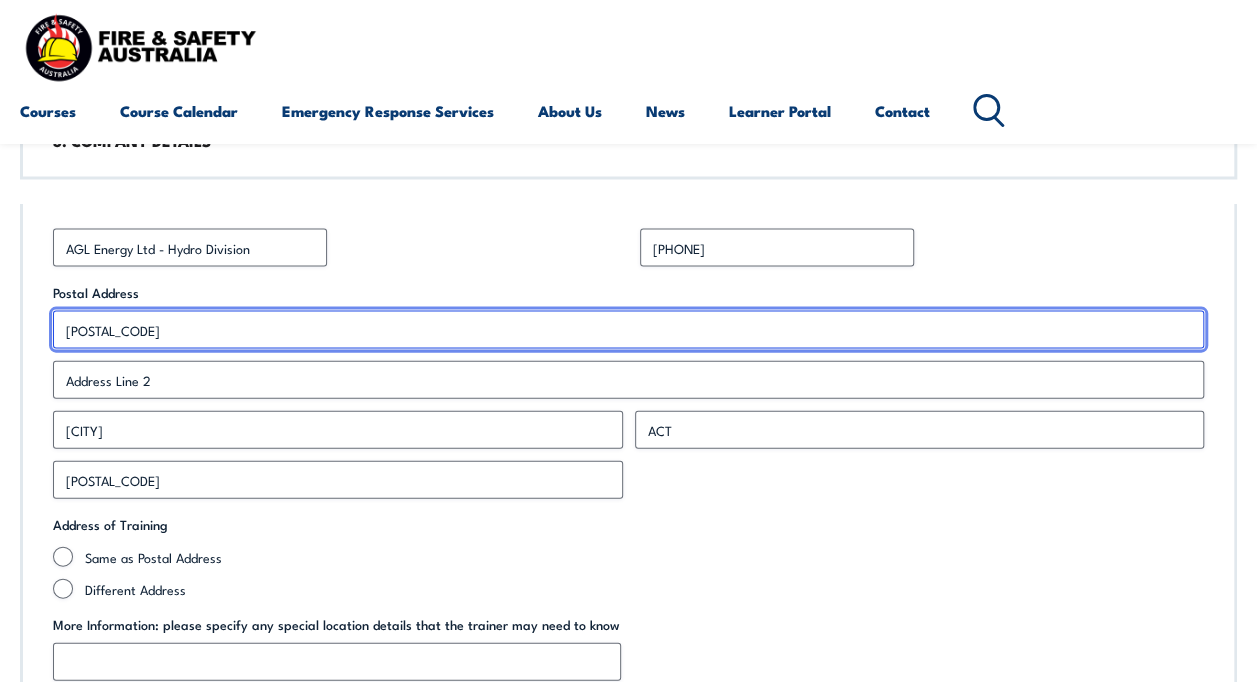 type on "[POSTAL_CODE]" 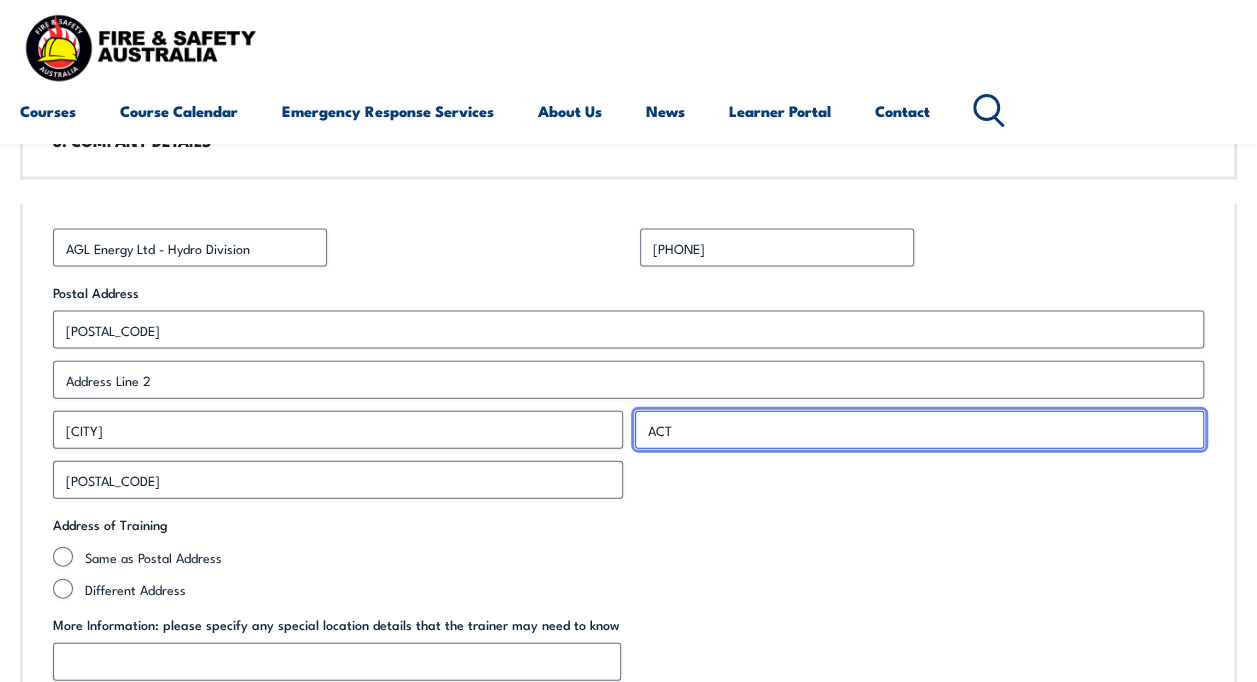 click on "ACT" at bounding box center (920, 430) 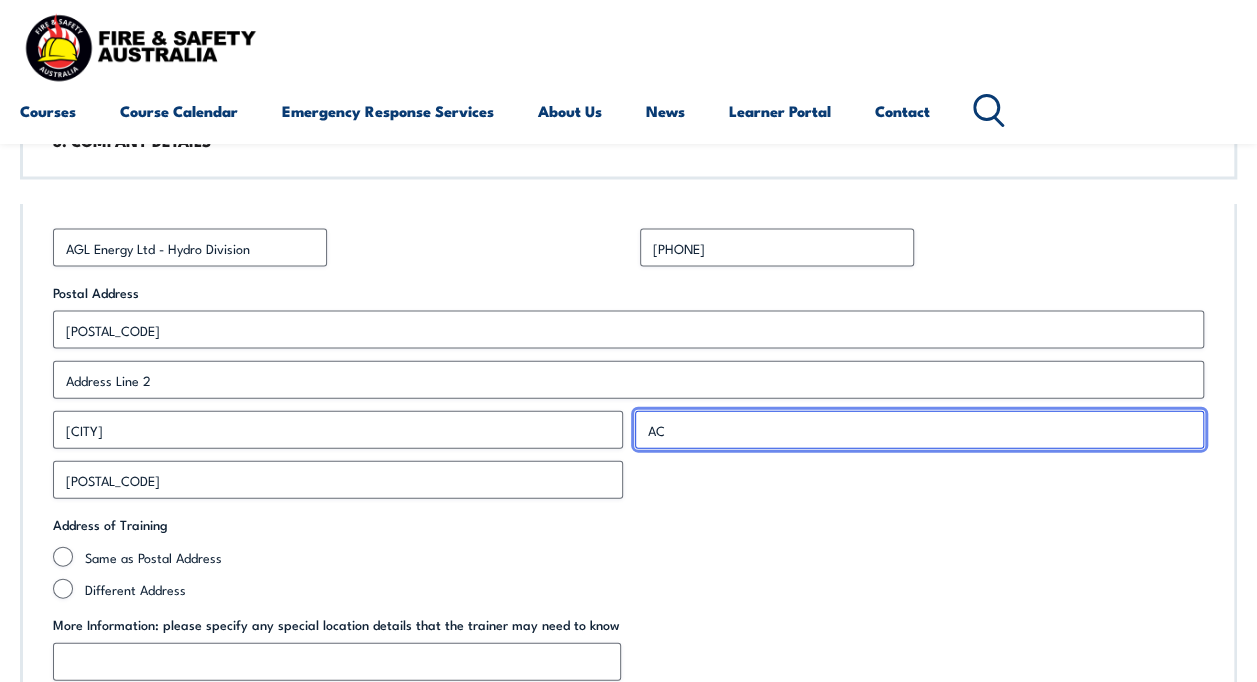 type on "A" 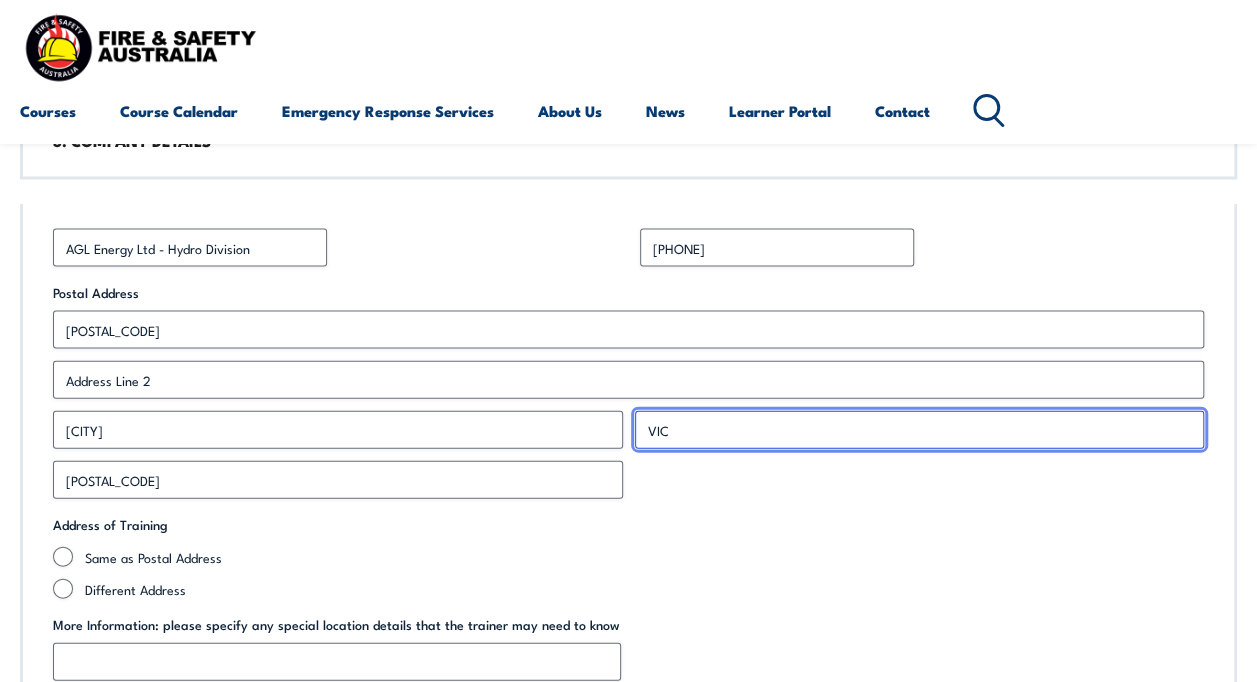type on "VIC" 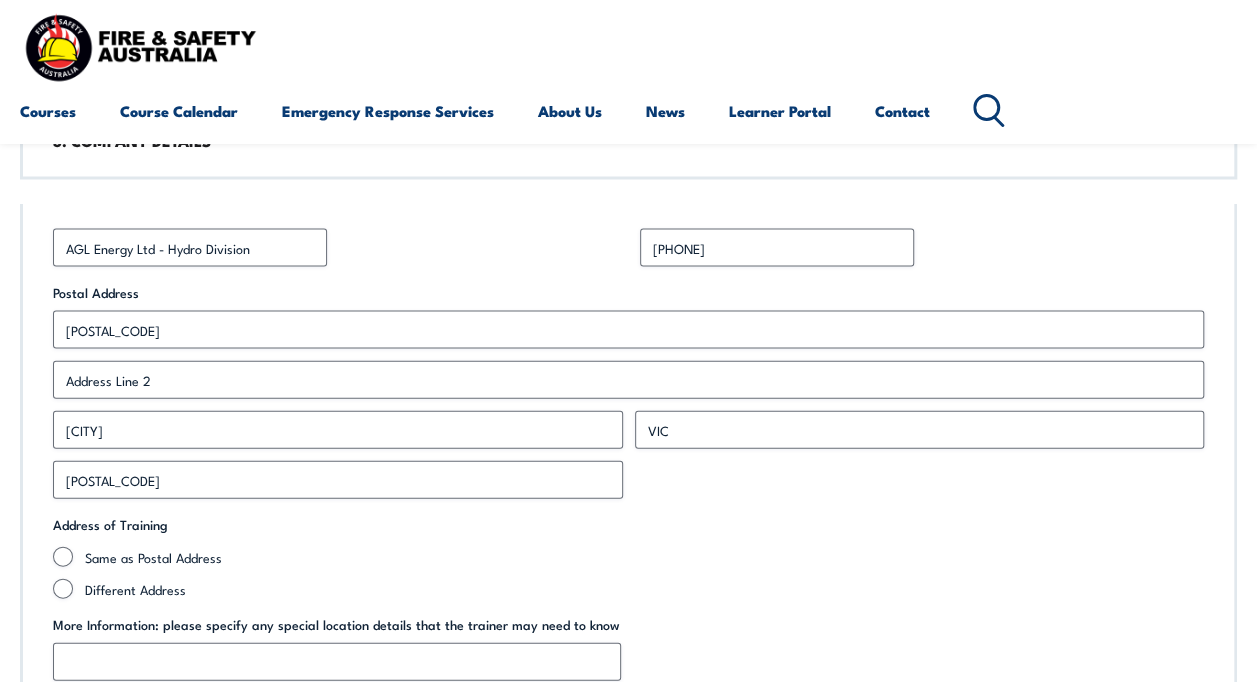 click on "Address of Training
Same as Postal Address
Different Address" at bounding box center (628, 557) 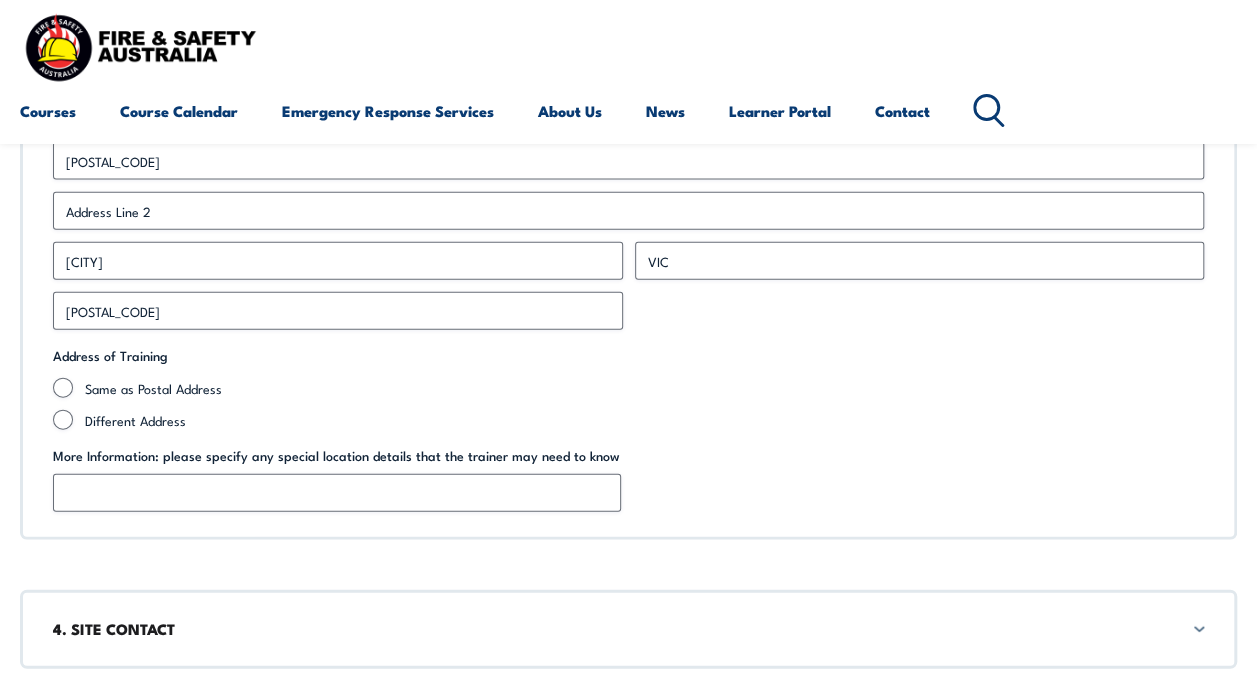 scroll, scrollTop: 2205, scrollLeft: 0, axis: vertical 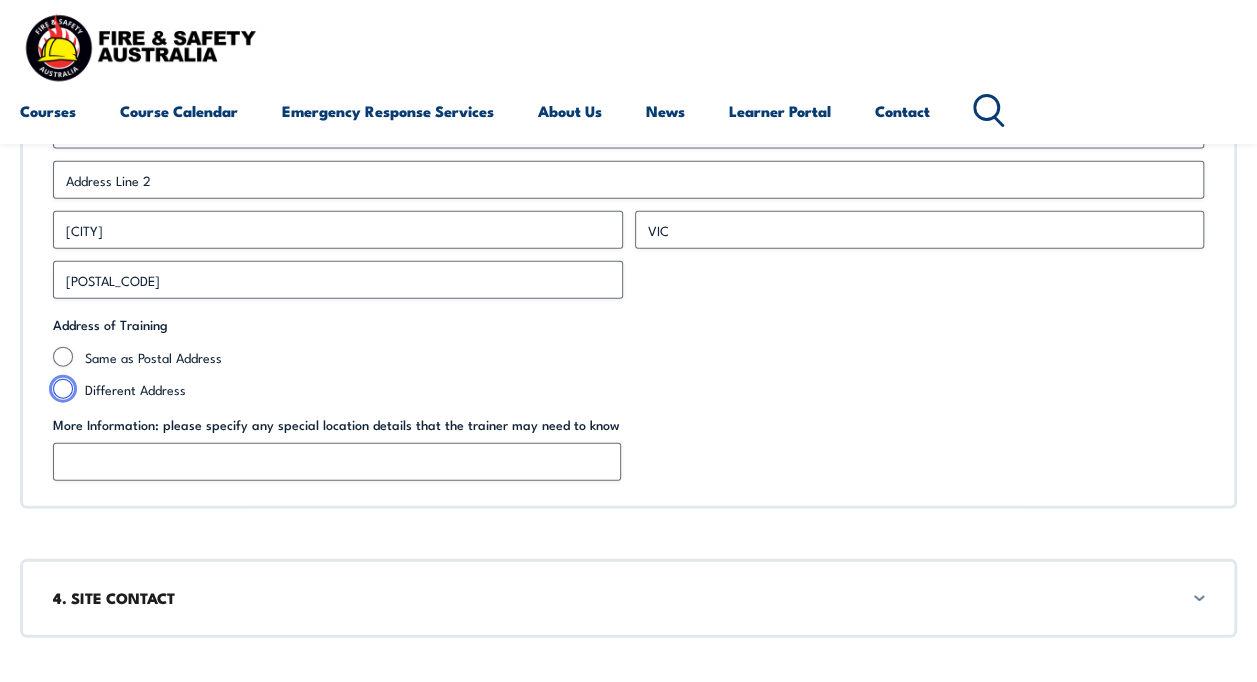 click on "Different Address" at bounding box center [63, 389] 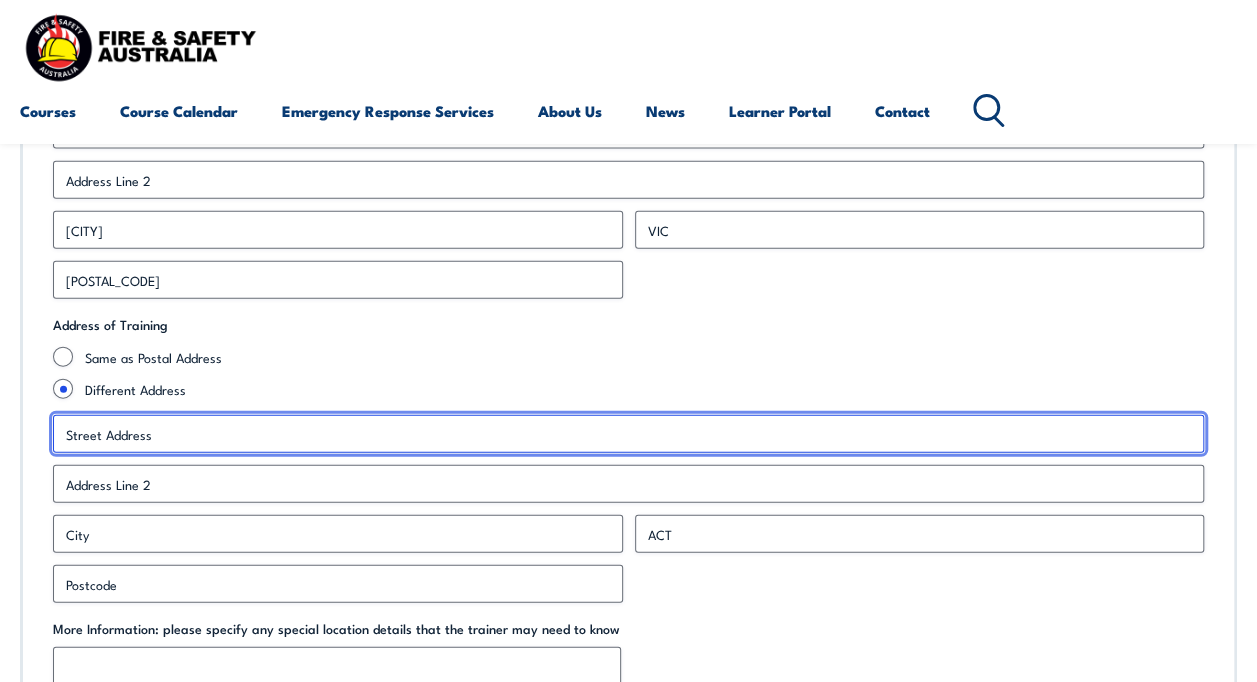 click on "Street Address" at bounding box center [628, 434] 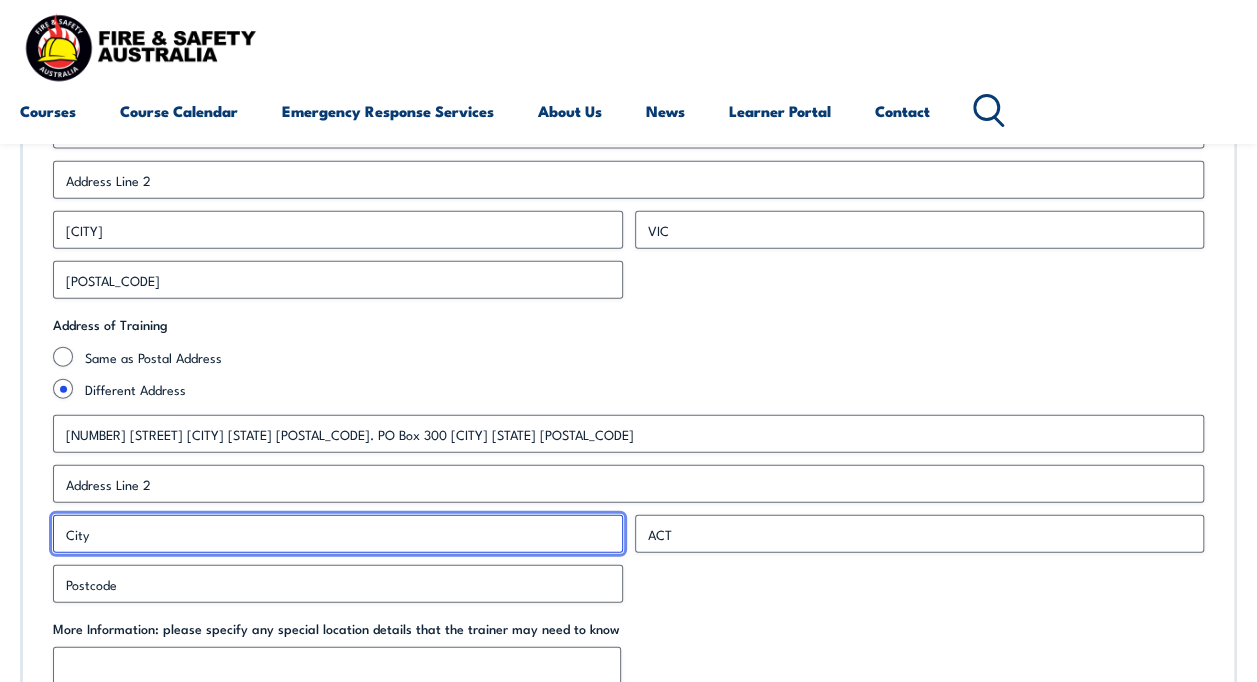 type on "[CITY]" 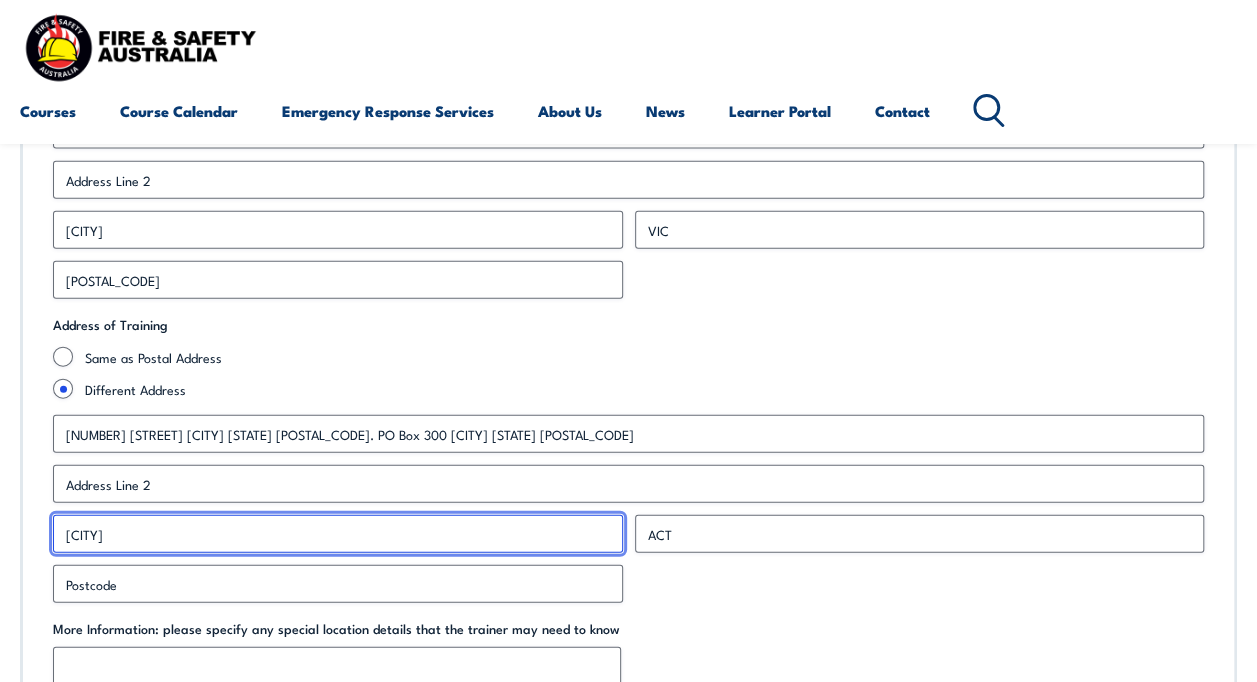 type on "[POSTAL_CODE]" 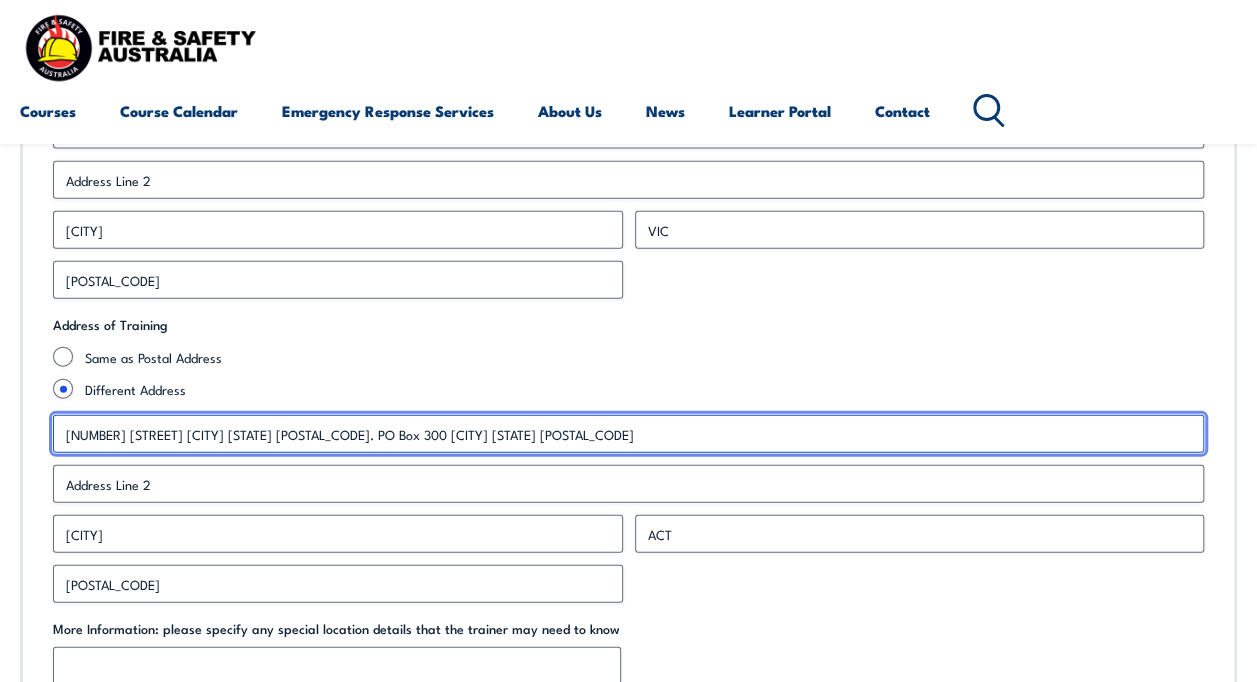 click on "[NUMBER] [STREET] [CITY] [STATE] [POSTAL_CODE]. PO Box 300 [CITY] [STATE] [POSTAL_CODE]" at bounding box center (628, 434) 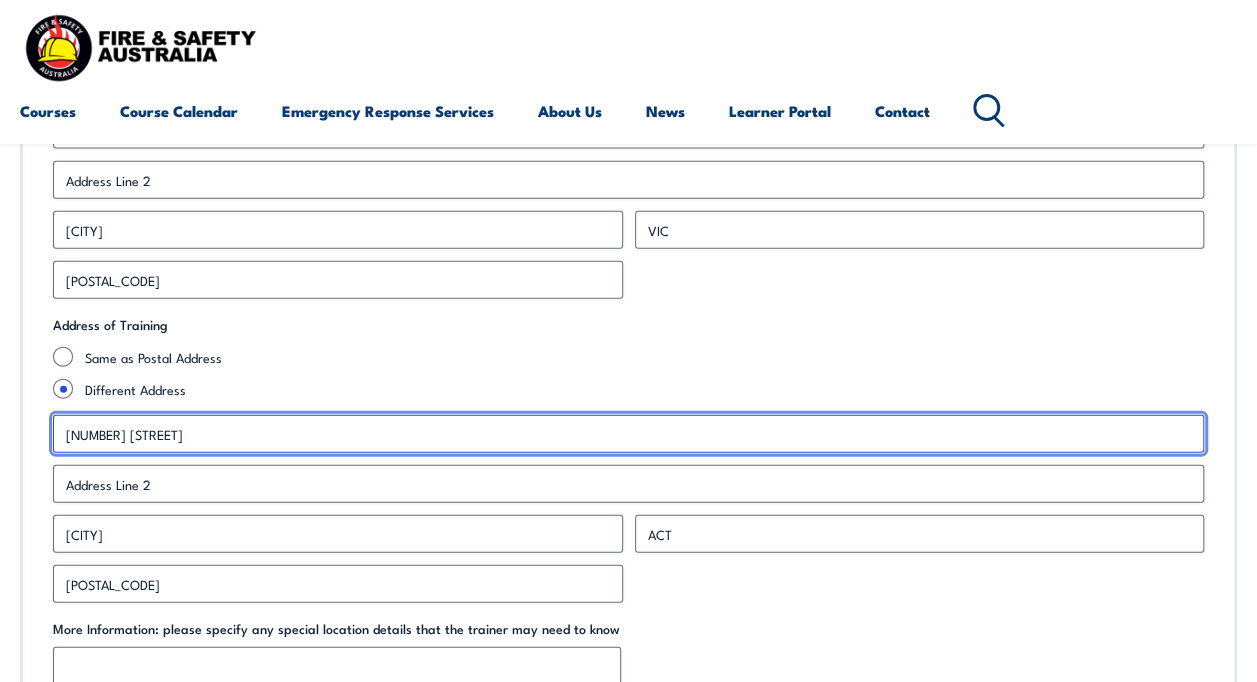 type on "[NUMBER] [STREET]" 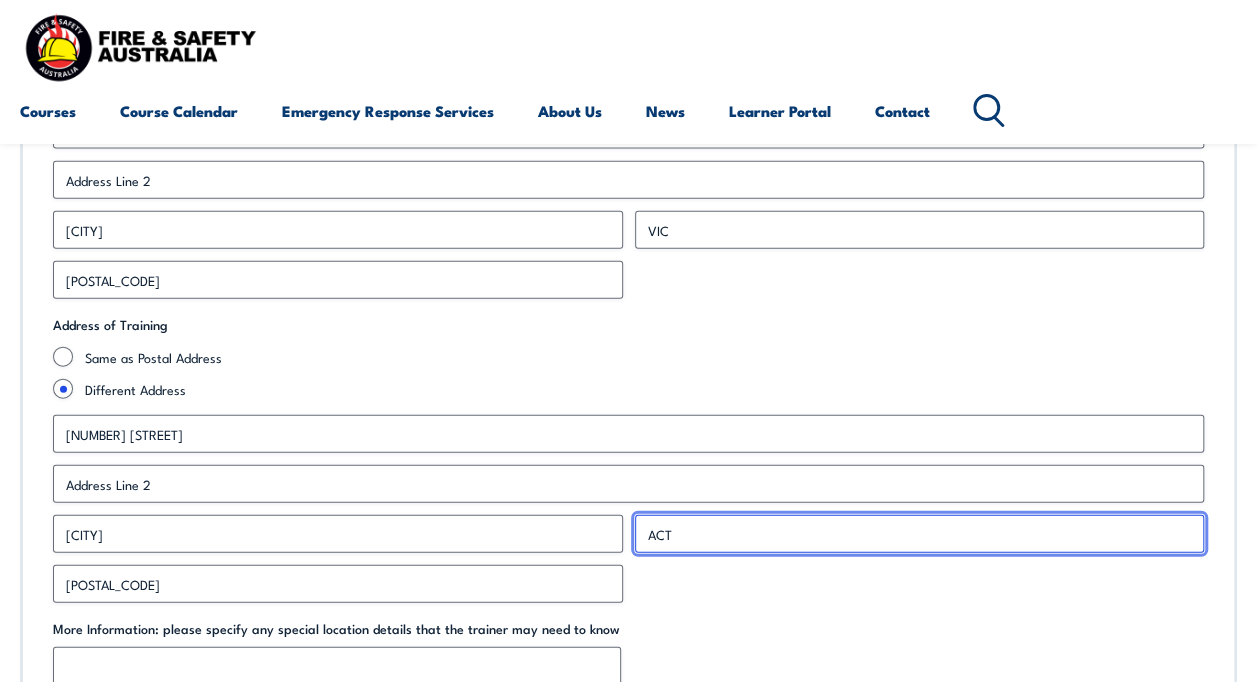click on "ACT" at bounding box center [920, 534] 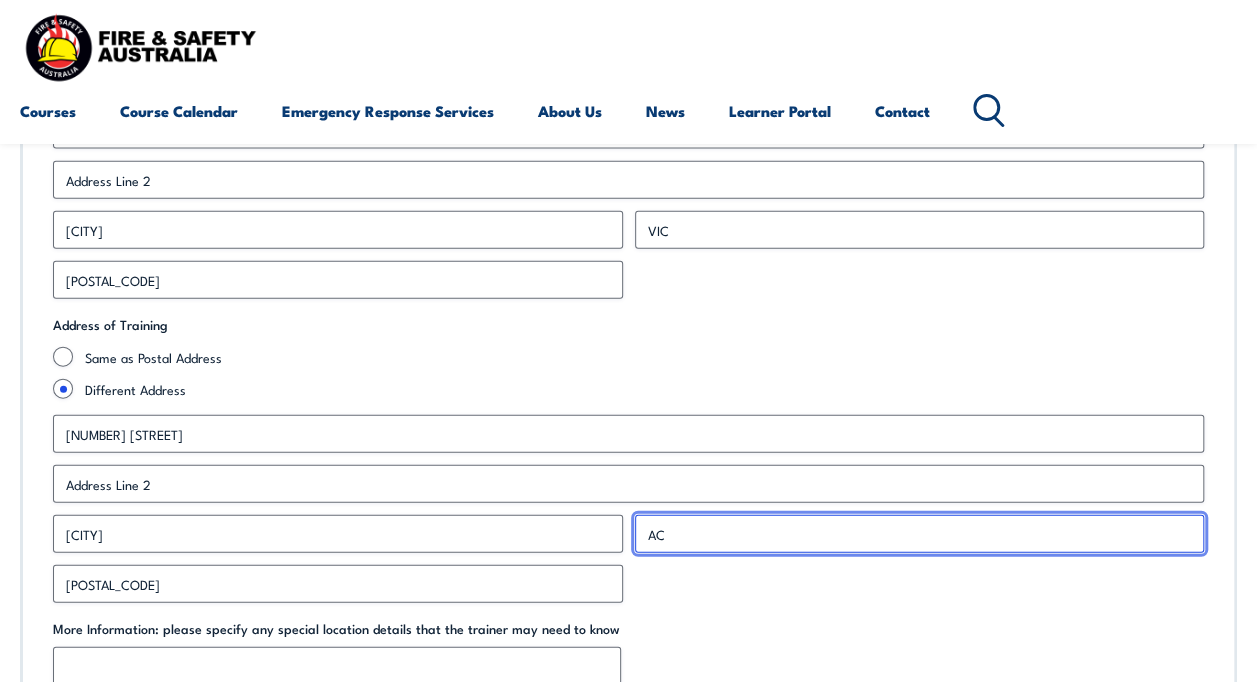 type on "A" 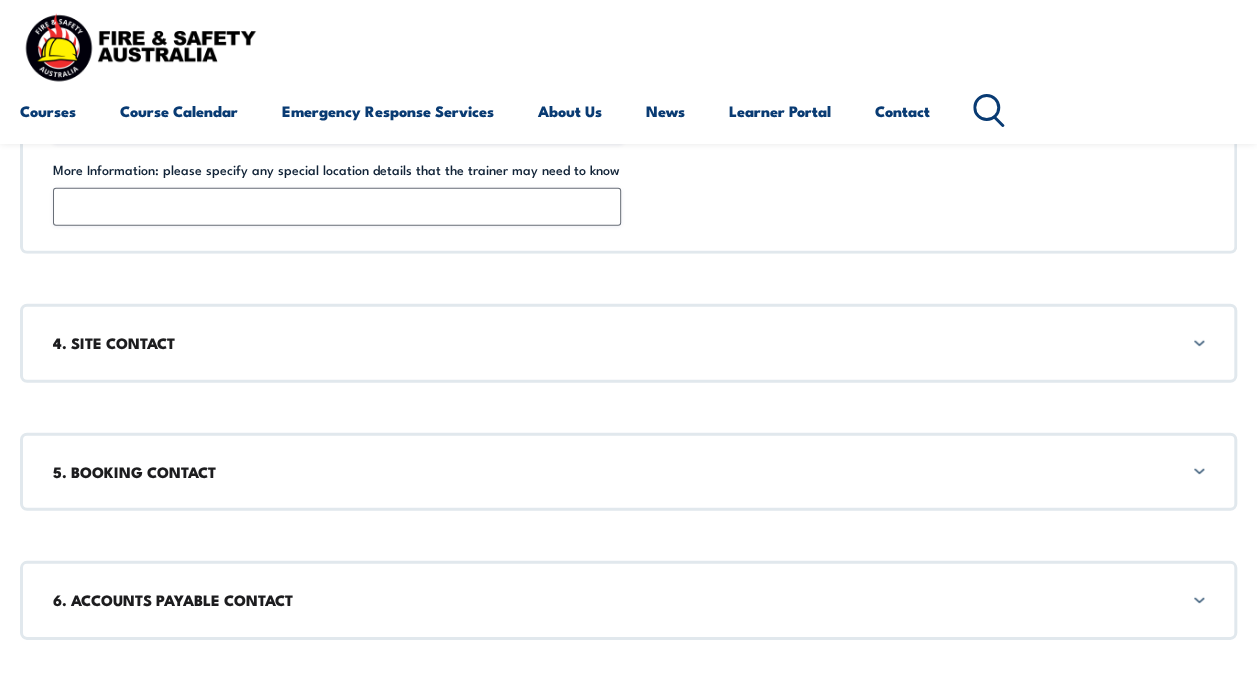 scroll, scrollTop: 2705, scrollLeft: 0, axis: vertical 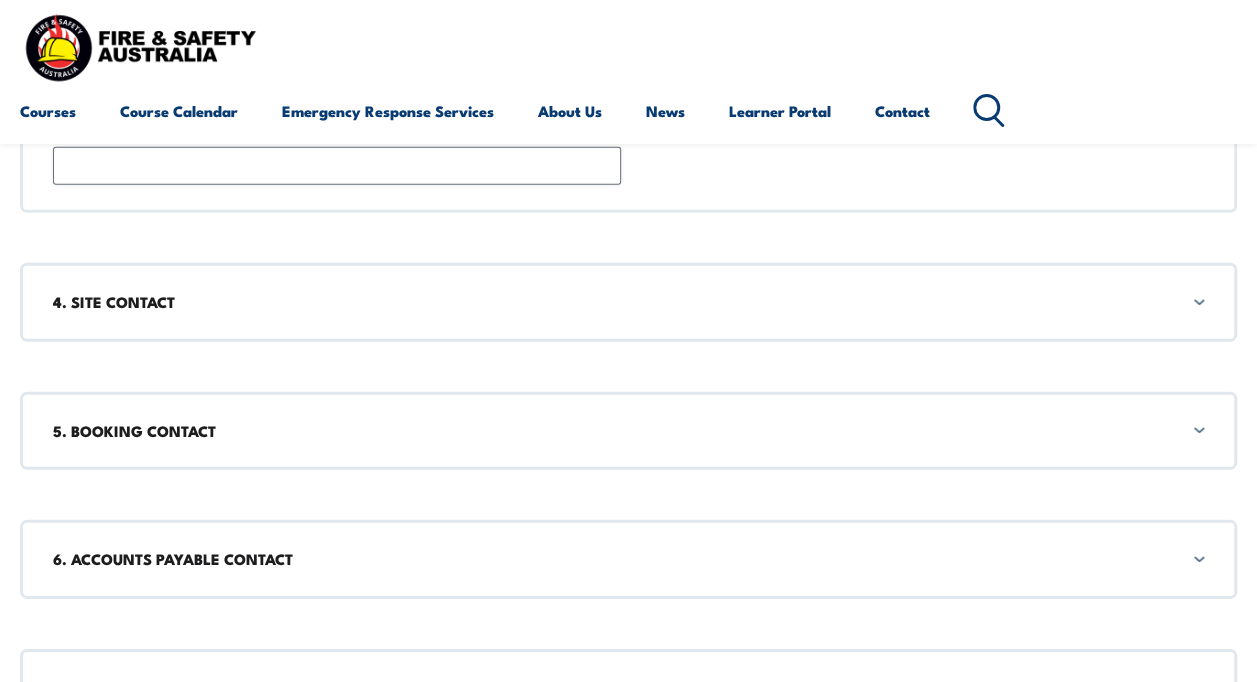 type on "VIC" 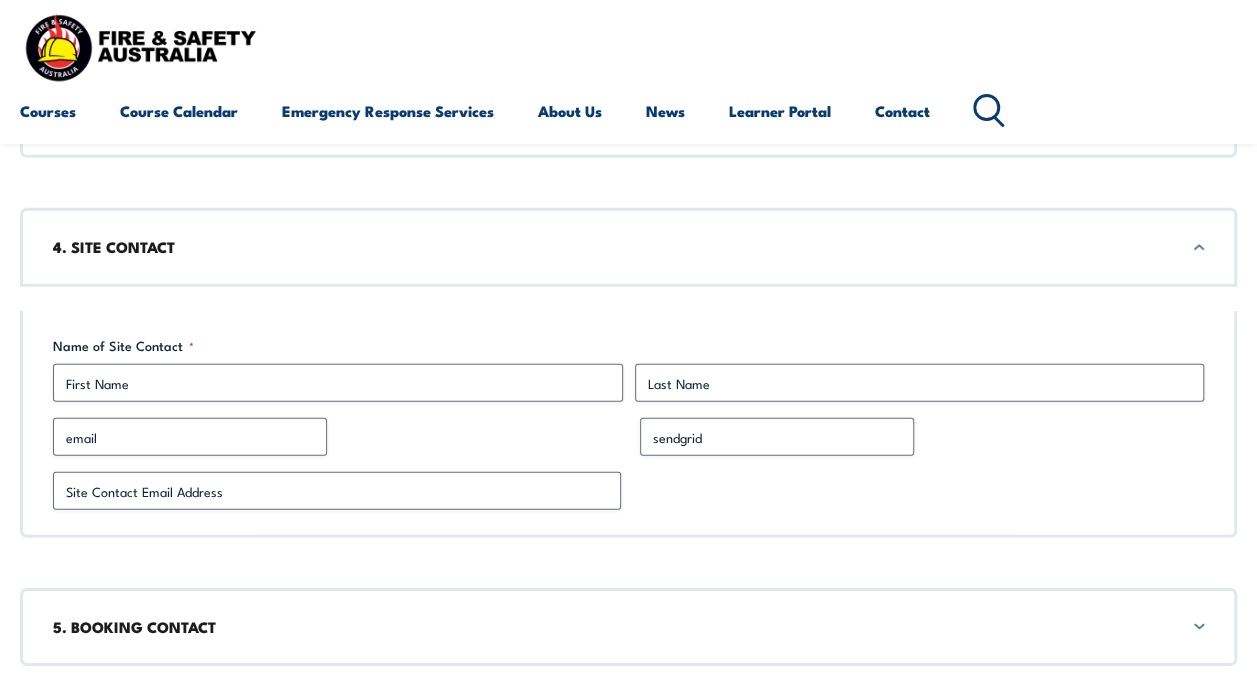 scroll, scrollTop: 2766, scrollLeft: 0, axis: vertical 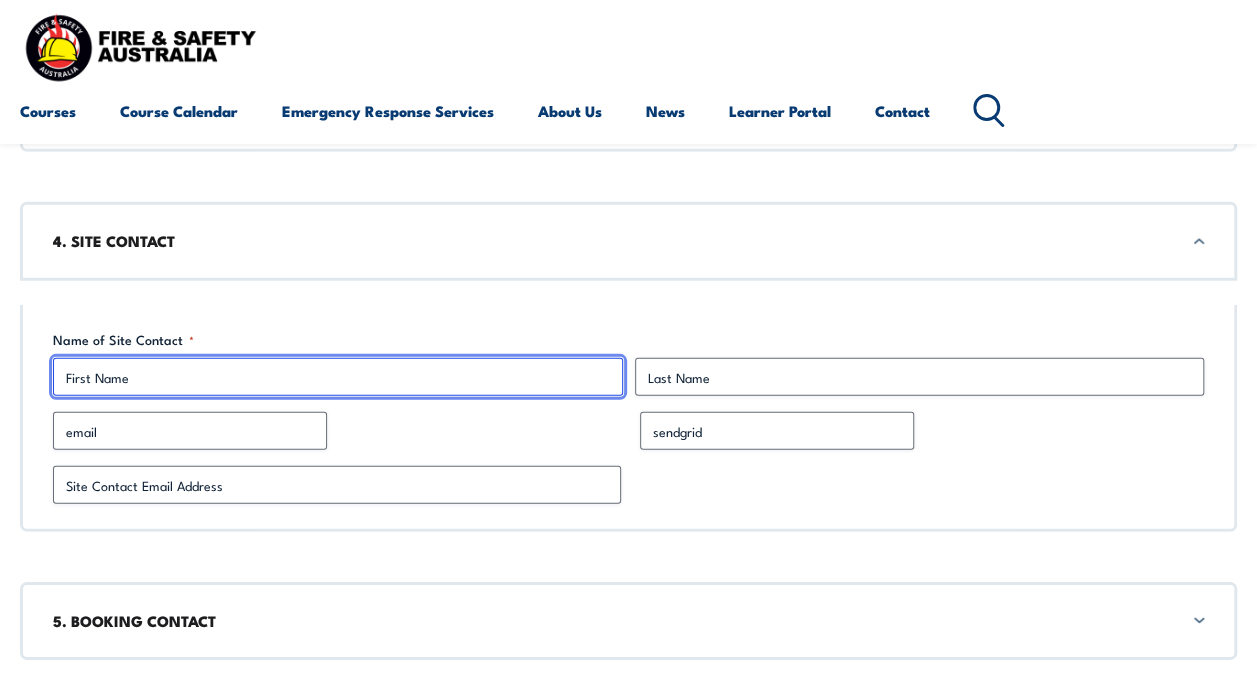 click on "First" at bounding box center (338, 377) 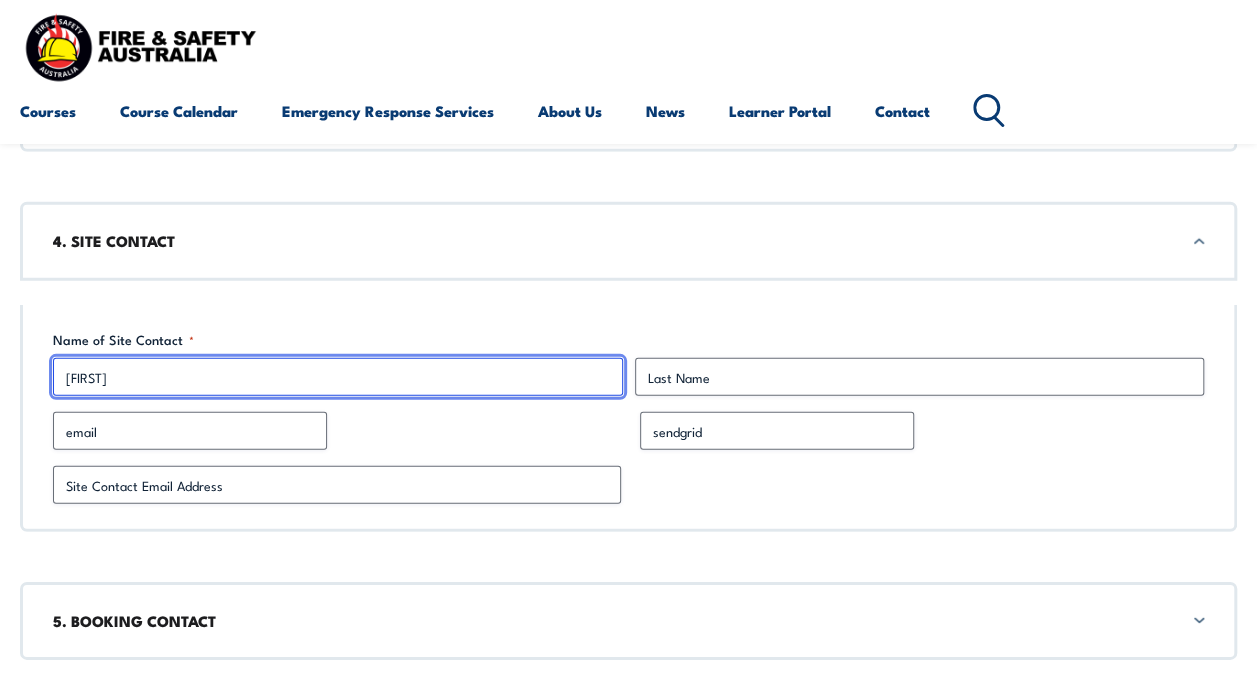 type on "PO Box [NUMBER]" 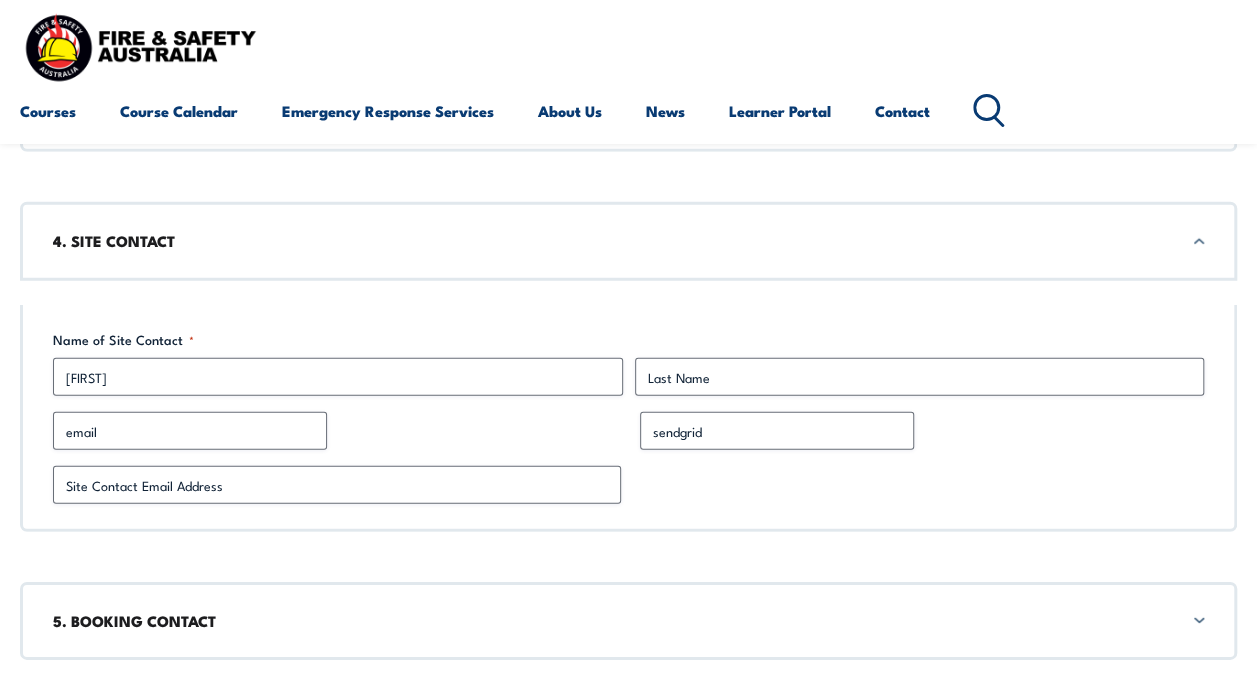 type on "[LAST]" 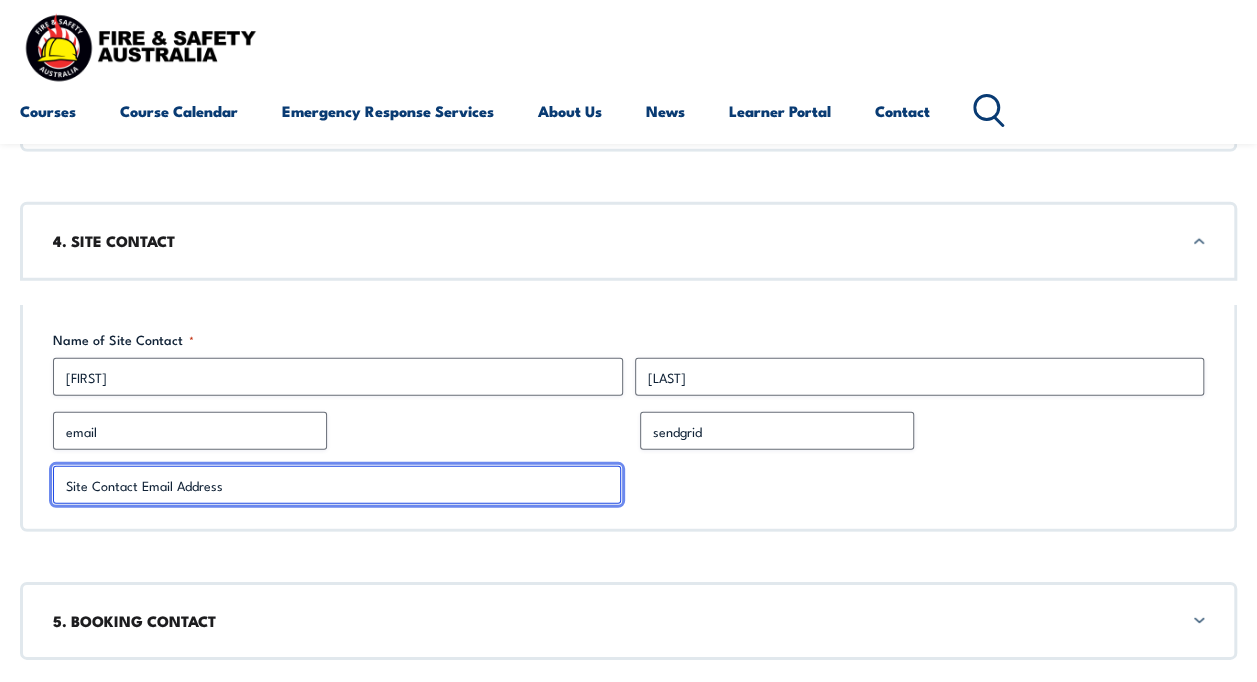 type on "[EMAIL]" 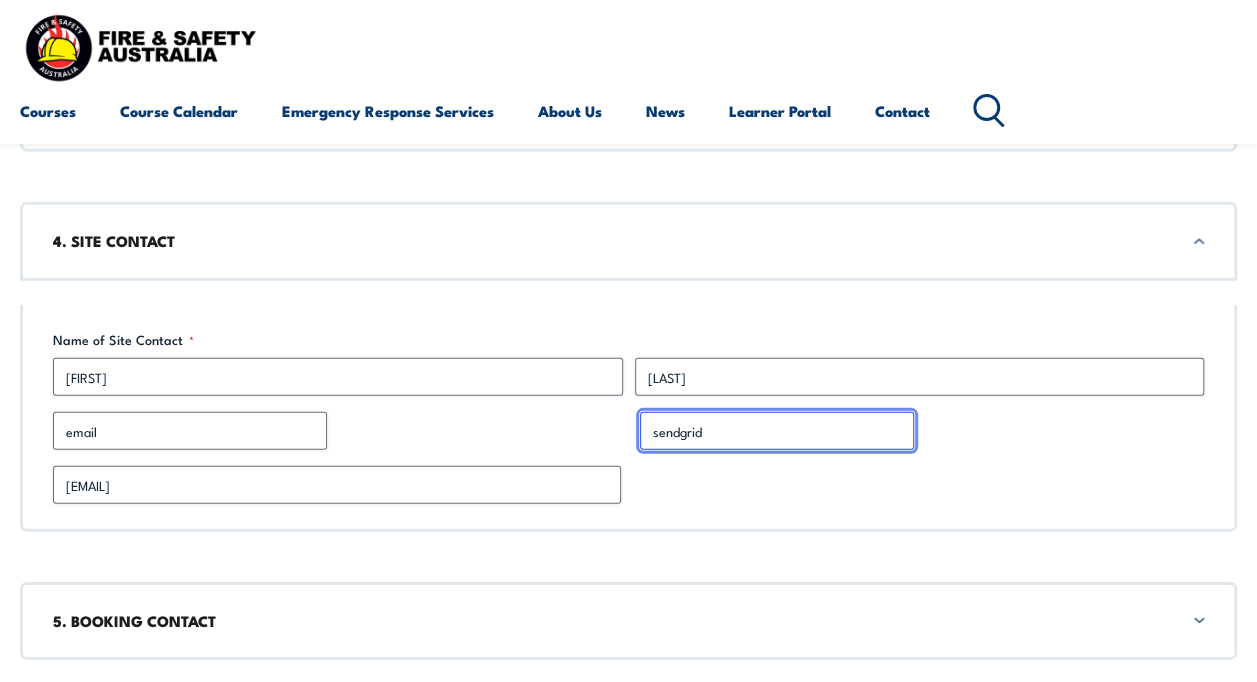 click on "sendgrid" at bounding box center [777, 431] 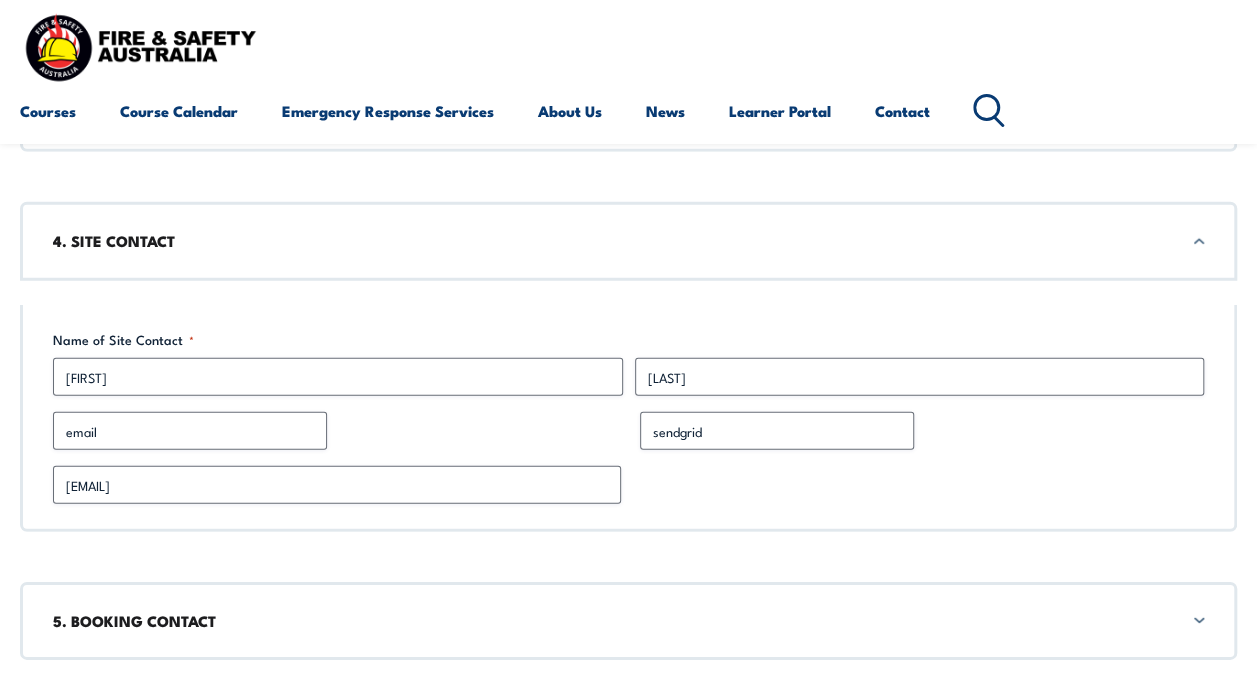 click on "email" at bounding box center (335, 431) 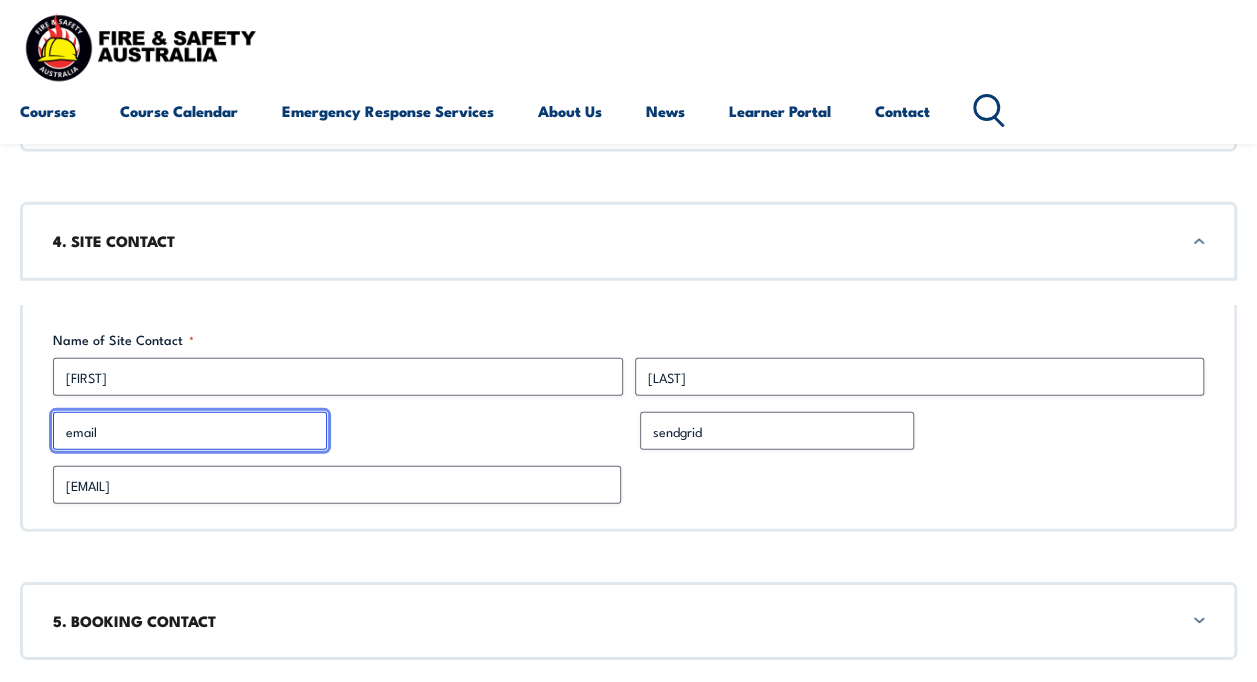 click on "email" at bounding box center [190, 431] 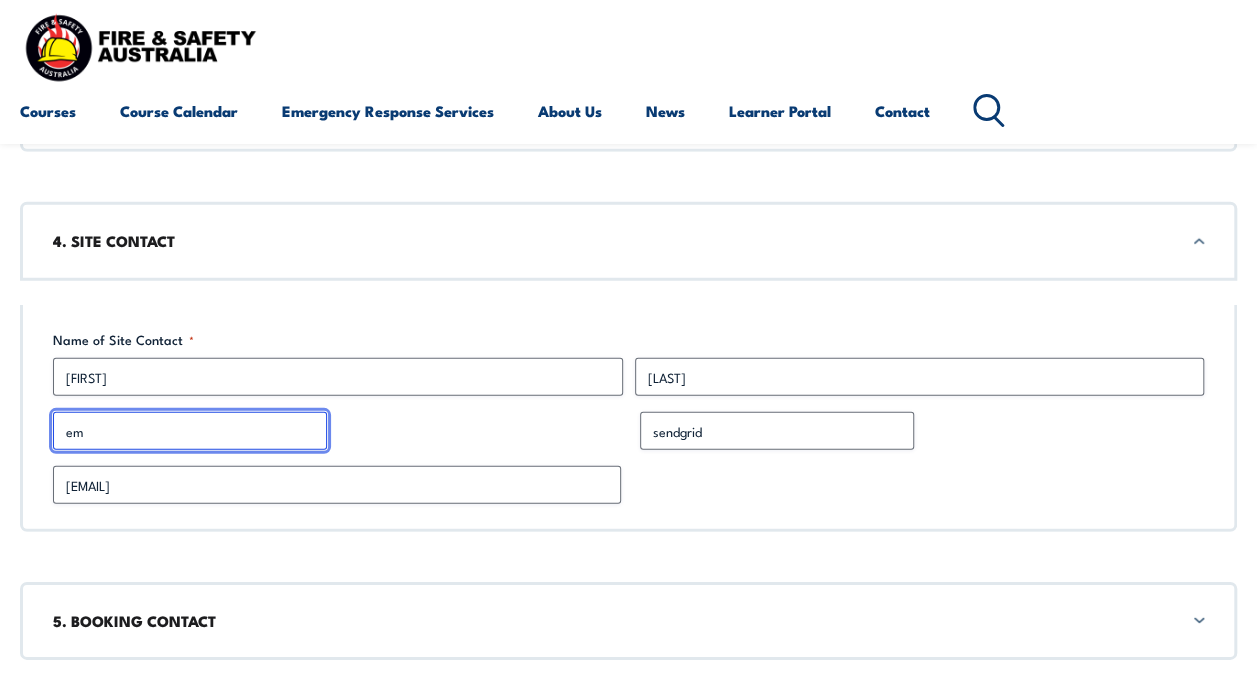 type on "e" 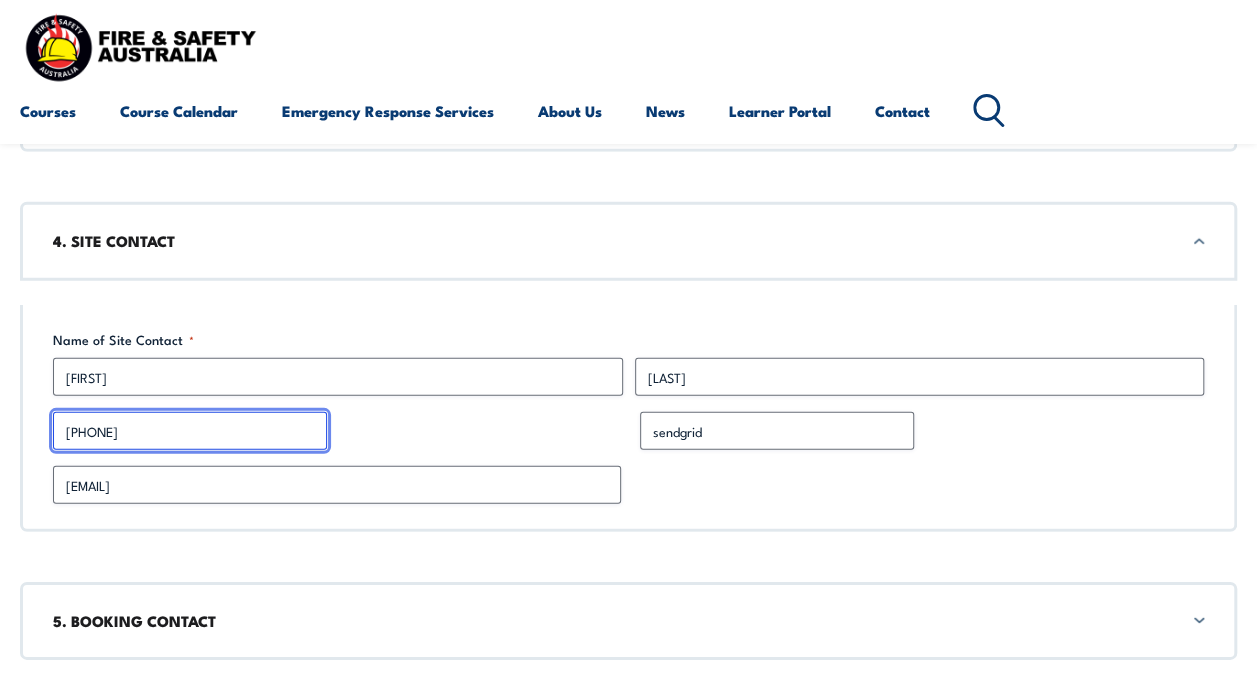 click on "[PHONE]" at bounding box center (190, 431) 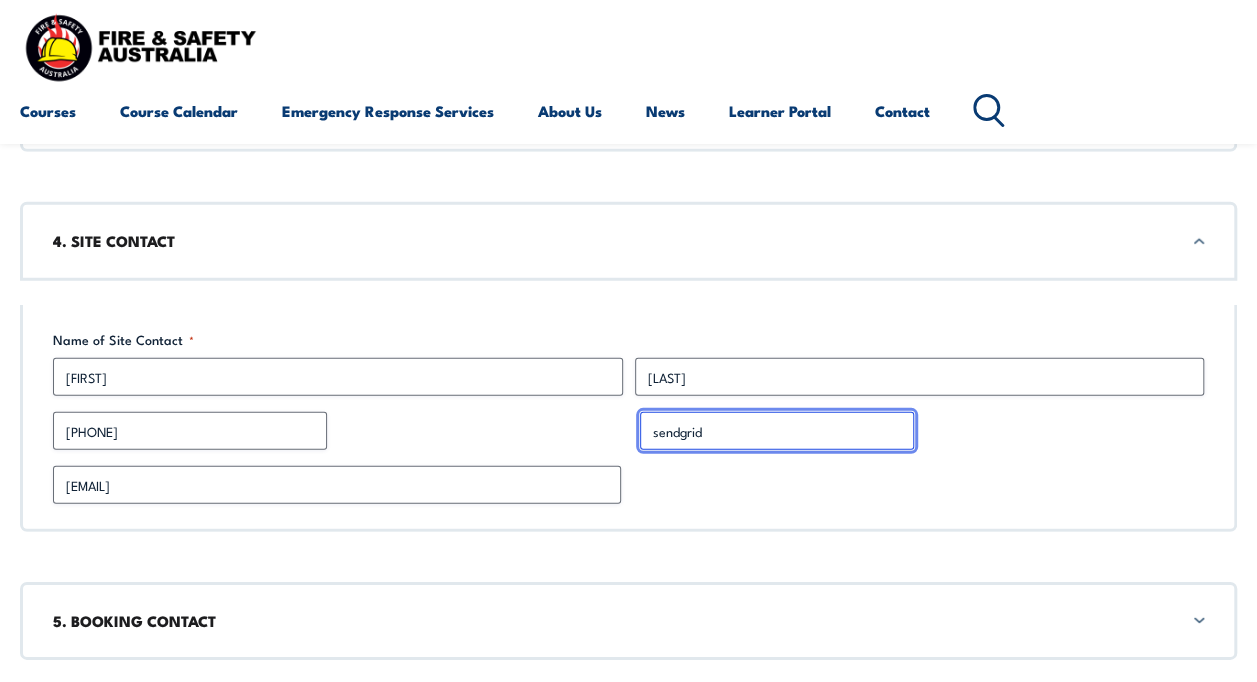 click on "sendgrid" at bounding box center [777, 431] 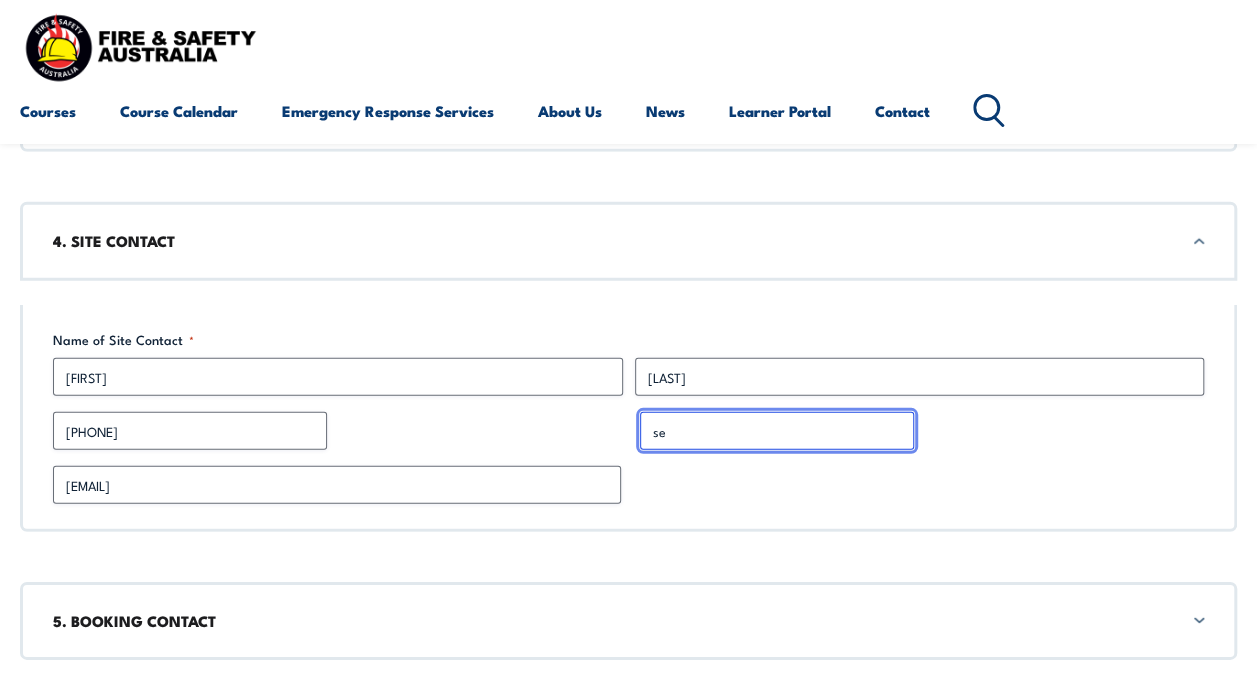 type on "s" 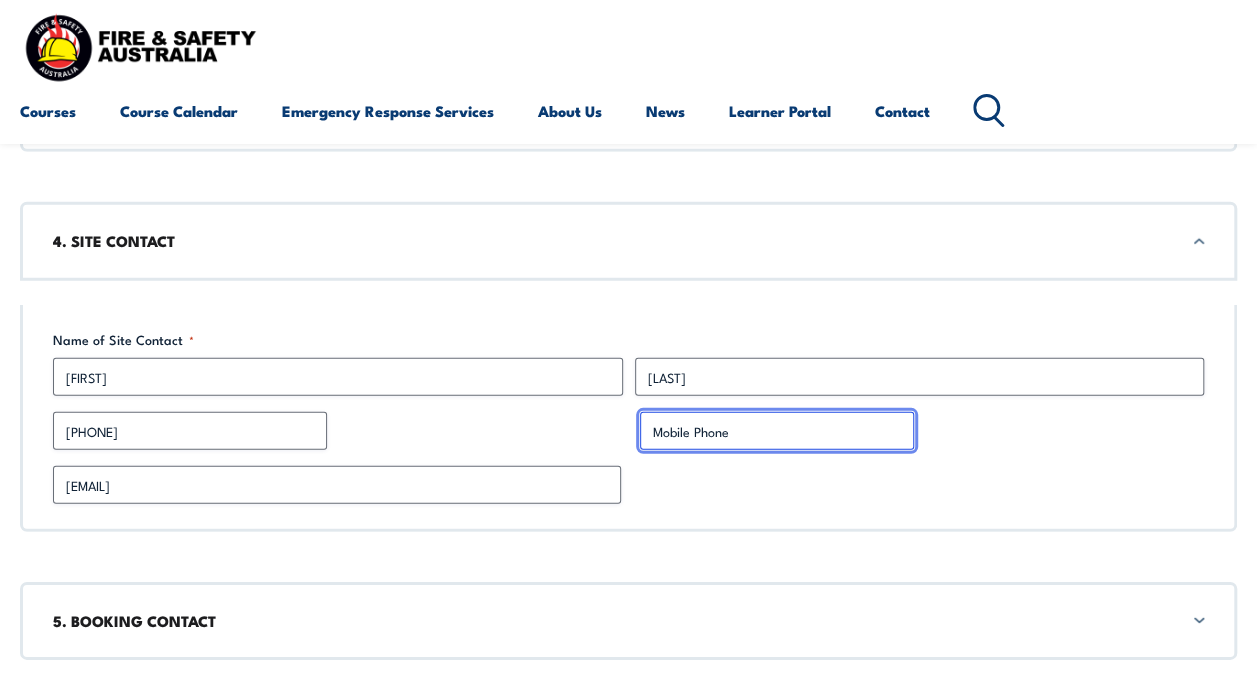 type 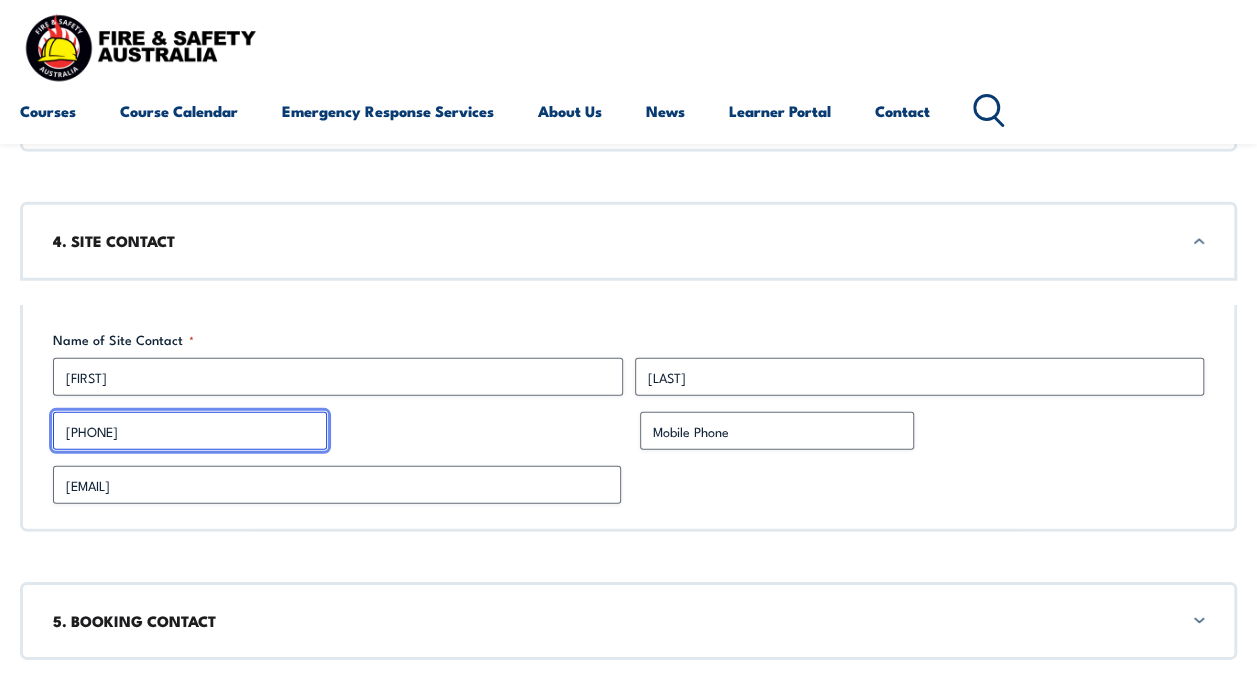 click on "[PHONE]" at bounding box center (190, 431) 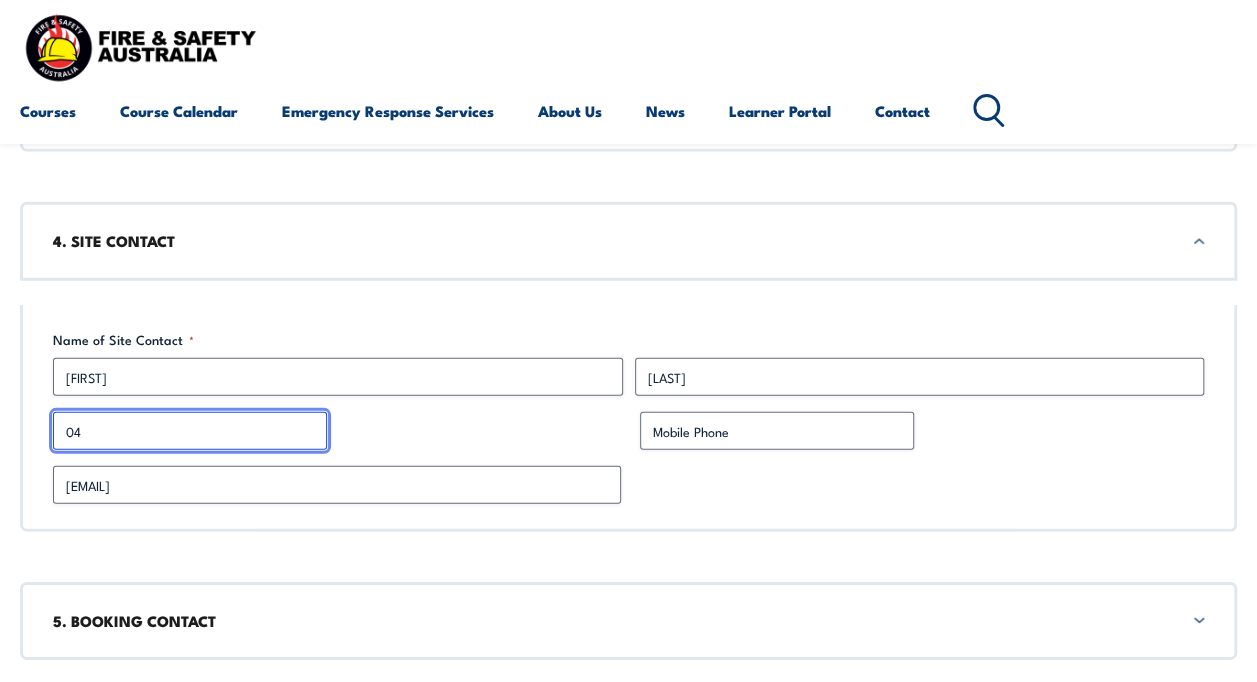type on "0" 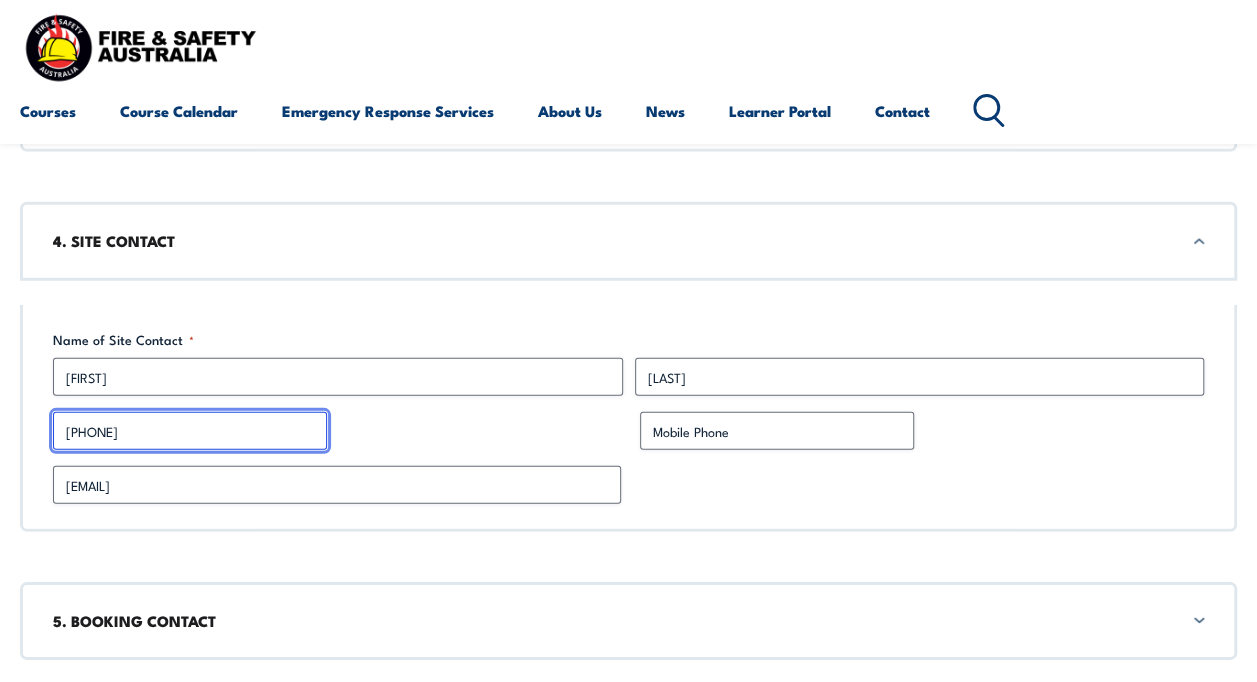 type on "[PHONE]" 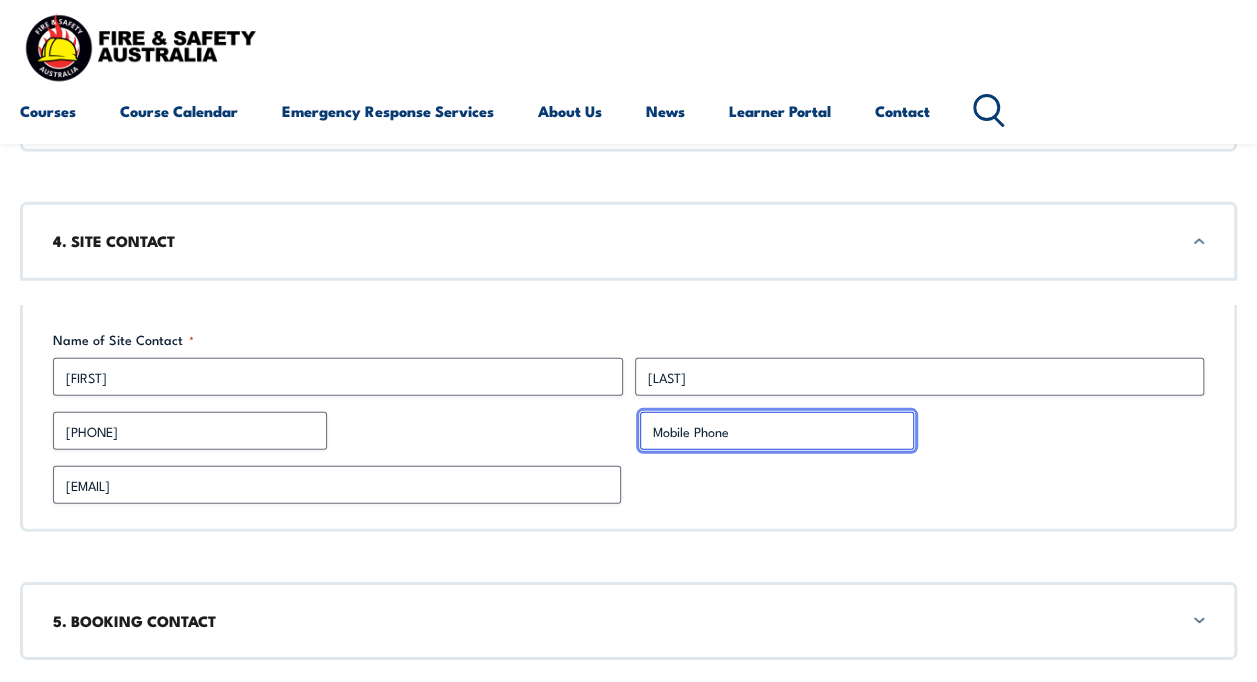 drag, startPoint x: 656, startPoint y: 421, endPoint x: 666, endPoint y: 415, distance: 11.661903 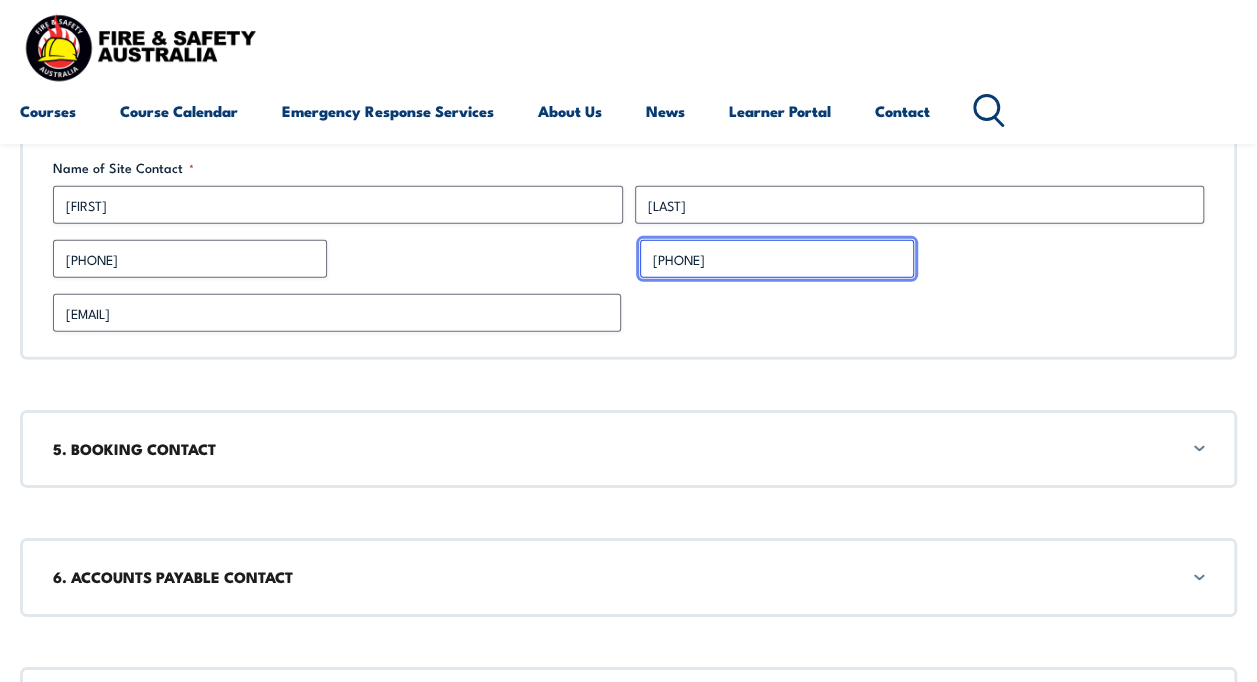 scroll, scrollTop: 2966, scrollLeft: 0, axis: vertical 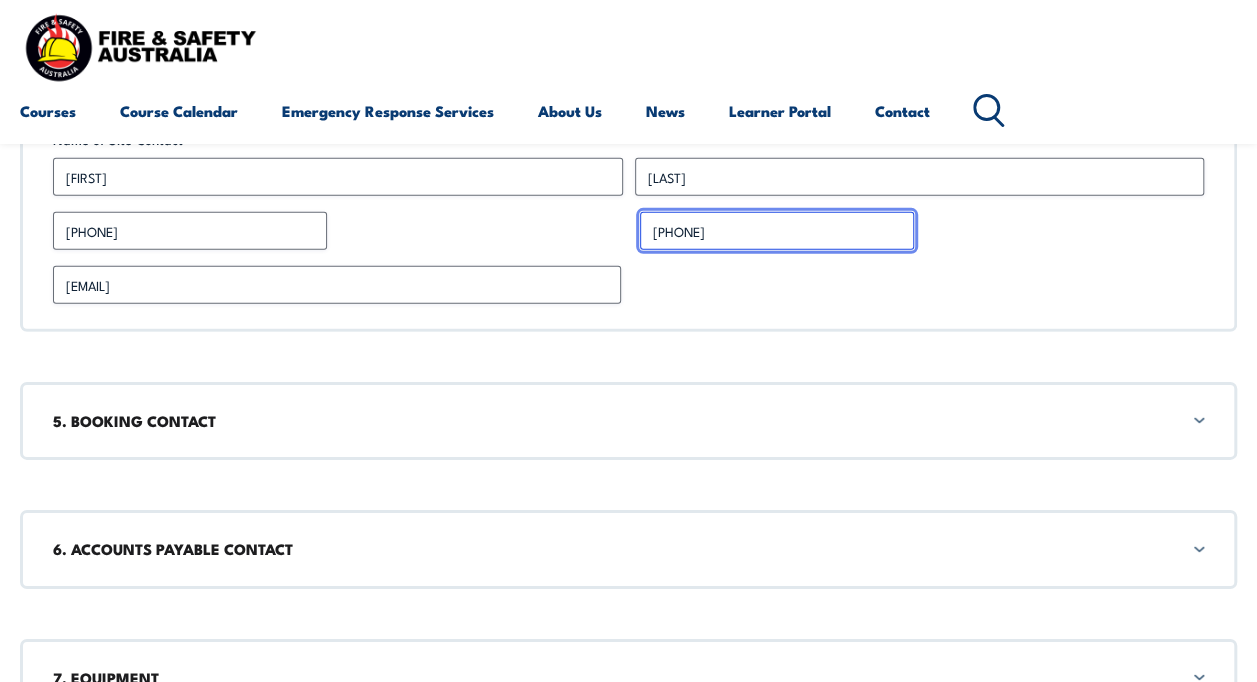 type on "[PHONE]" 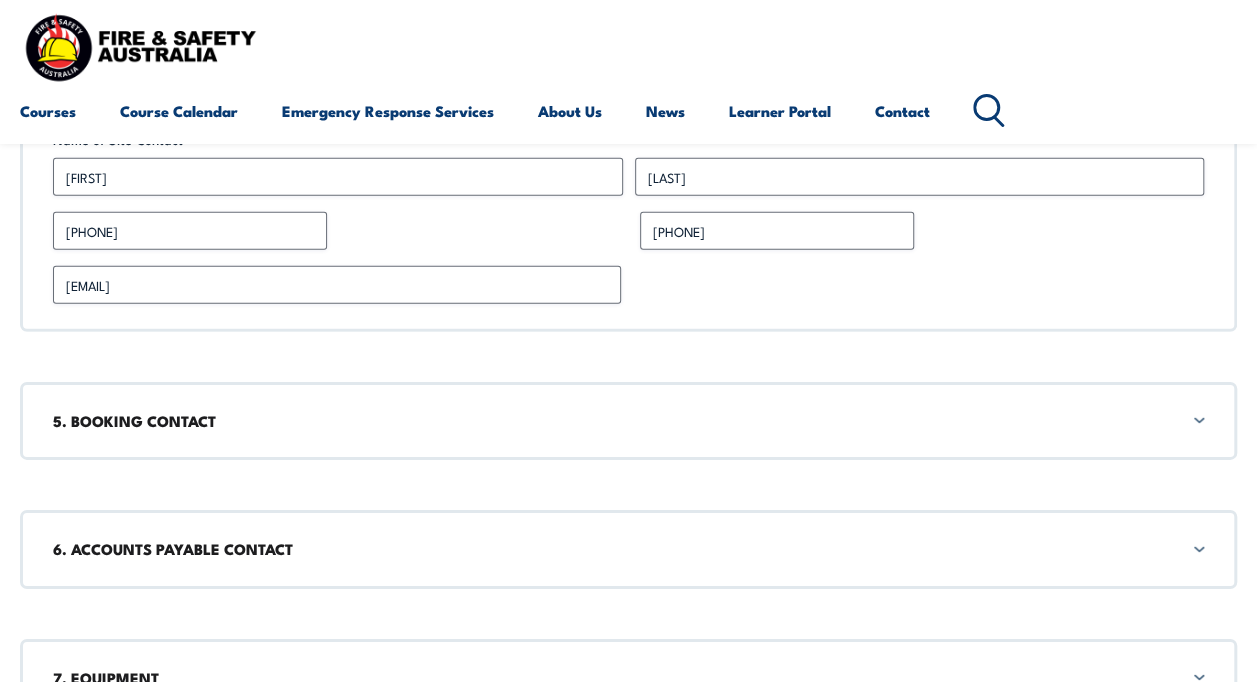 click on "5. BOOKING CONTACT" at bounding box center (628, 421) 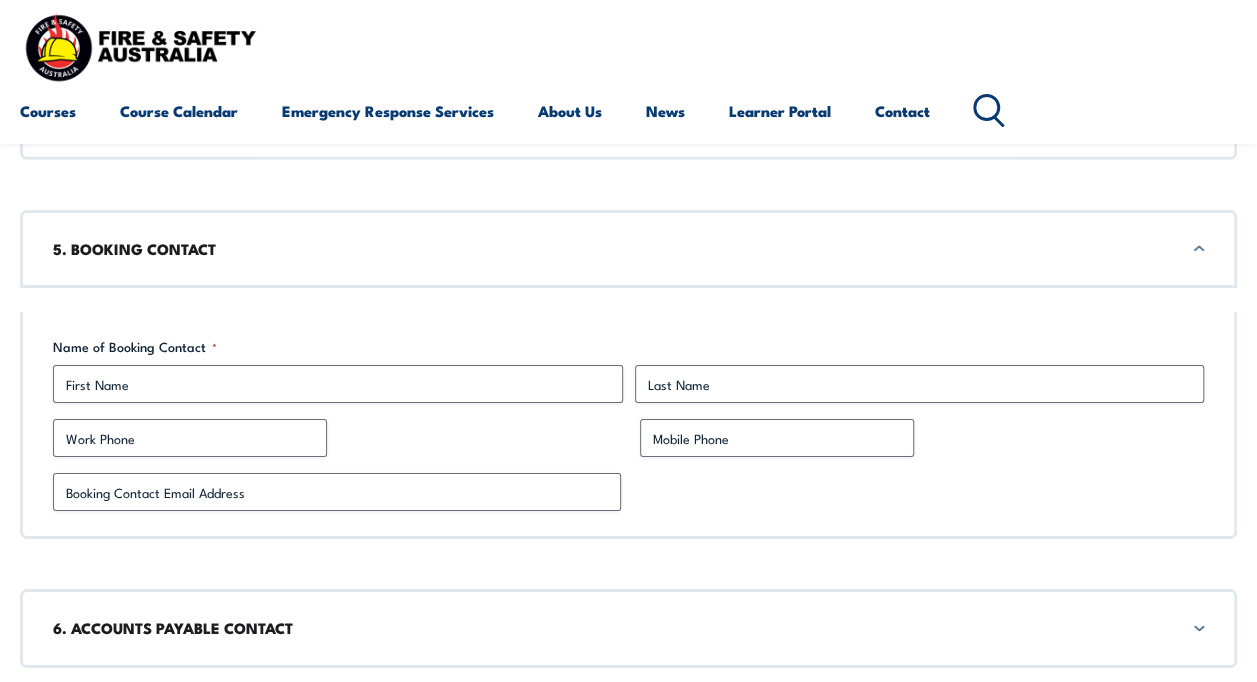 scroll, scrollTop: 3144, scrollLeft: 0, axis: vertical 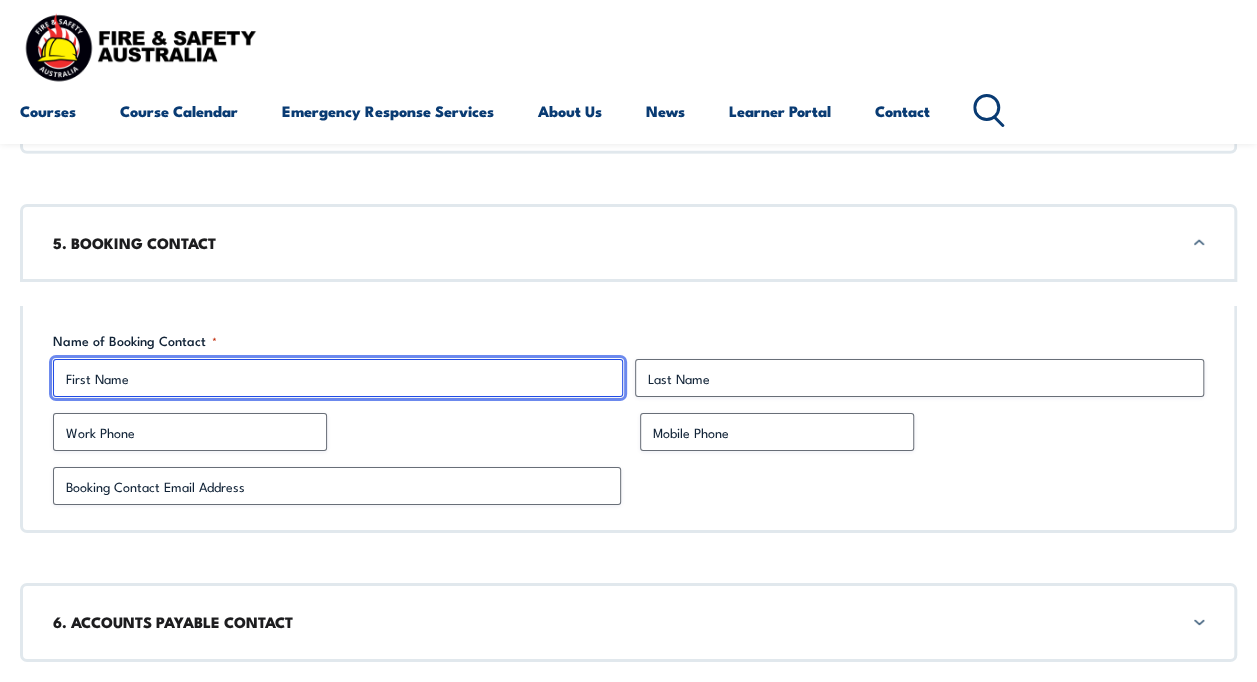 click on "First" at bounding box center (338, 378) 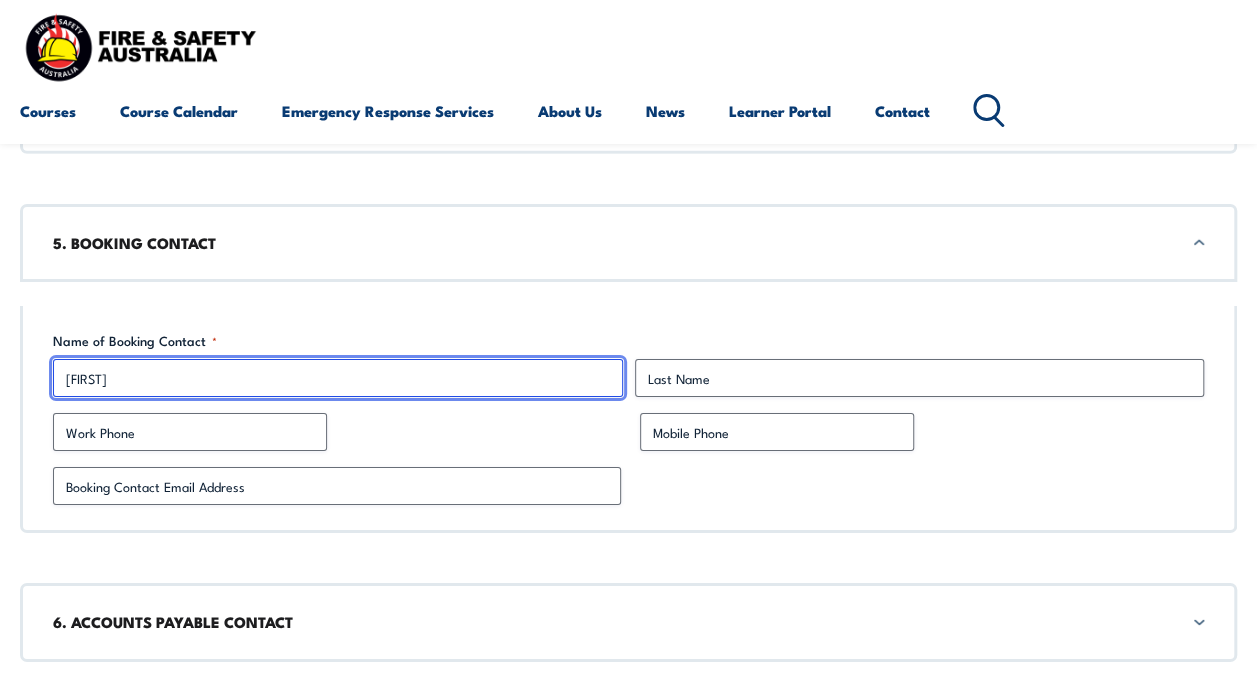 type on "[FIRST]" 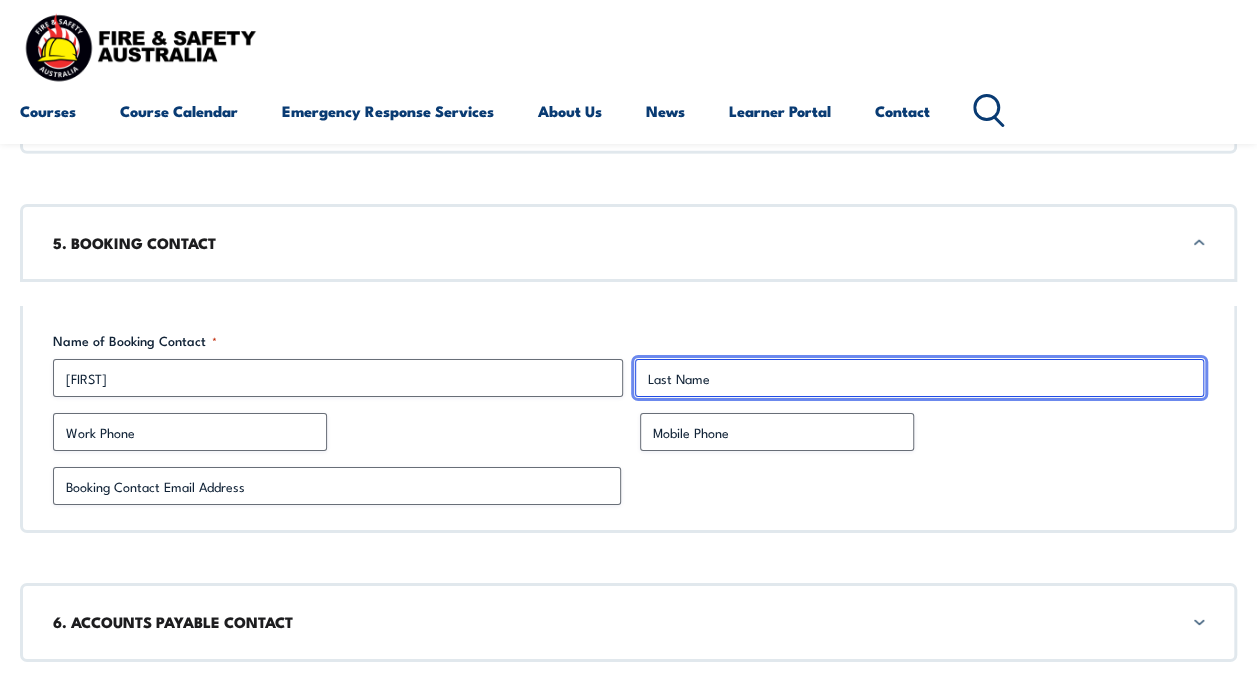 click on "Last" at bounding box center [920, 378] 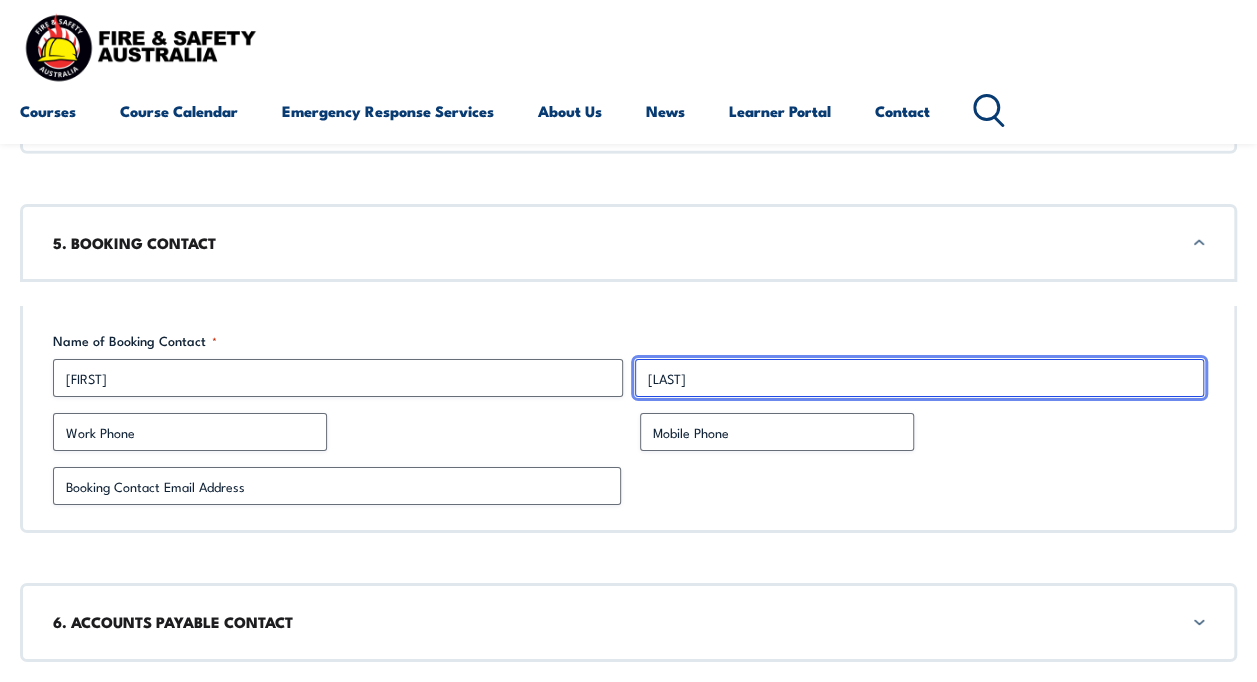 type on "[LAST]" 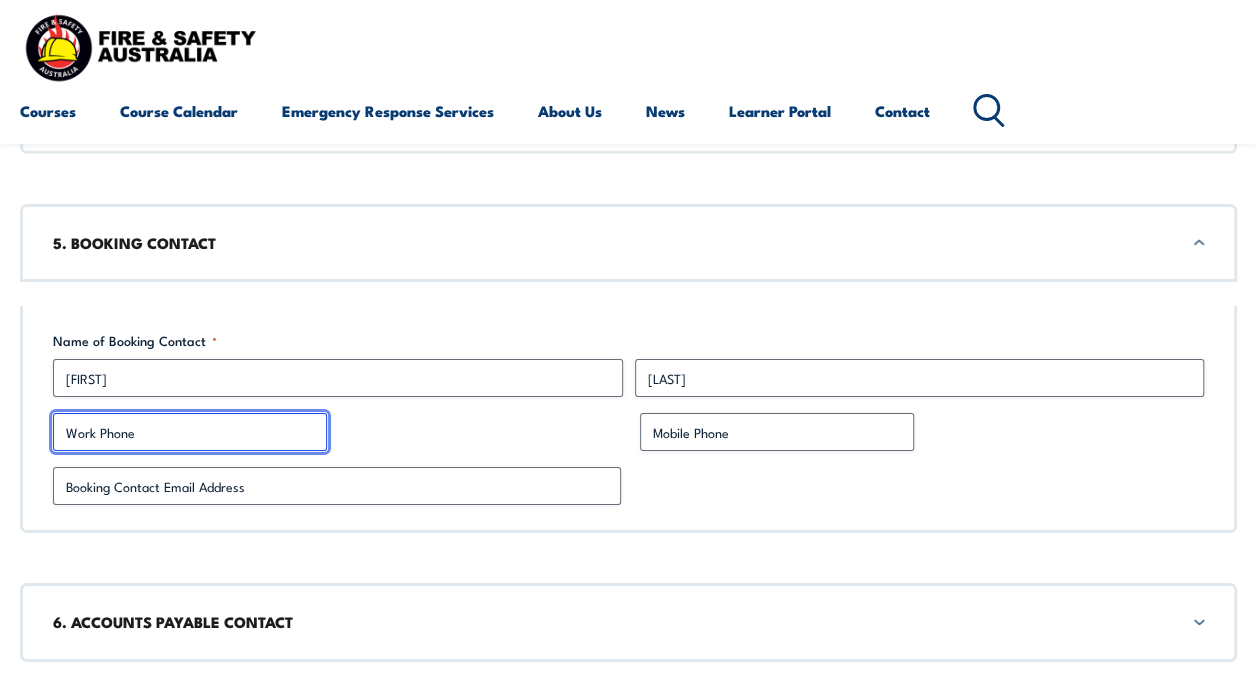 click on "Work Phone" at bounding box center (190, 432) 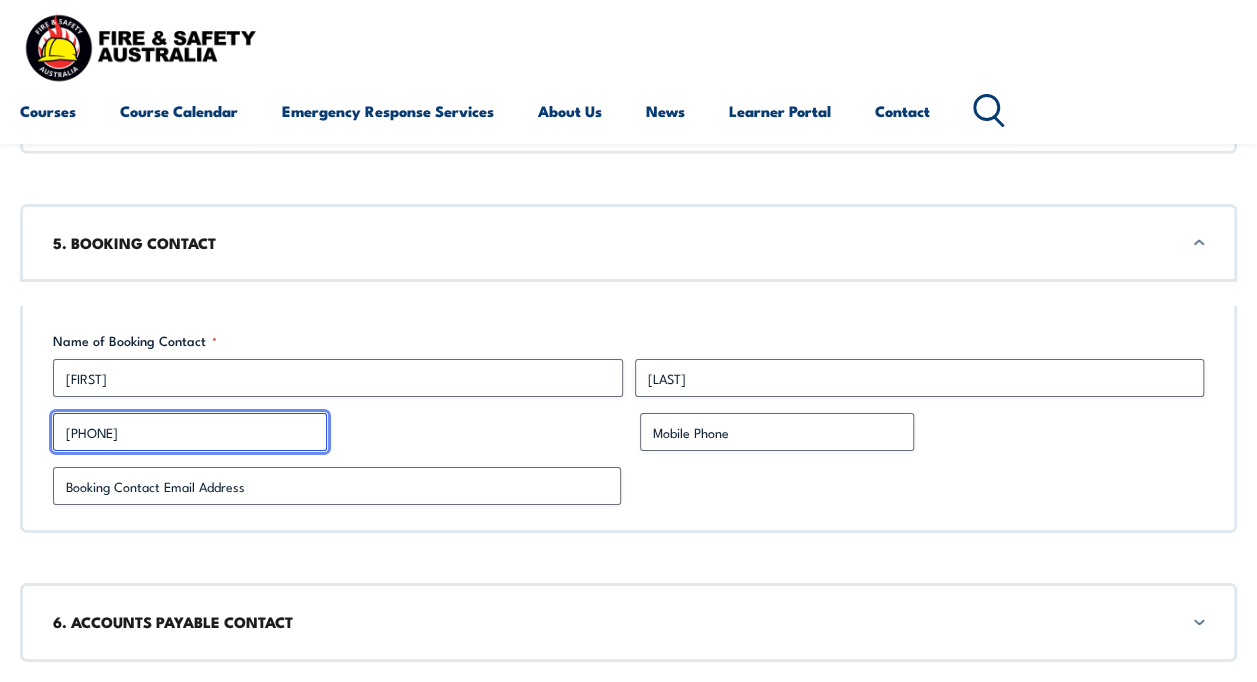 type on "[PHONE]" 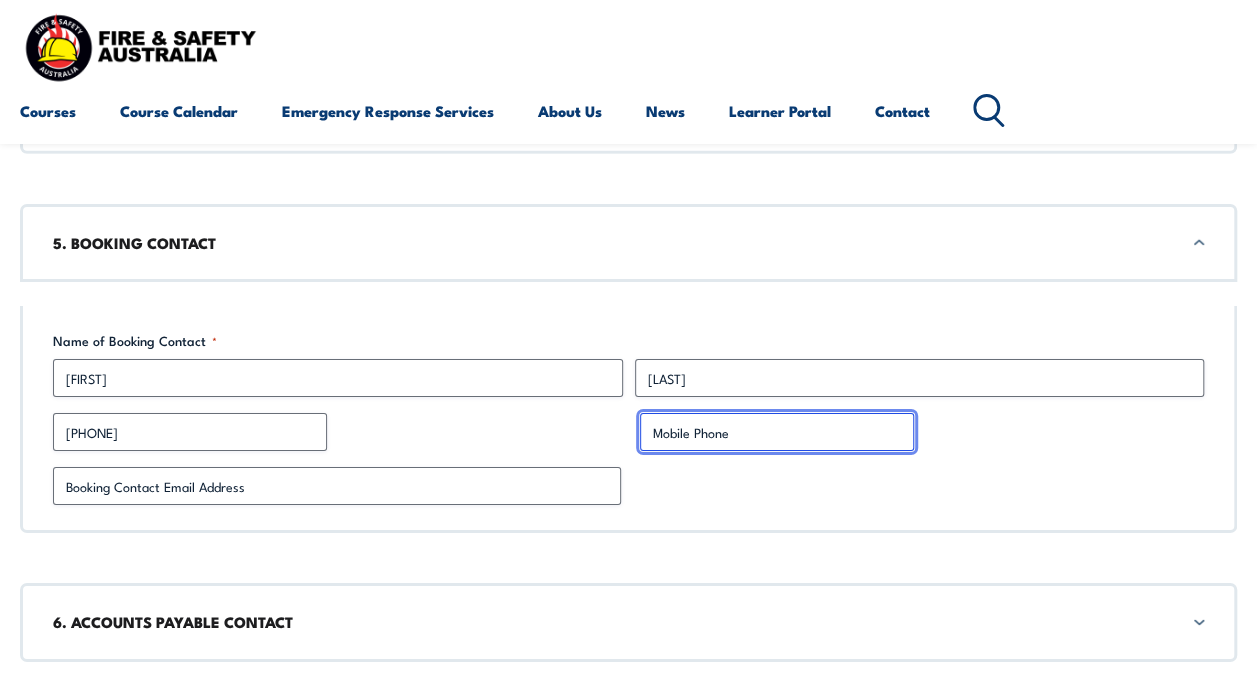 click on "Mobile Phone" at bounding box center (777, 432) 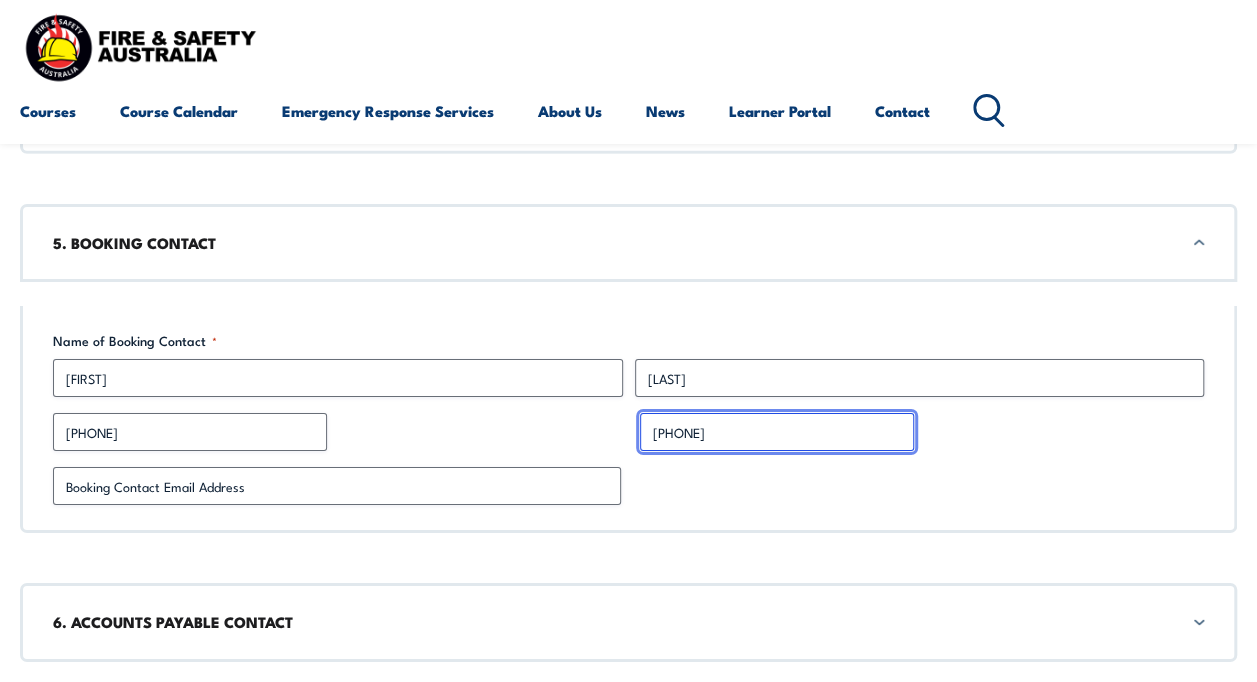 type on "[PHONE]" 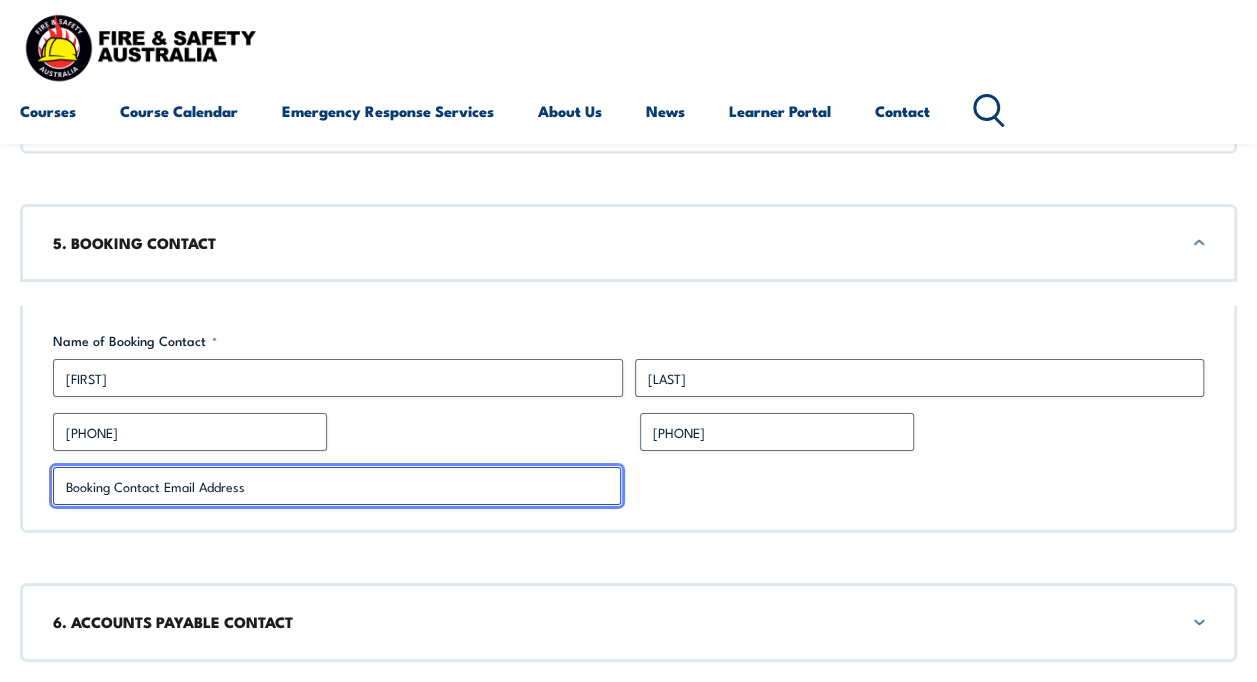 click on "Booking Contact Email Address *" at bounding box center (337, 486) 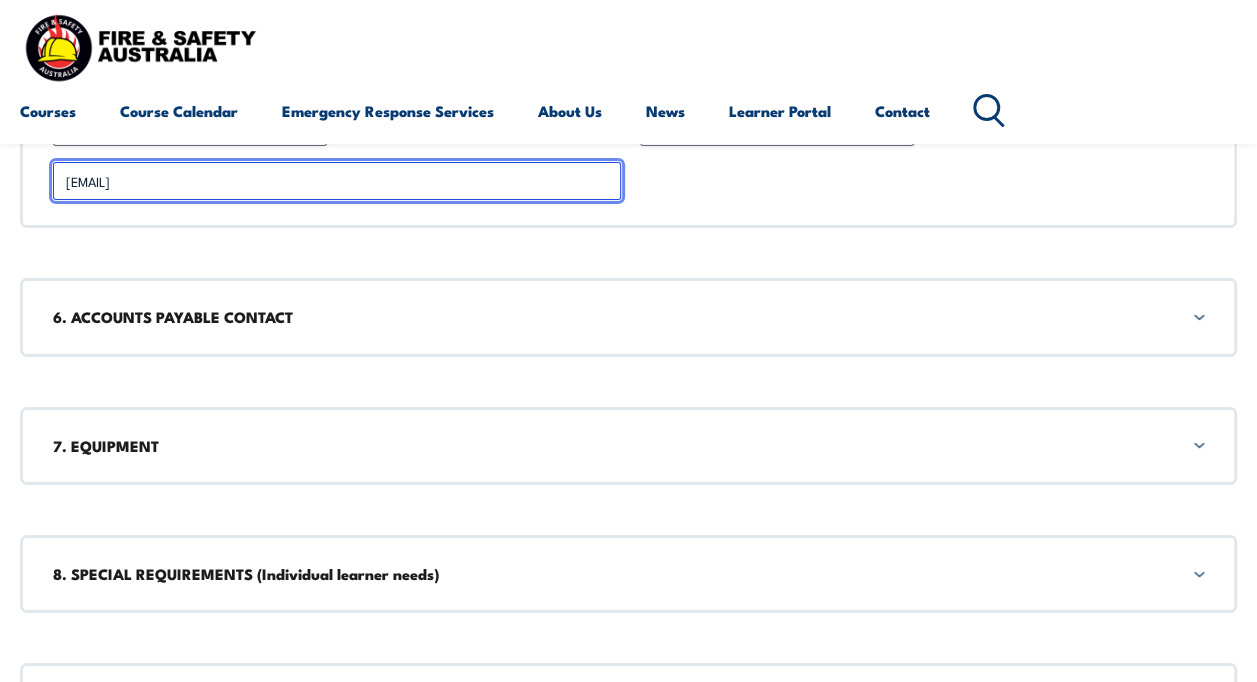 scroll, scrollTop: 3444, scrollLeft: 0, axis: vertical 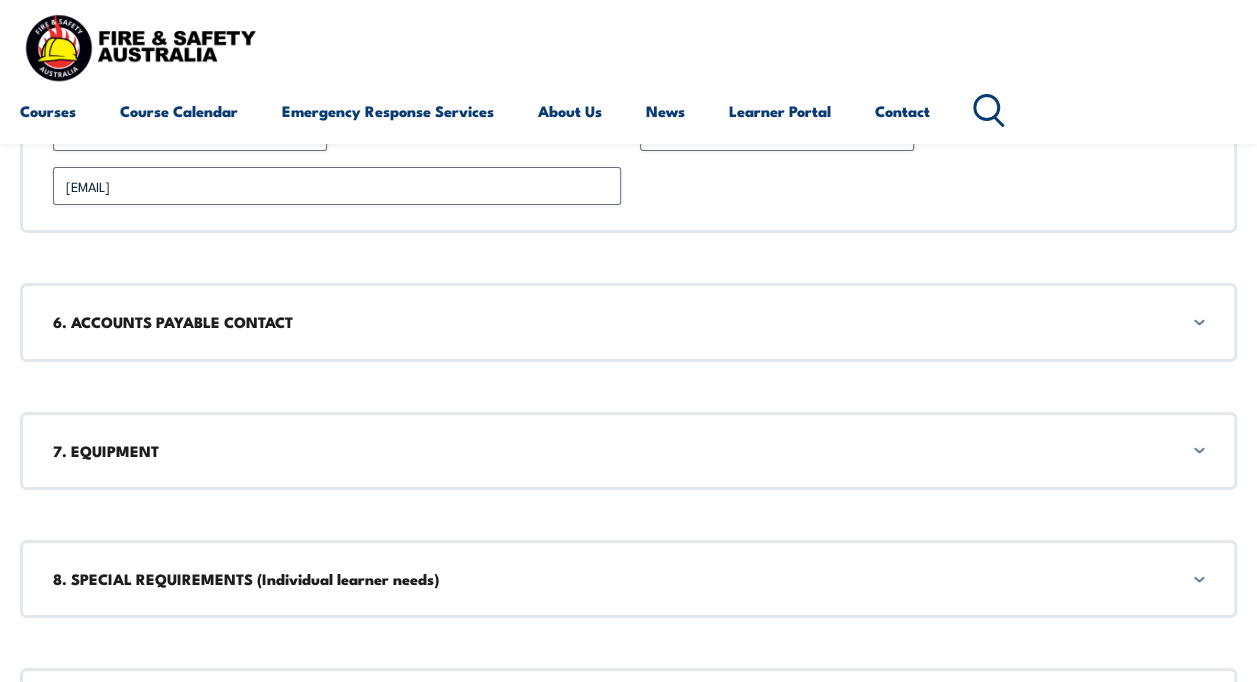 click on "6. ACCOUNTS PAYABLE CONTACT" at bounding box center [628, 322] 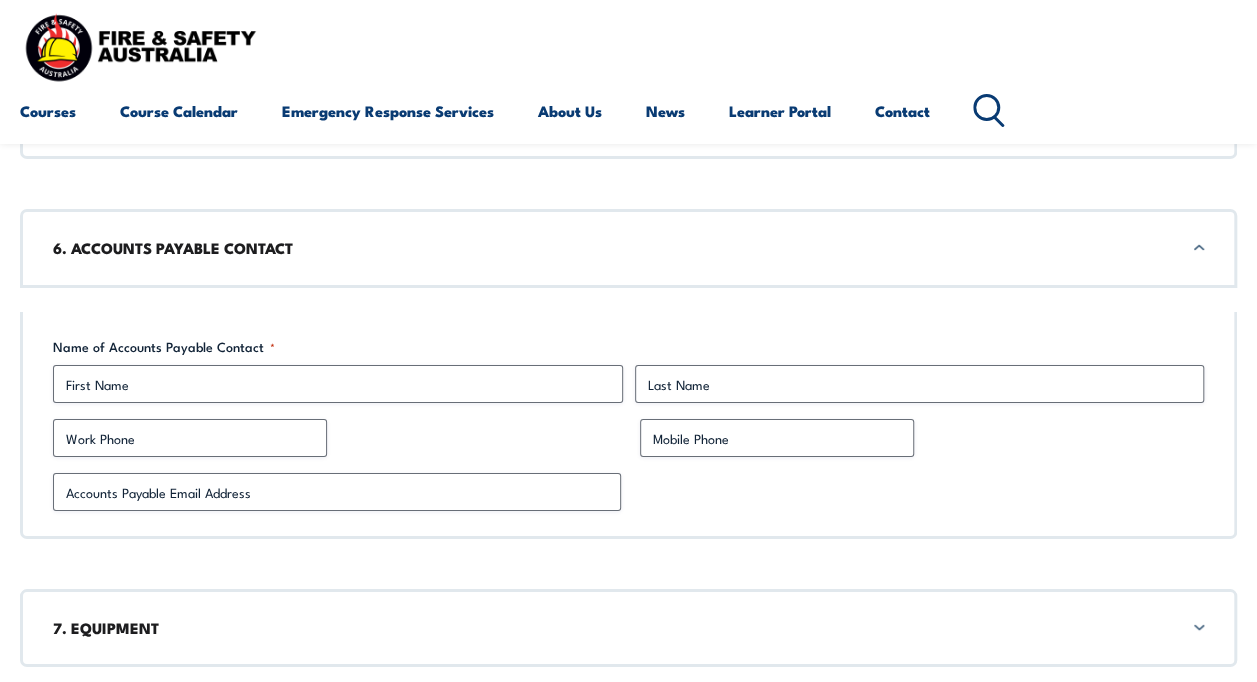 scroll, scrollTop: 3522, scrollLeft: 0, axis: vertical 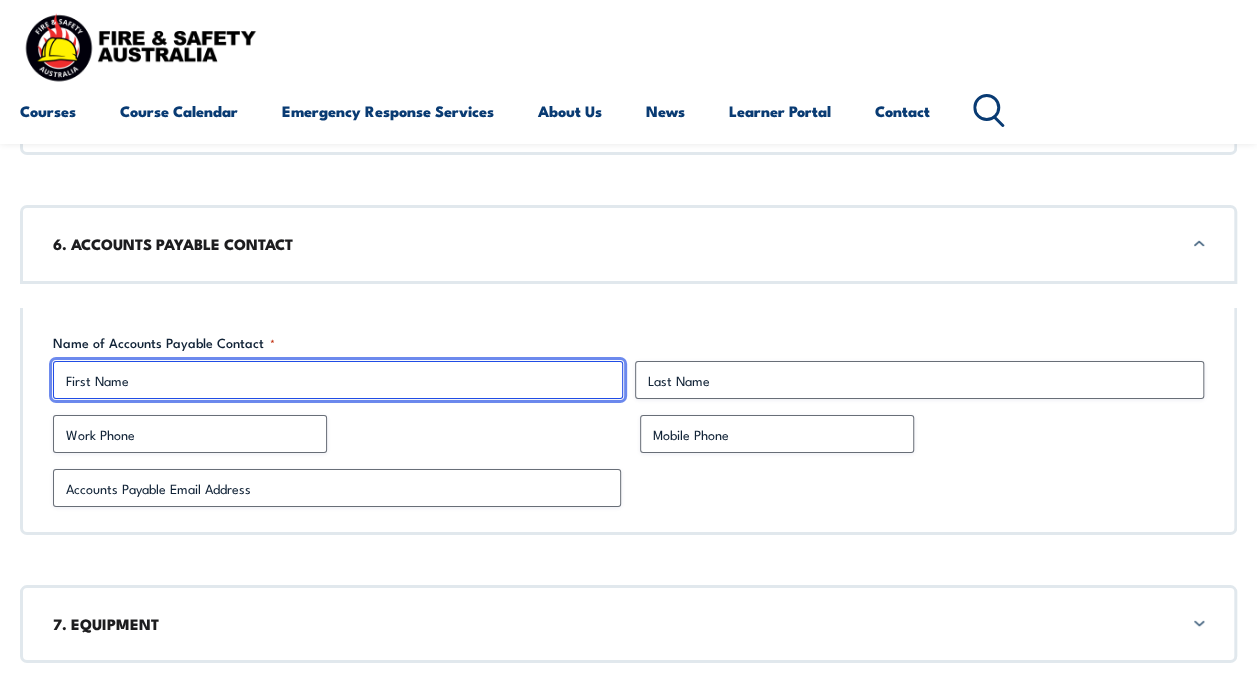 click on "First" at bounding box center (338, 380) 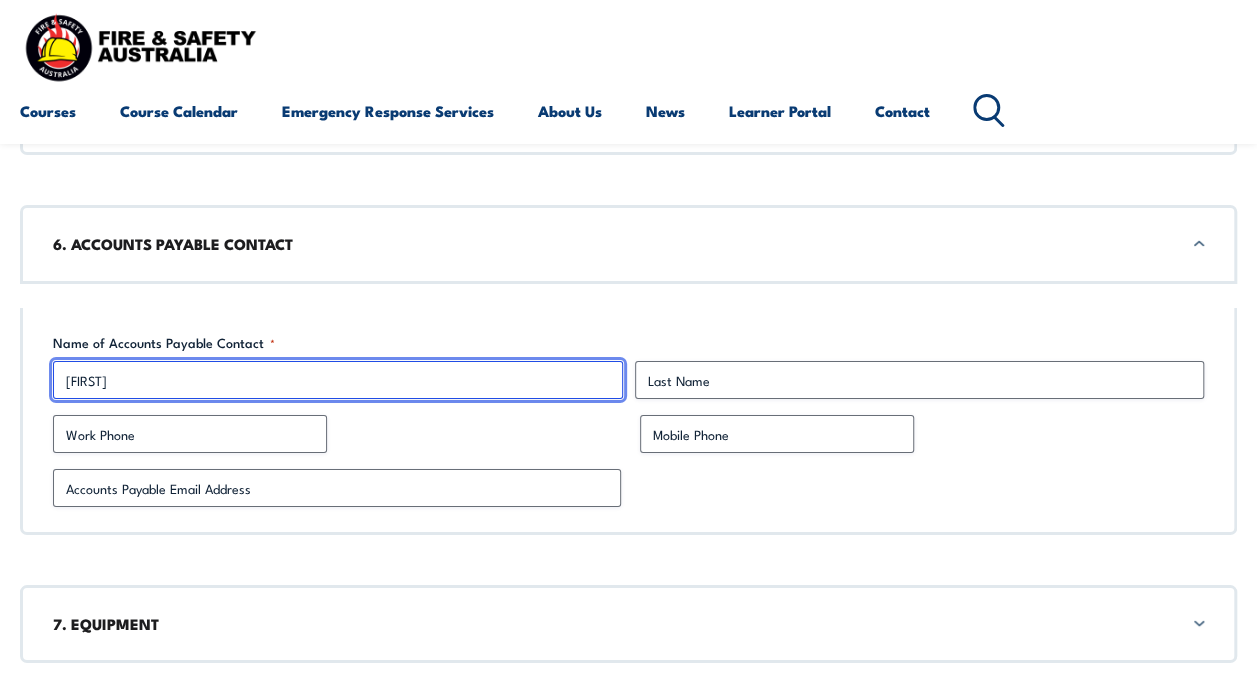 type on "[FIRST]" 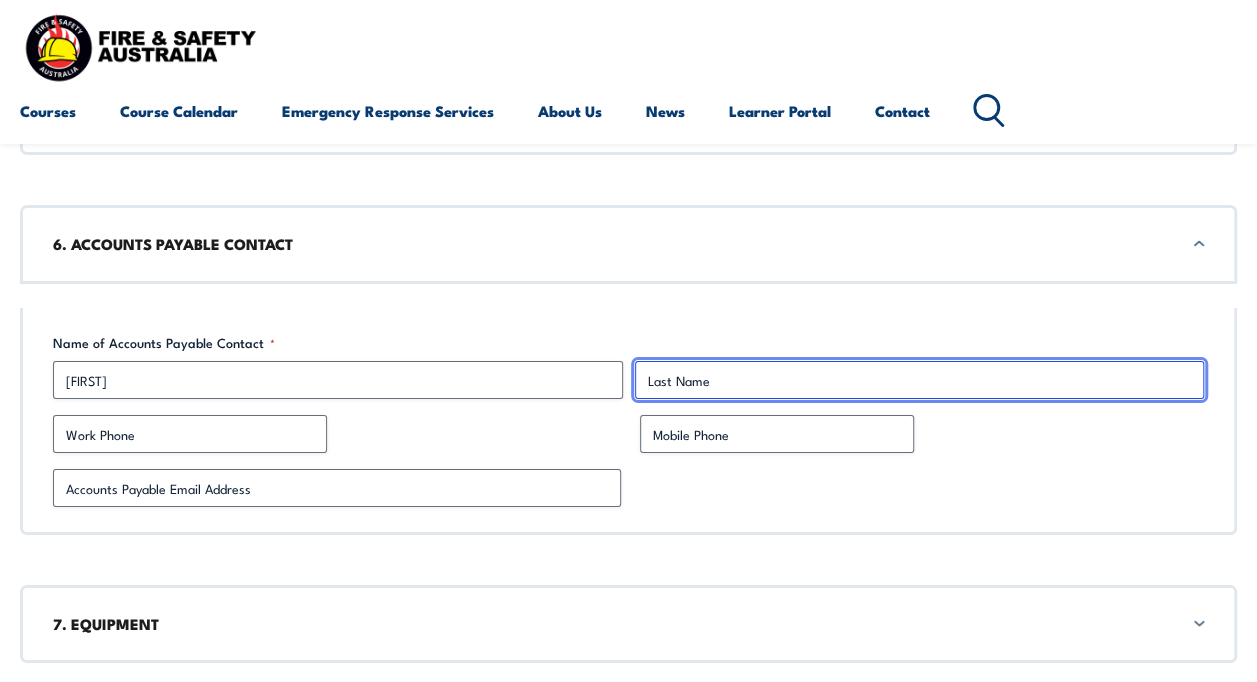 click on "Last" at bounding box center (920, 380) 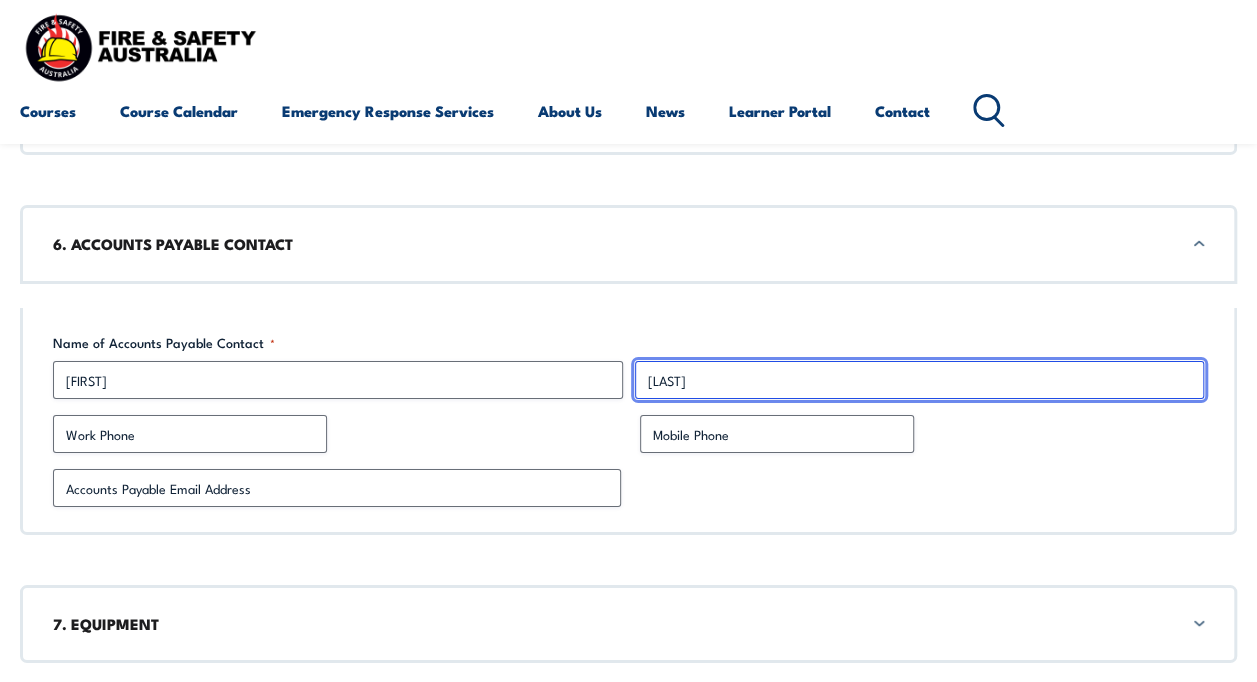 type on "[LAST]" 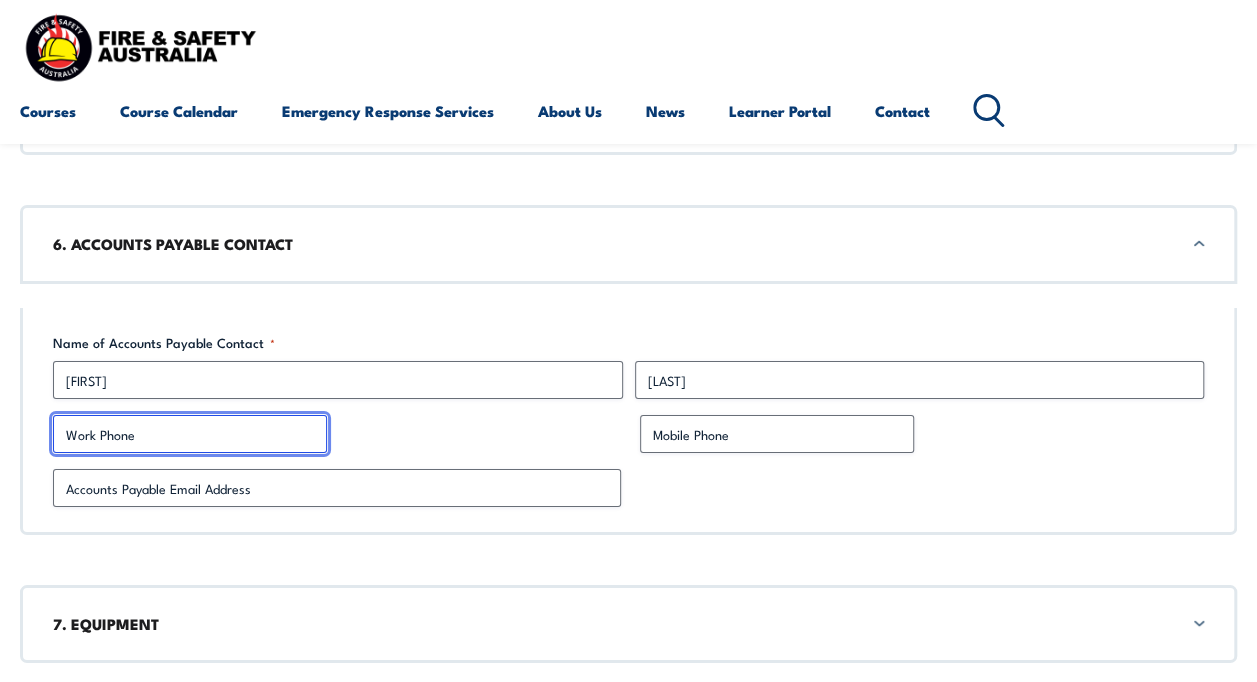 drag, startPoint x: 55, startPoint y: 420, endPoint x: 66, endPoint y: 420, distance: 11 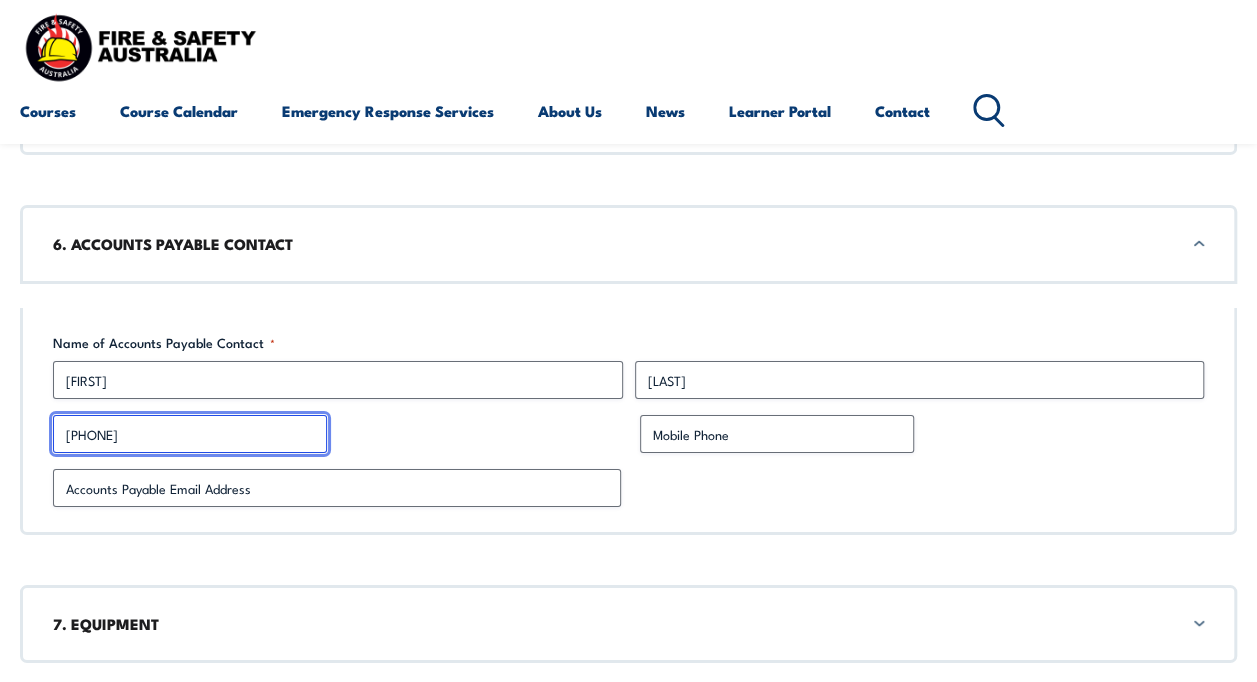 type on "[PHONE]" 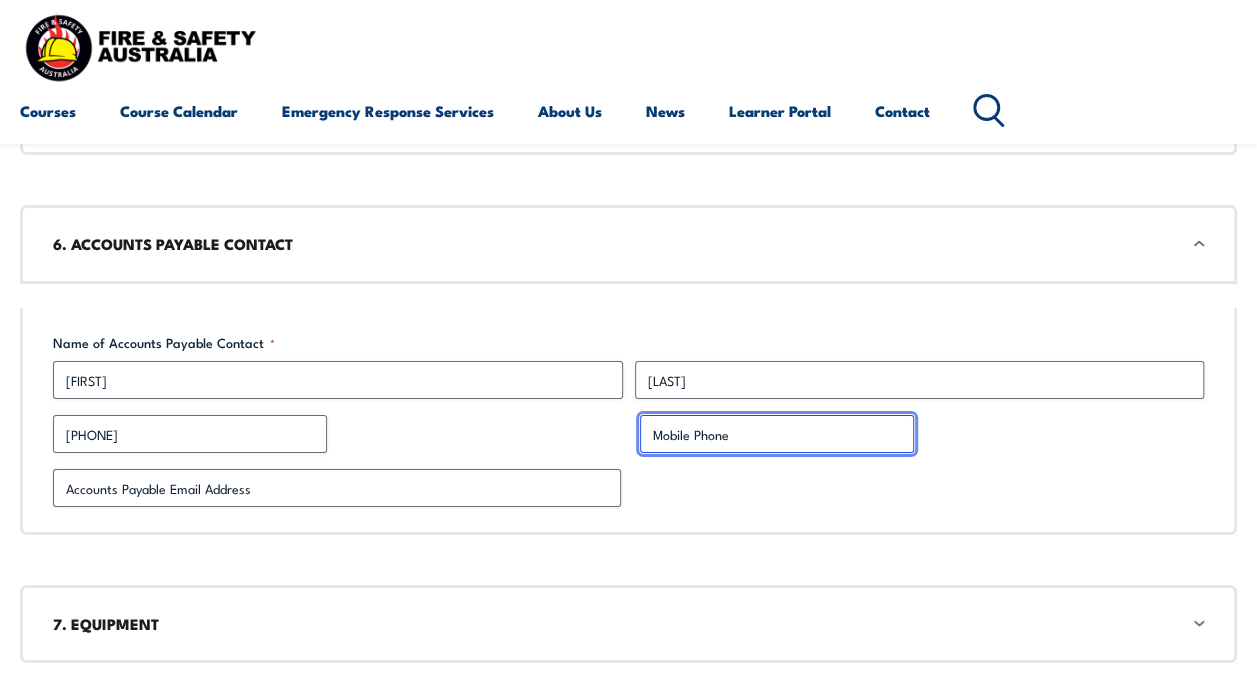 click on "Mobile Phone" at bounding box center (777, 434) 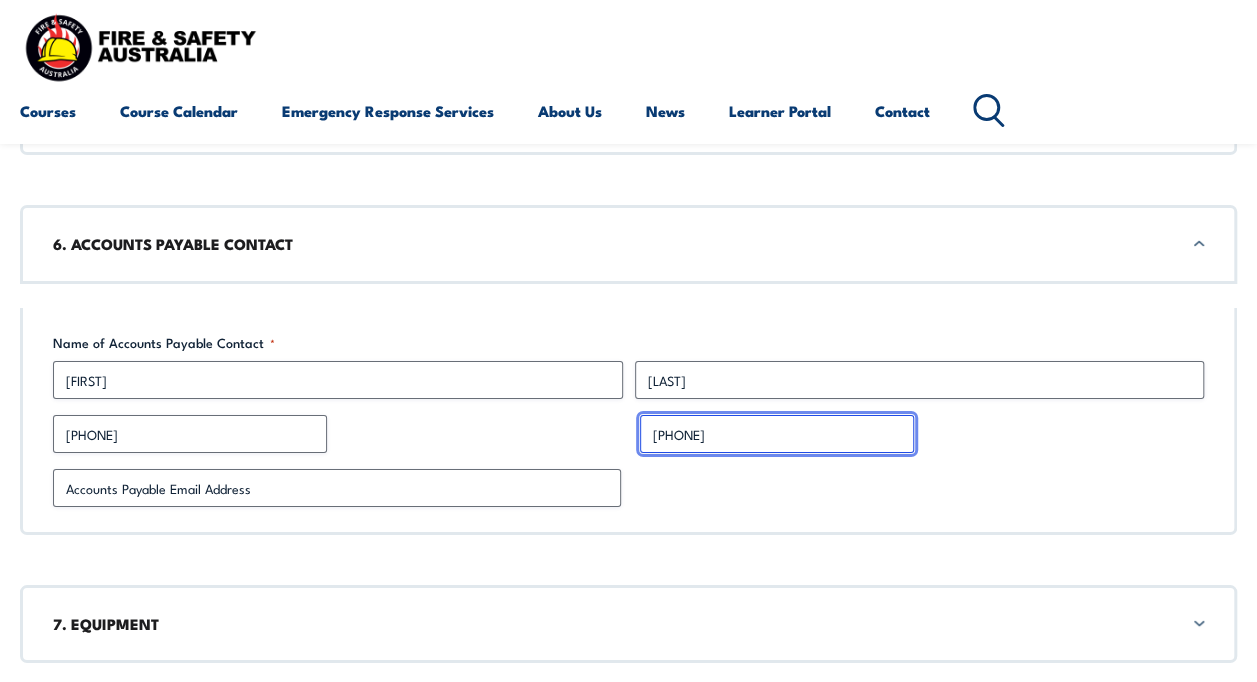 type on "[PHONE]" 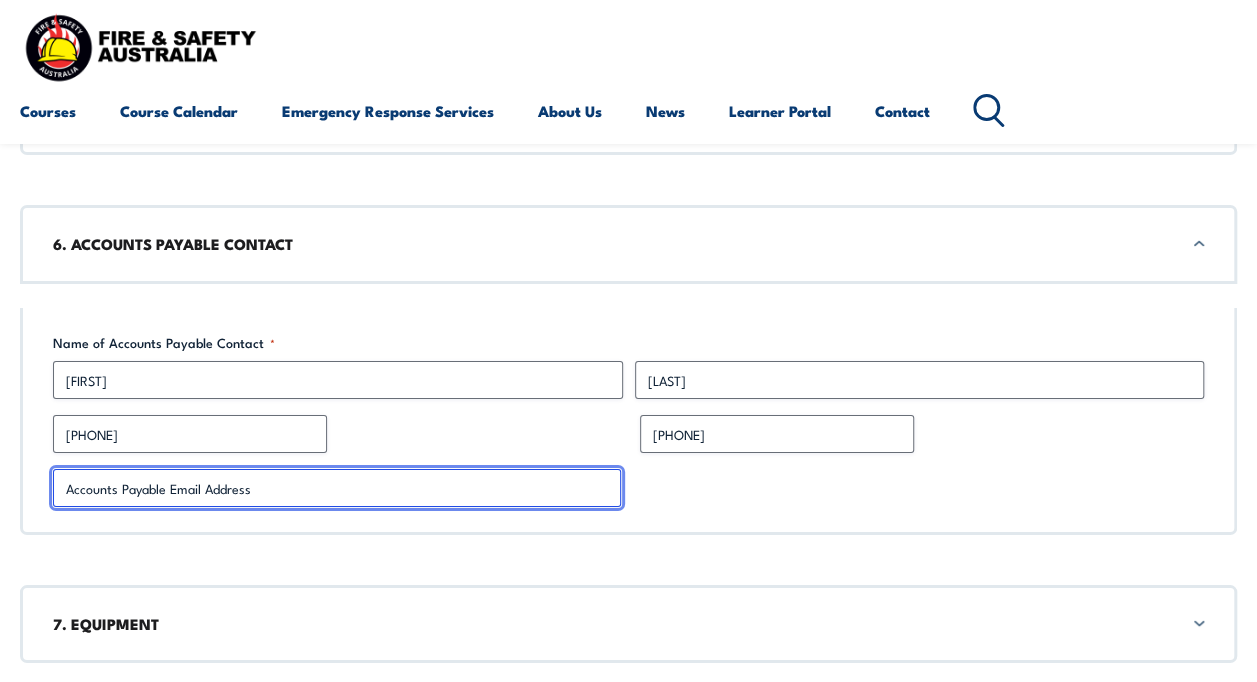 click on "[ACCOUNTS_PAYABLE_EMAIL]" at bounding box center (337, 488) 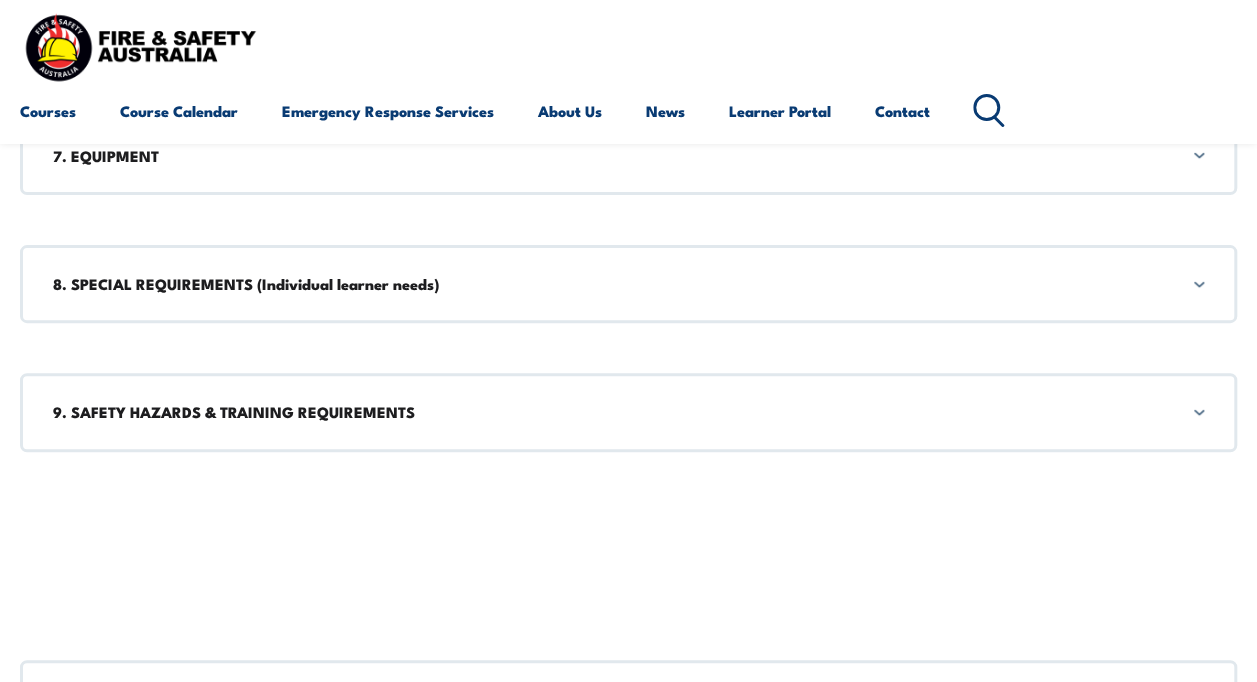 scroll, scrollTop: 4022, scrollLeft: 0, axis: vertical 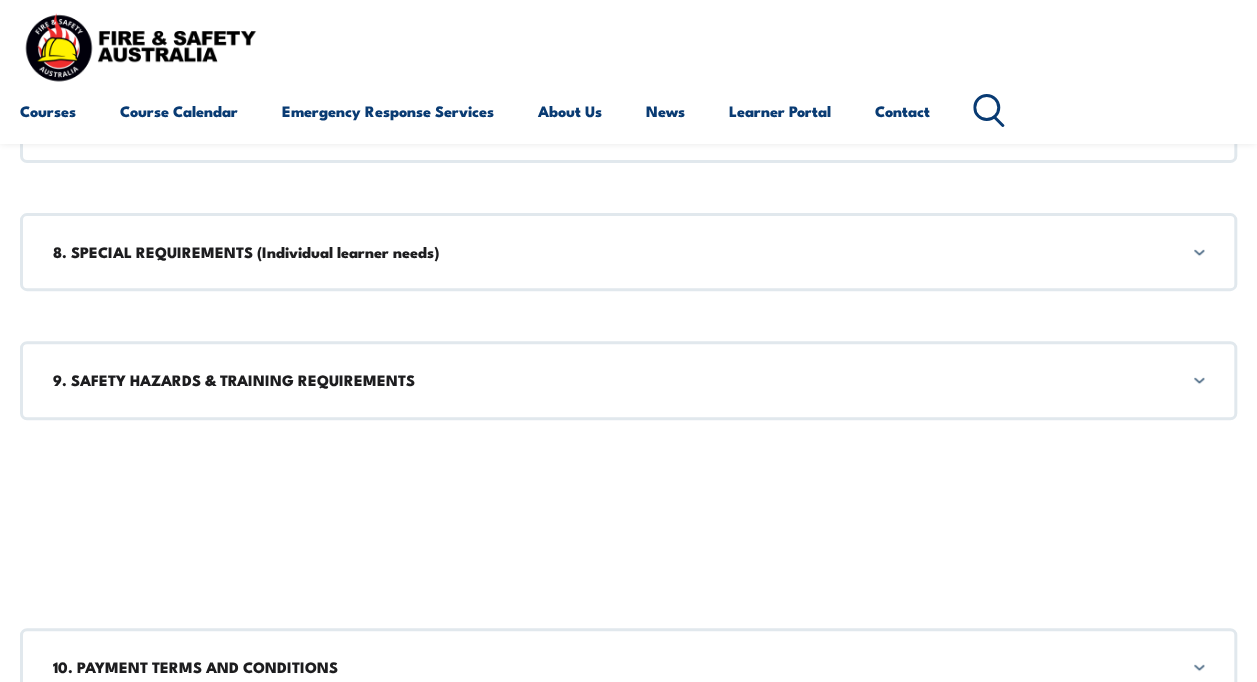 click on "8. SPECIAL REQUIREMENTS (Individual learner needs)" at bounding box center [628, 252] 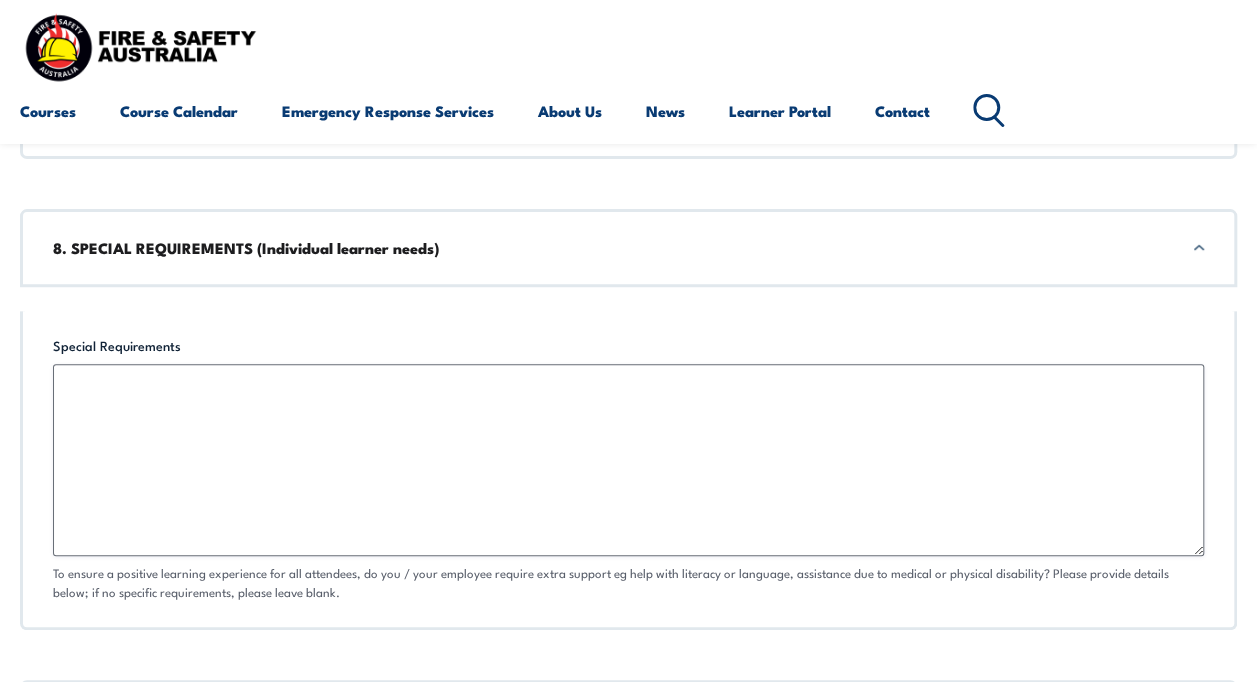 scroll, scrollTop: 4028, scrollLeft: 0, axis: vertical 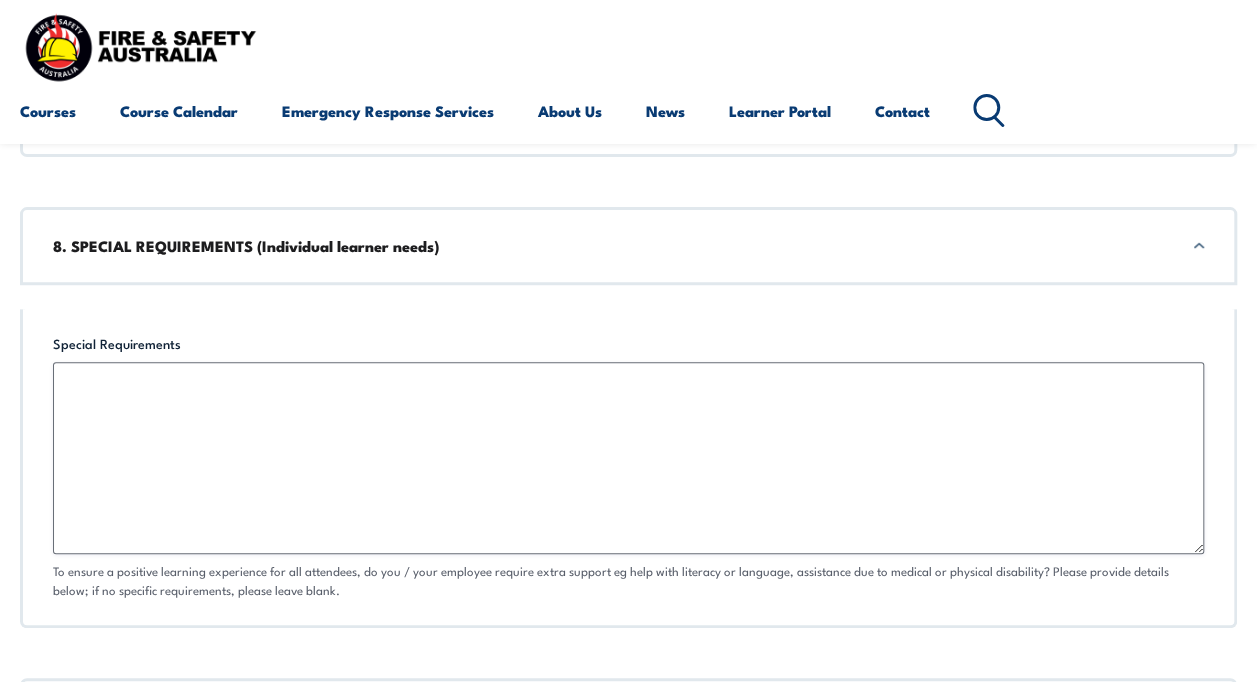 click on "8. SPECIAL REQUIREMENTS (Individual learner needs)" at bounding box center [628, 246] 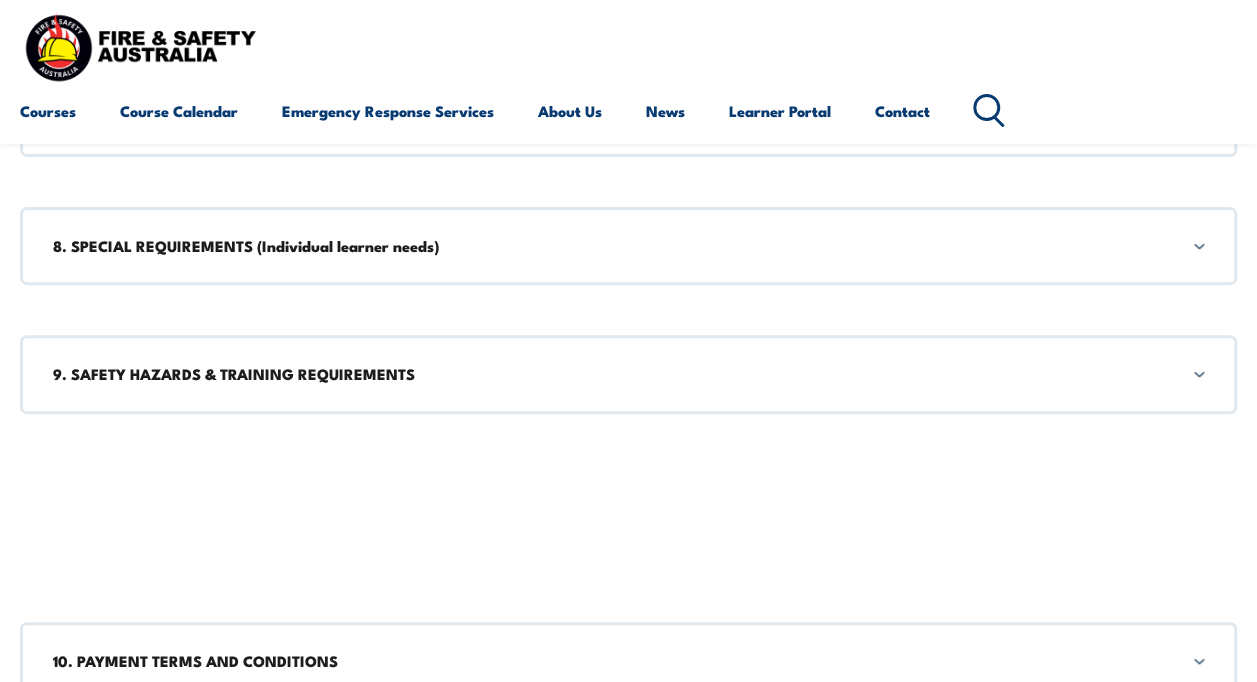 click on "9. SAFETY HAZARDS & TRAINING REQUIREMENTS" at bounding box center [628, 374] 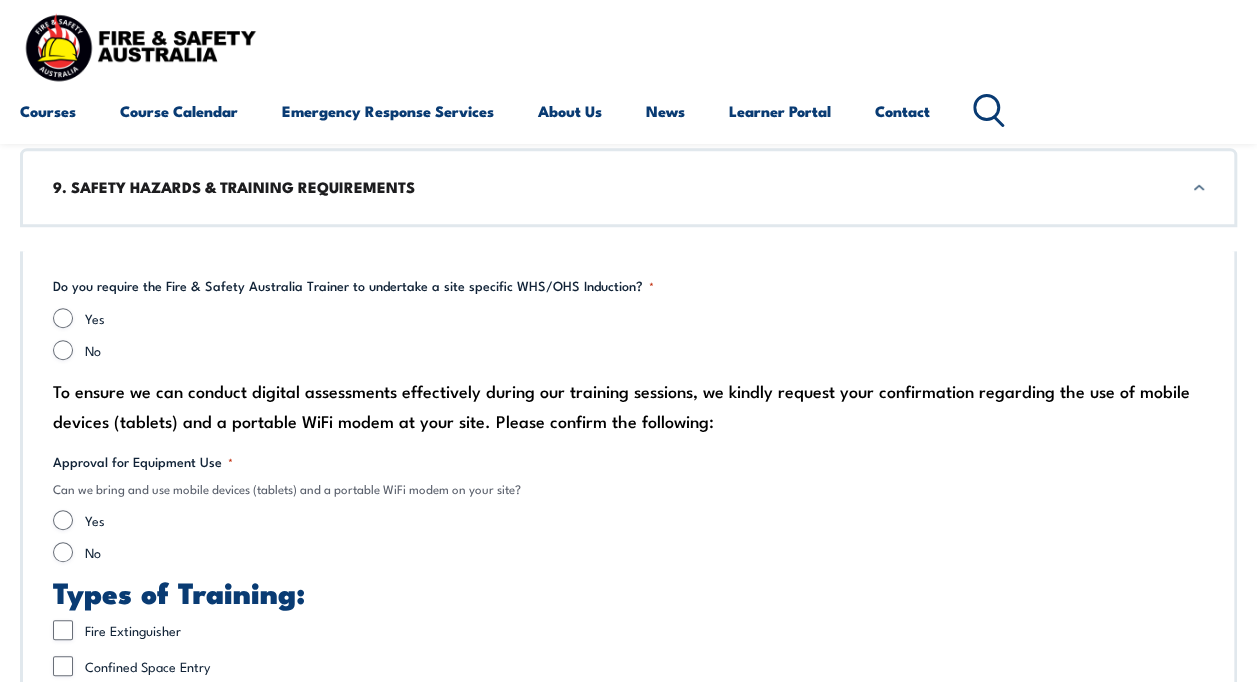 scroll, scrollTop: 4256, scrollLeft: 0, axis: vertical 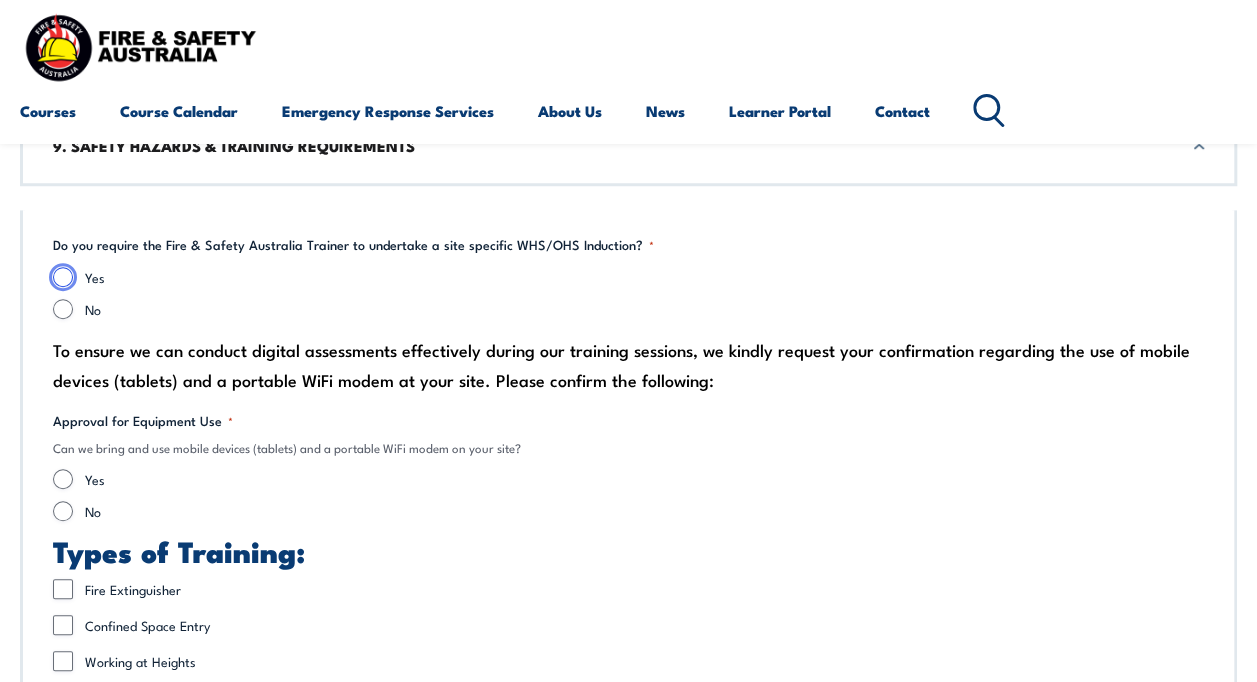 click on "Yes" at bounding box center (63, 277) 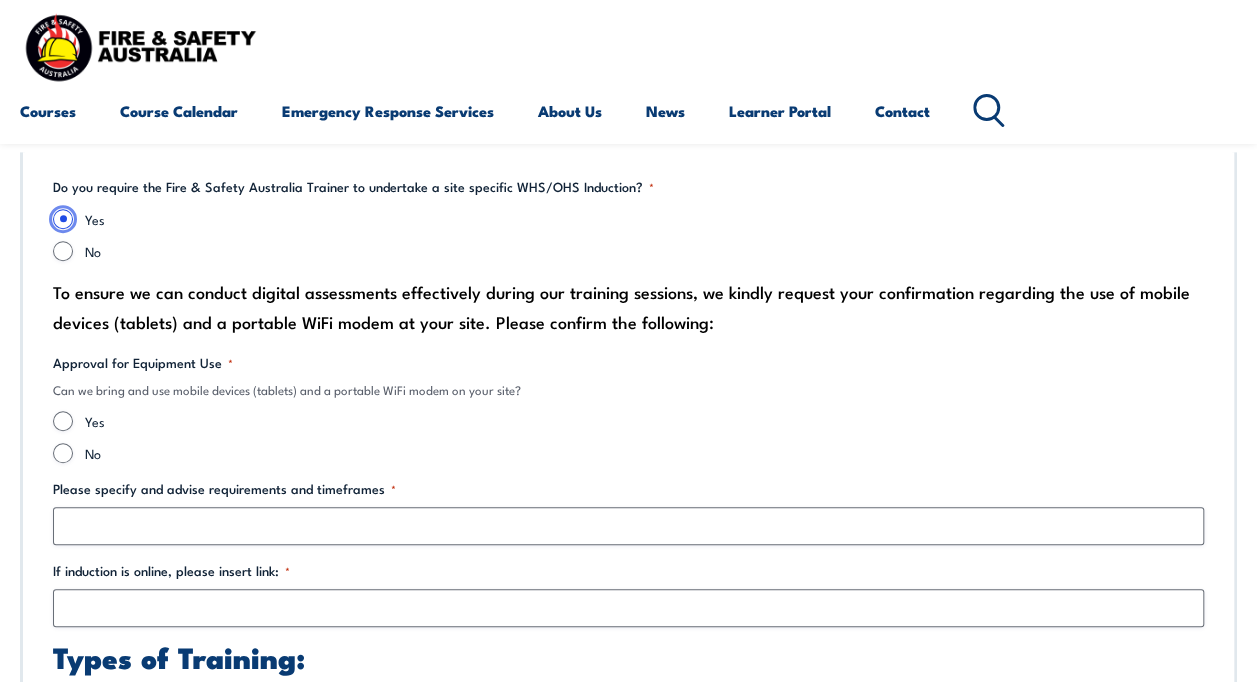 scroll, scrollTop: 4356, scrollLeft: 0, axis: vertical 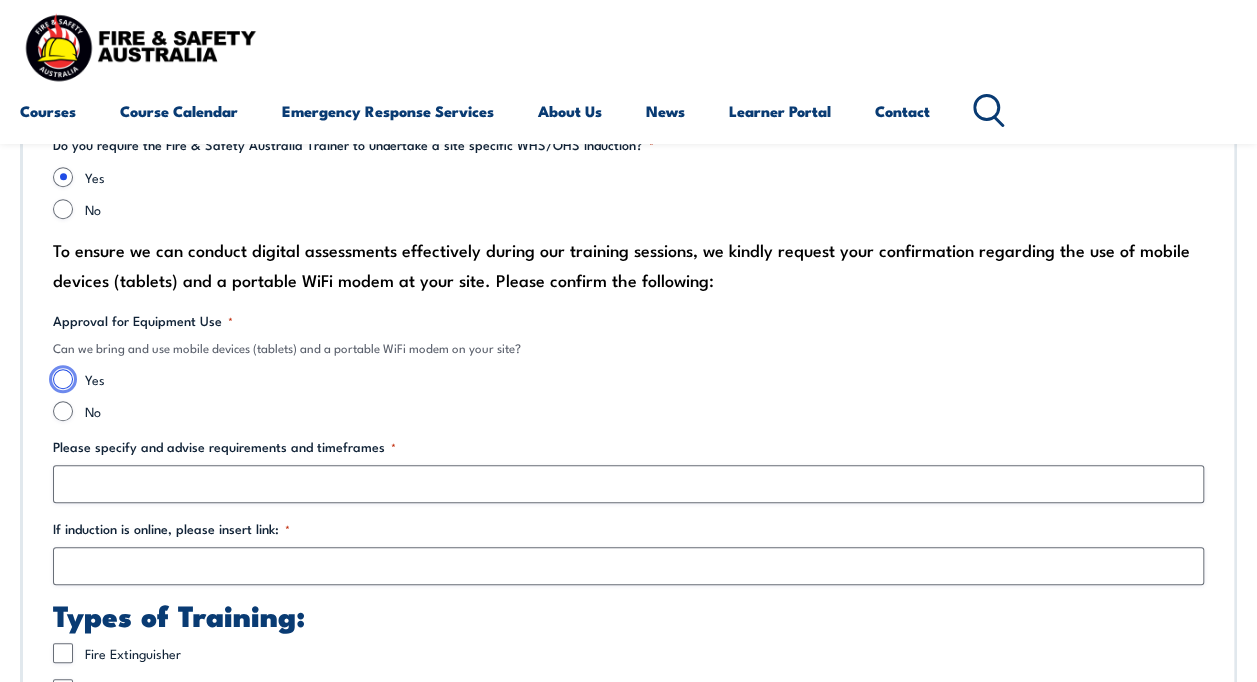 click on "Yes" at bounding box center (63, 379) 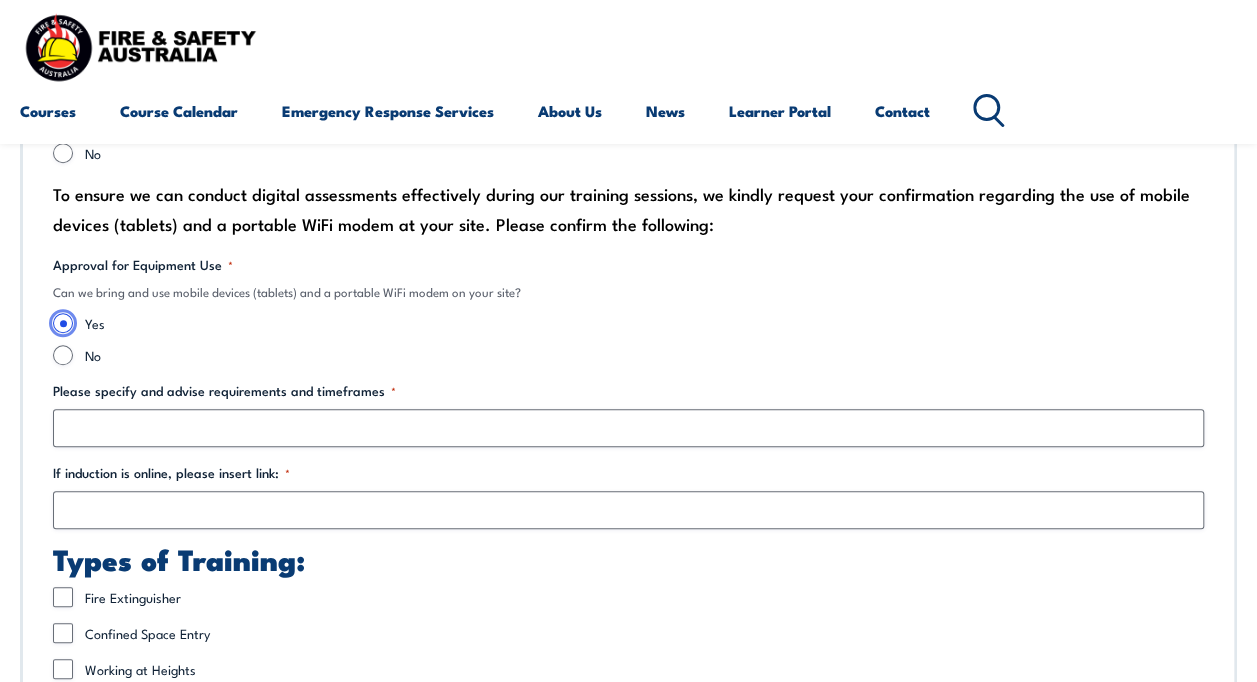 scroll, scrollTop: 4456, scrollLeft: 0, axis: vertical 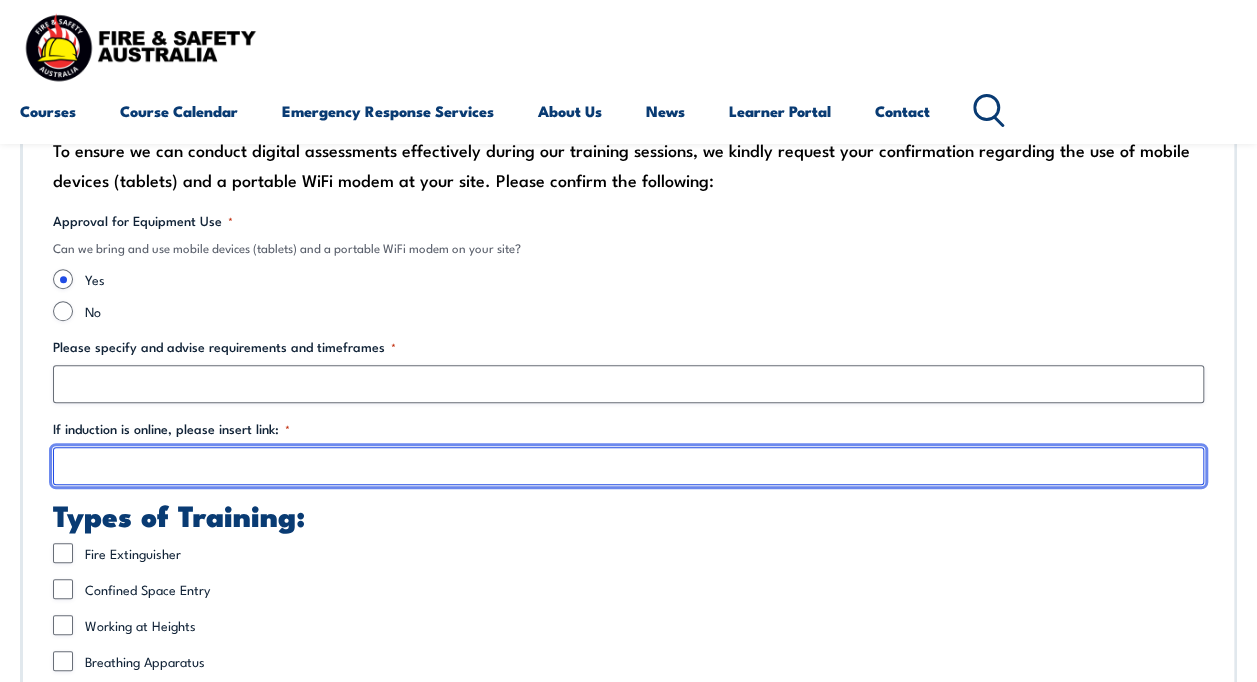 click on "If induction is online, please insert link: *" at bounding box center [628, 466] 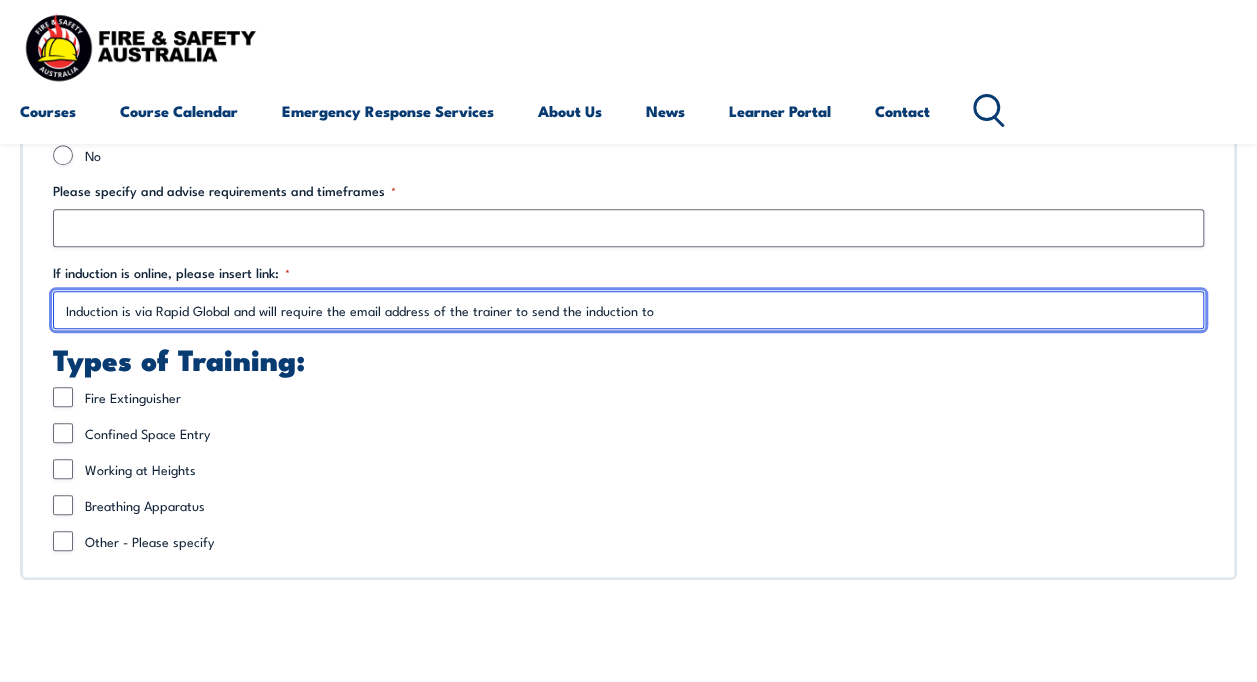 scroll, scrollTop: 4656, scrollLeft: 0, axis: vertical 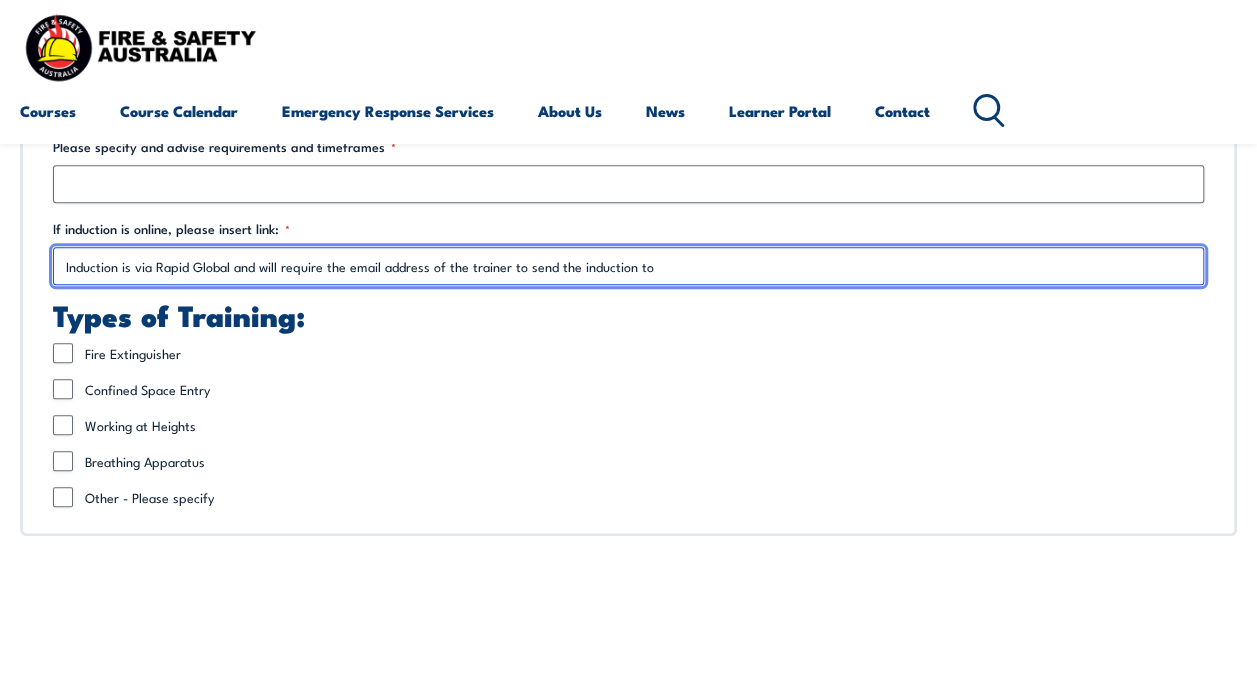 type on "Induction is via Rapid Global and will require the email address of the trainer to send the induction to" 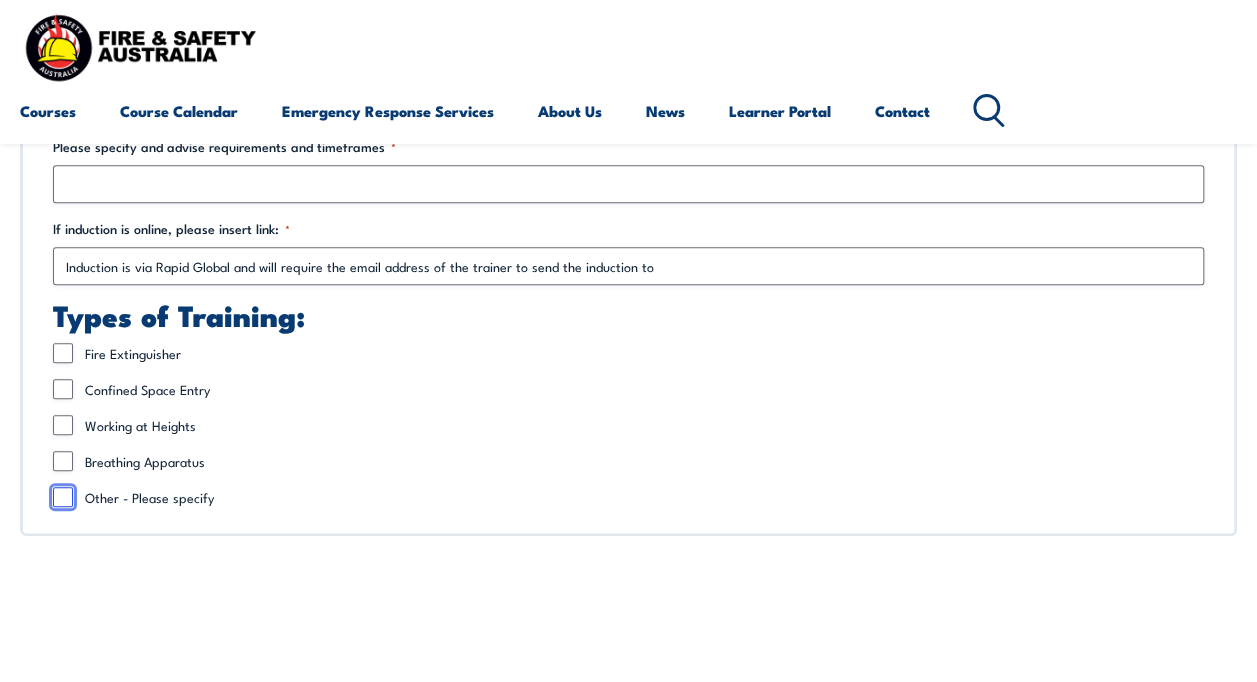 click on "Other - Please specify" at bounding box center [63, 497] 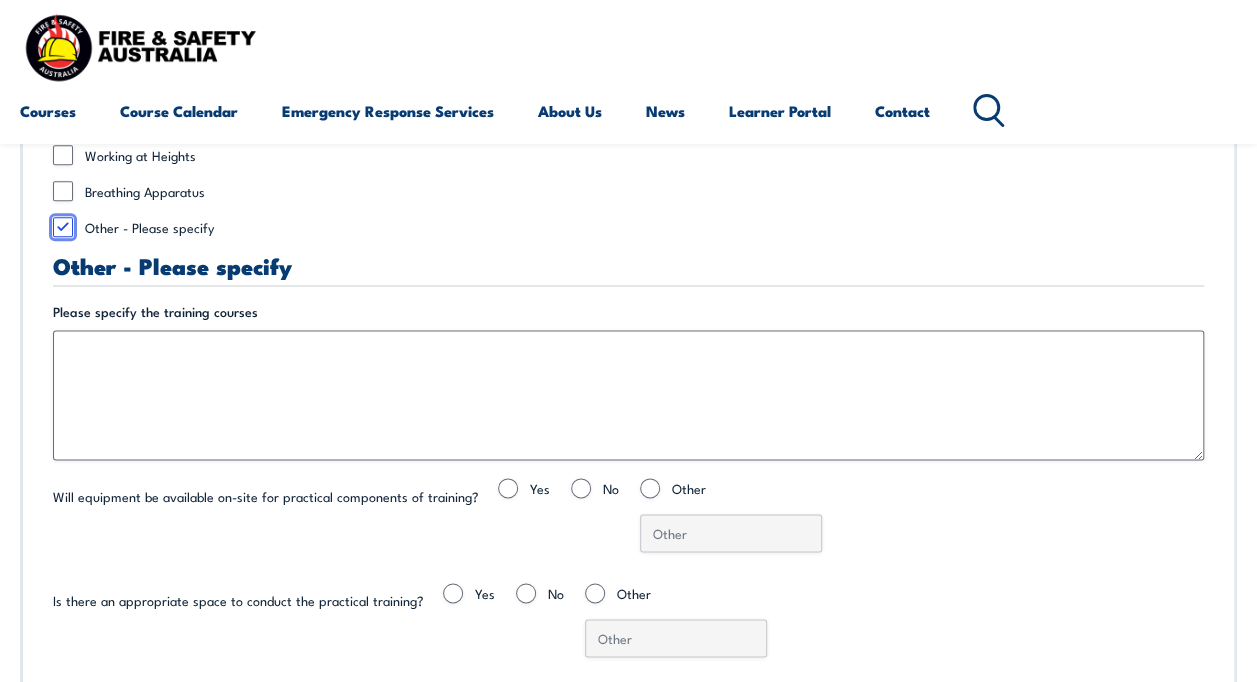 scroll, scrollTop: 4956, scrollLeft: 0, axis: vertical 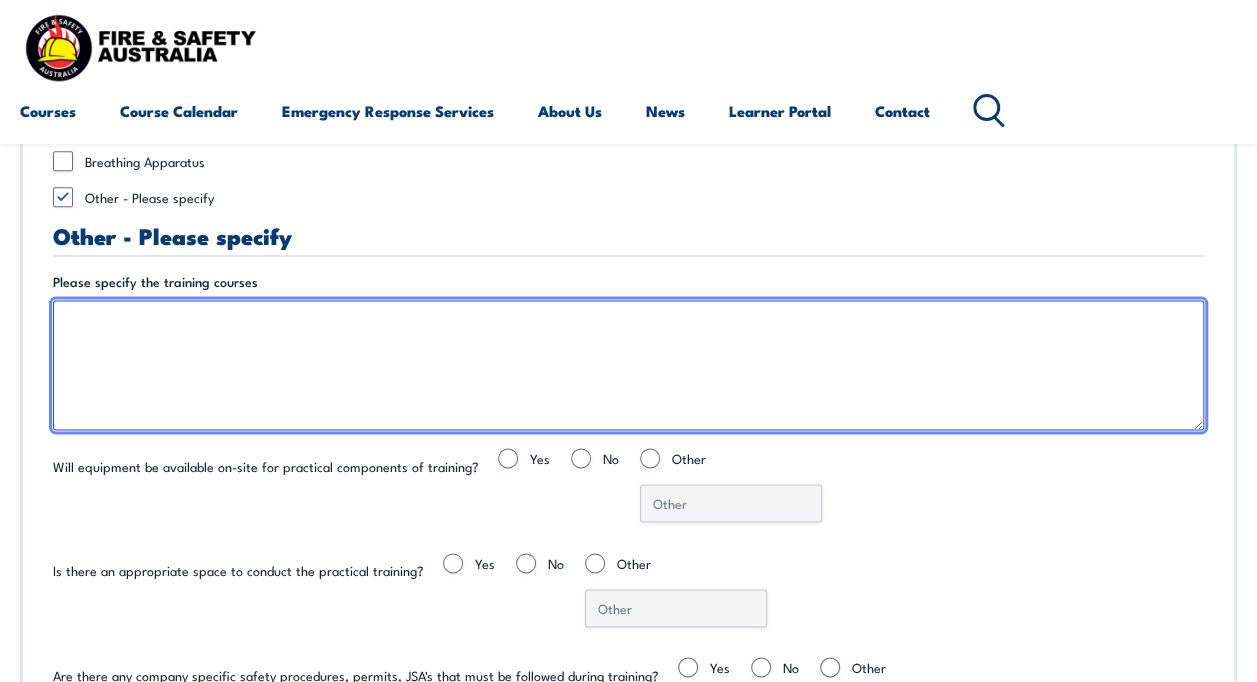 click on "Please specify the training courses" at bounding box center [628, 365] 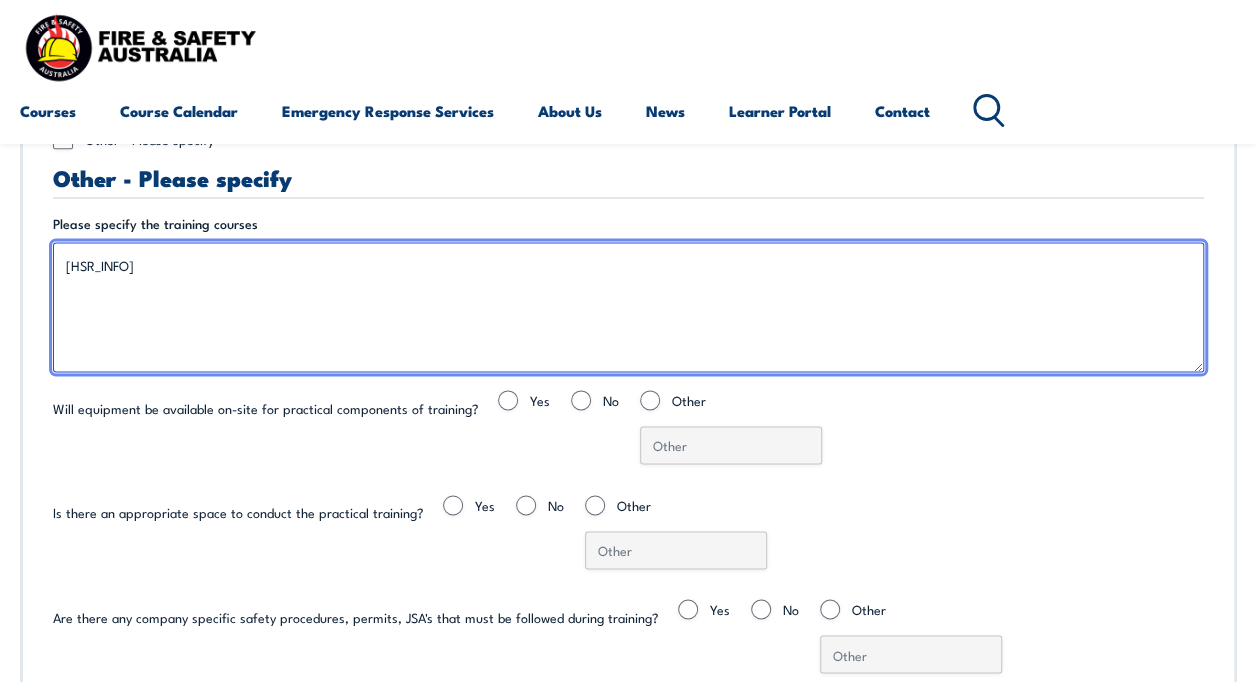 scroll, scrollTop: 5056, scrollLeft: 0, axis: vertical 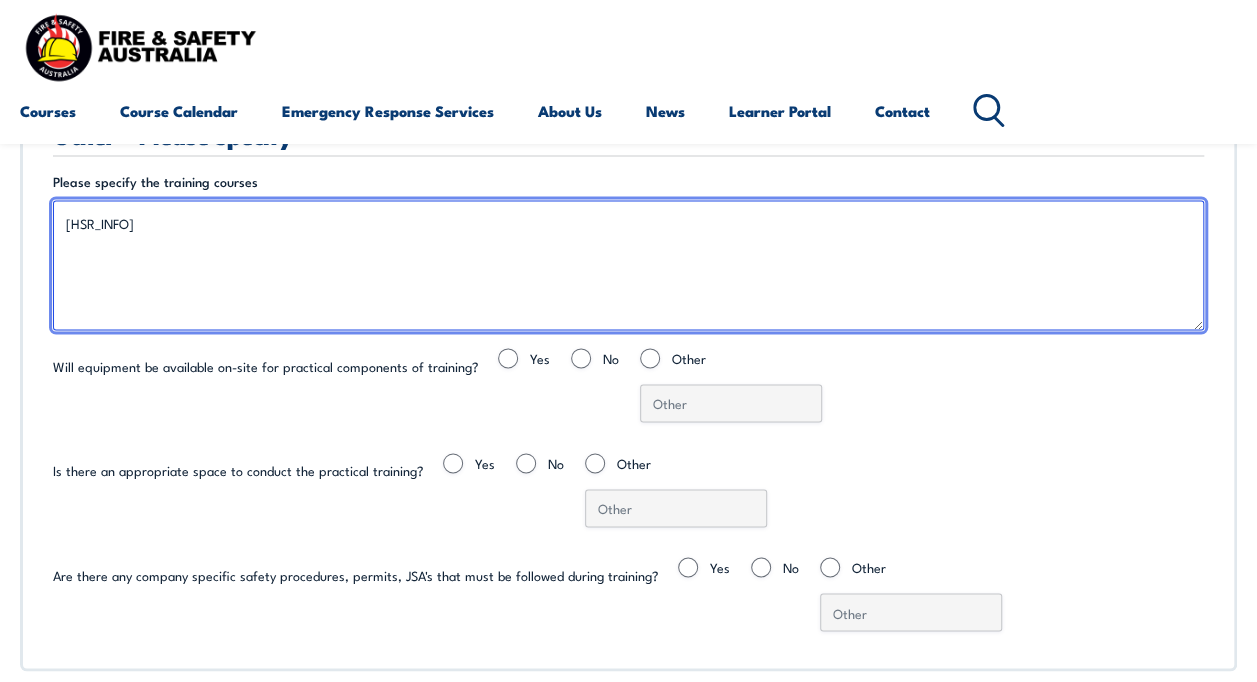 type on "[HSR_INFO]" 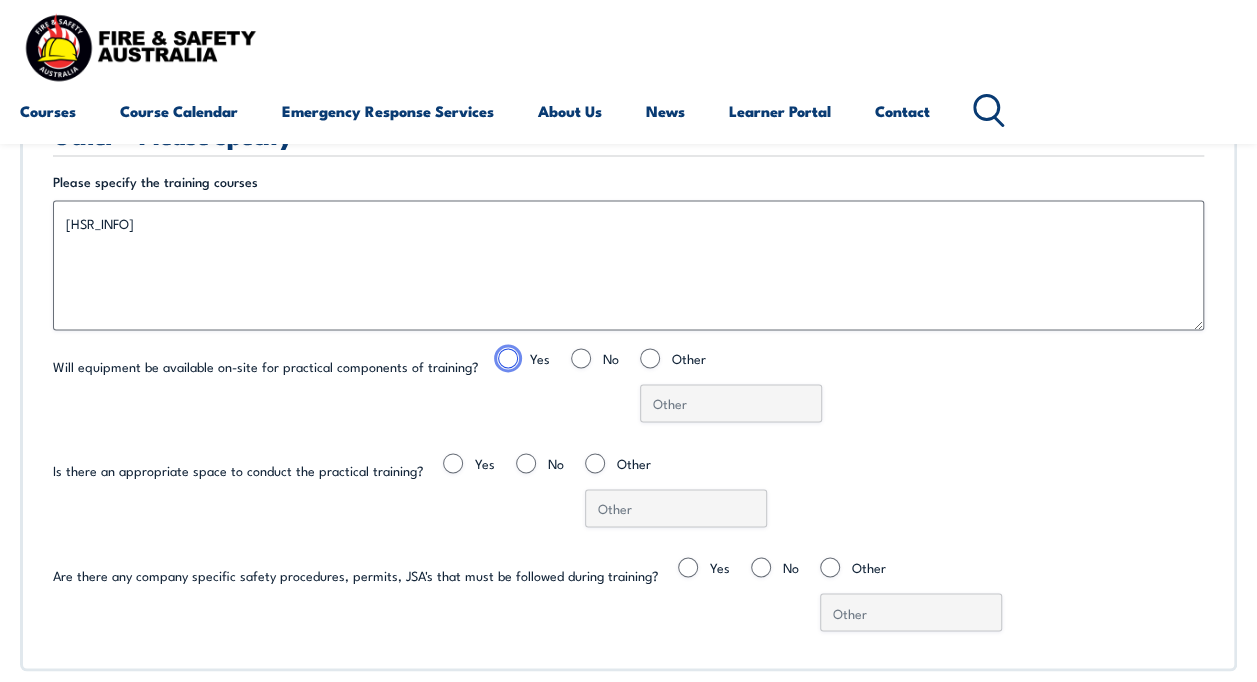 click on "Yes" at bounding box center (508, 358) 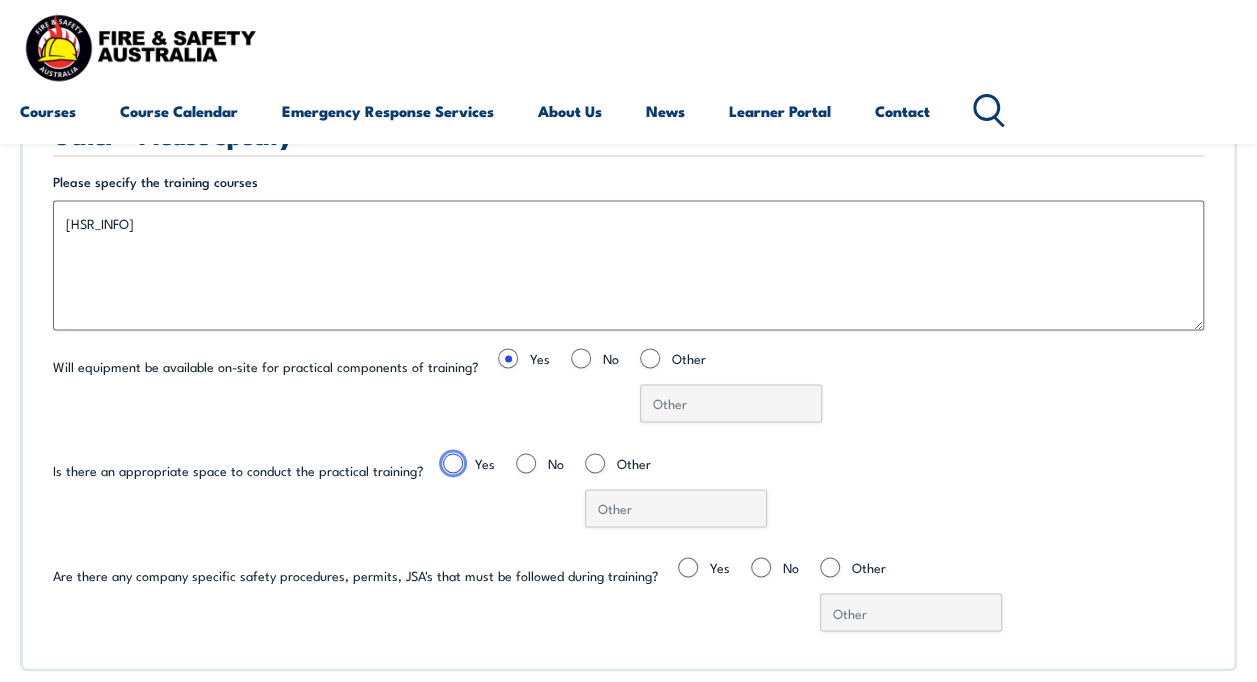 click on "Yes" at bounding box center (453, 463) 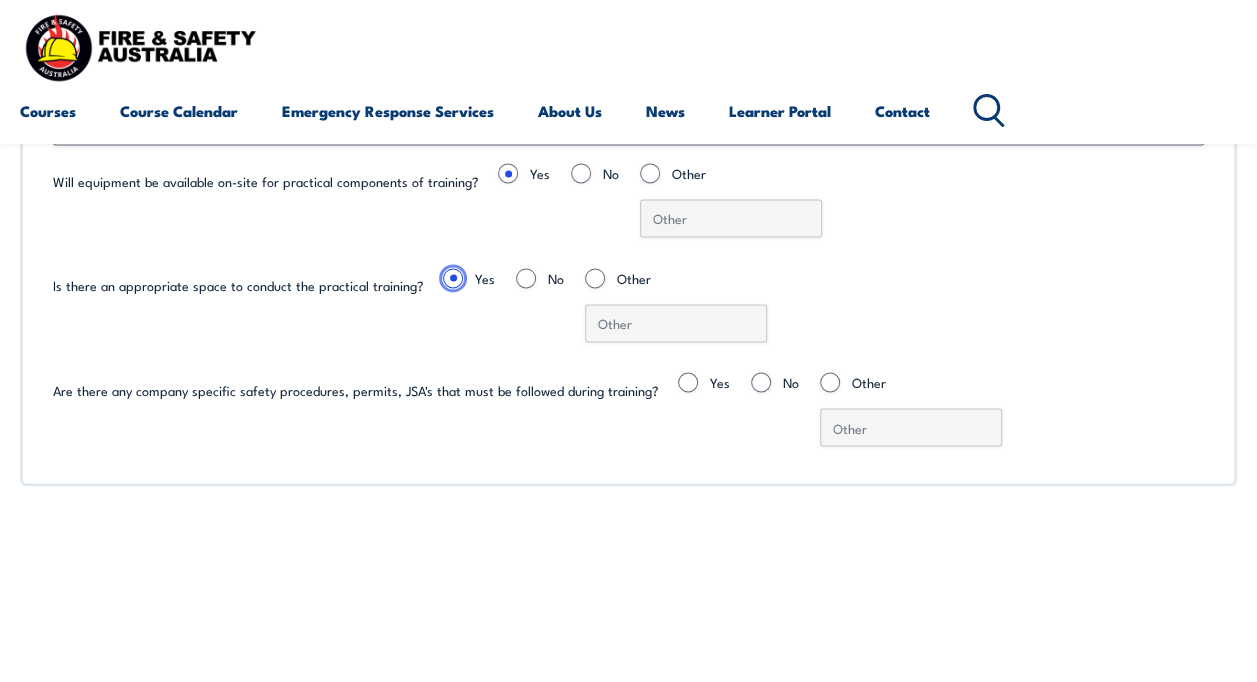 scroll, scrollTop: 5256, scrollLeft: 0, axis: vertical 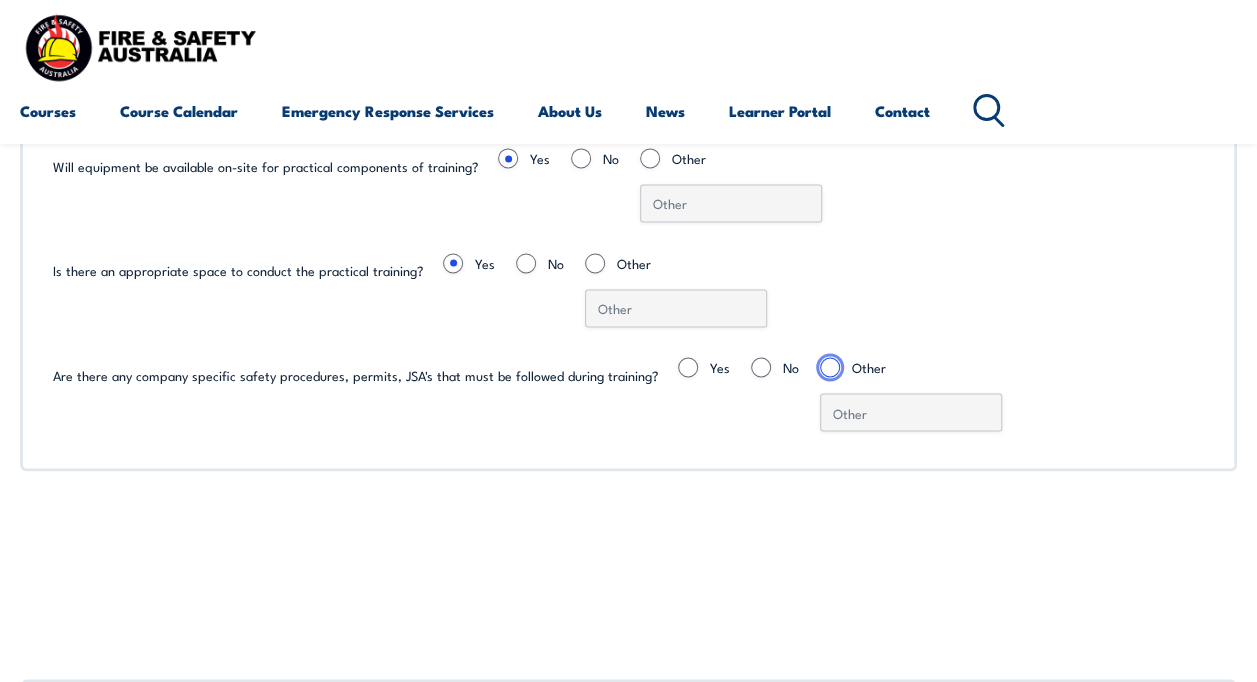 click on "Other" at bounding box center (830, 367) 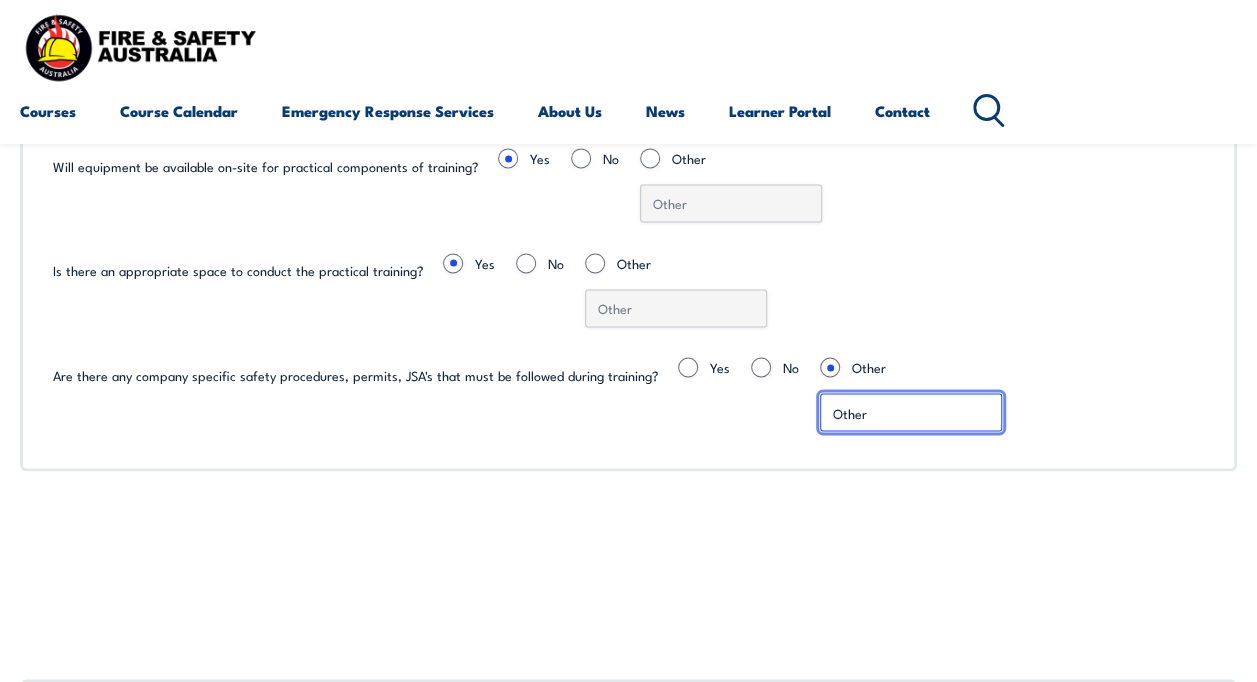 click on "Other" at bounding box center [911, 412] 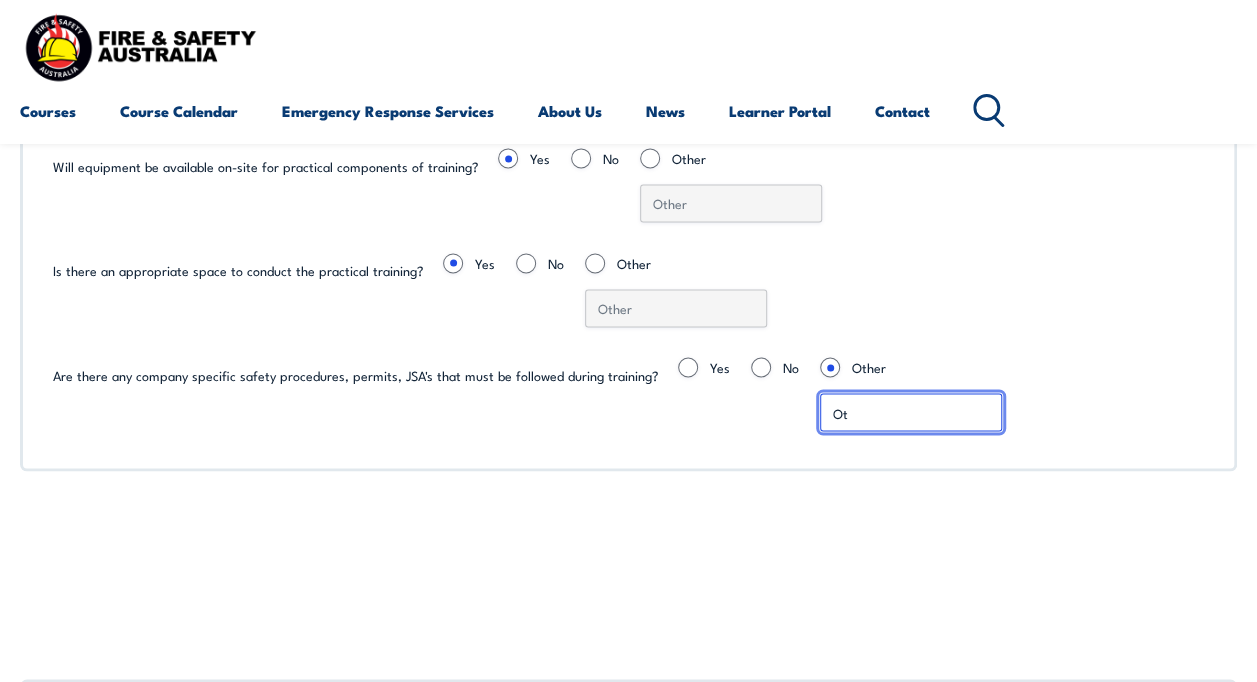 type on "O" 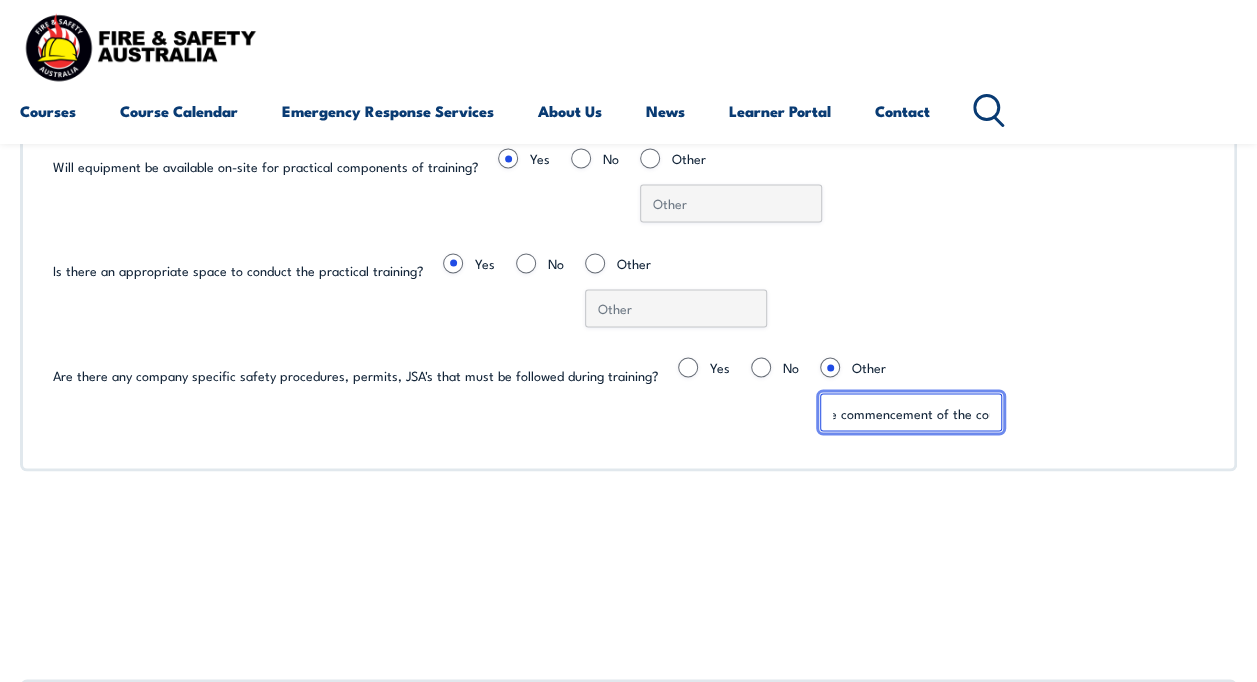 scroll, scrollTop: 0, scrollLeft: 620, axis: horizontal 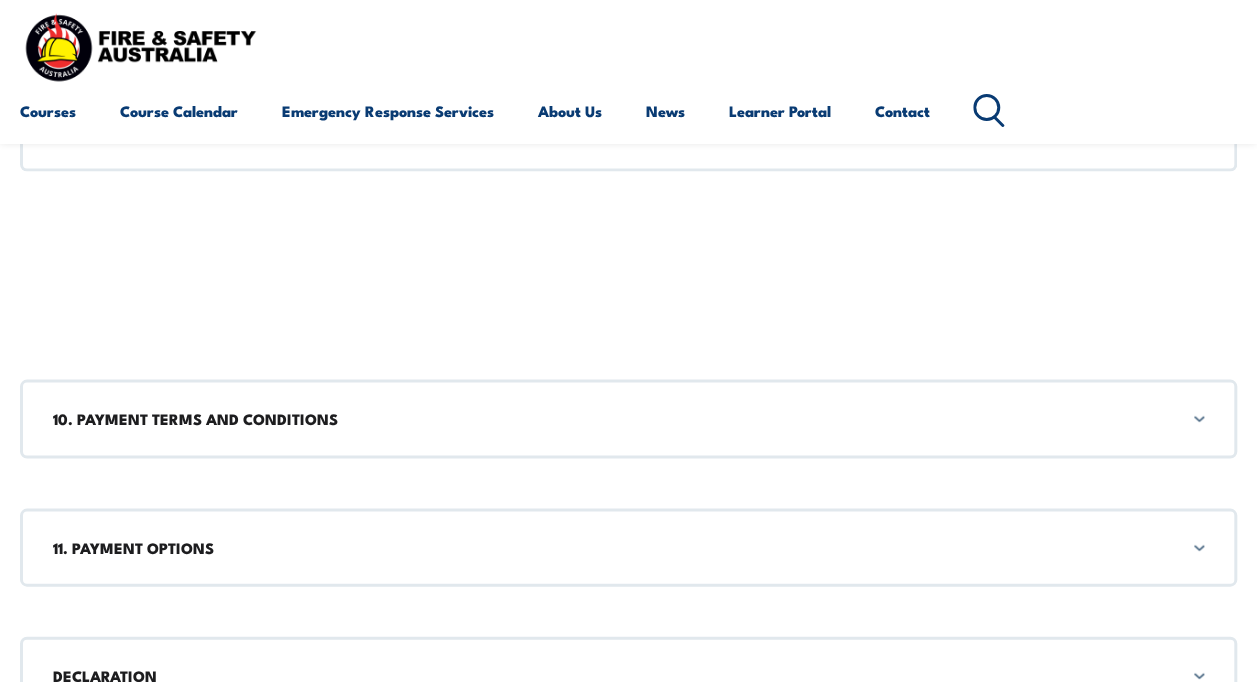 type on "Standard housekeeping items - Evacuation Assembly points, Toilets, Kitchens etc will be done onsite at the commencement of the course" 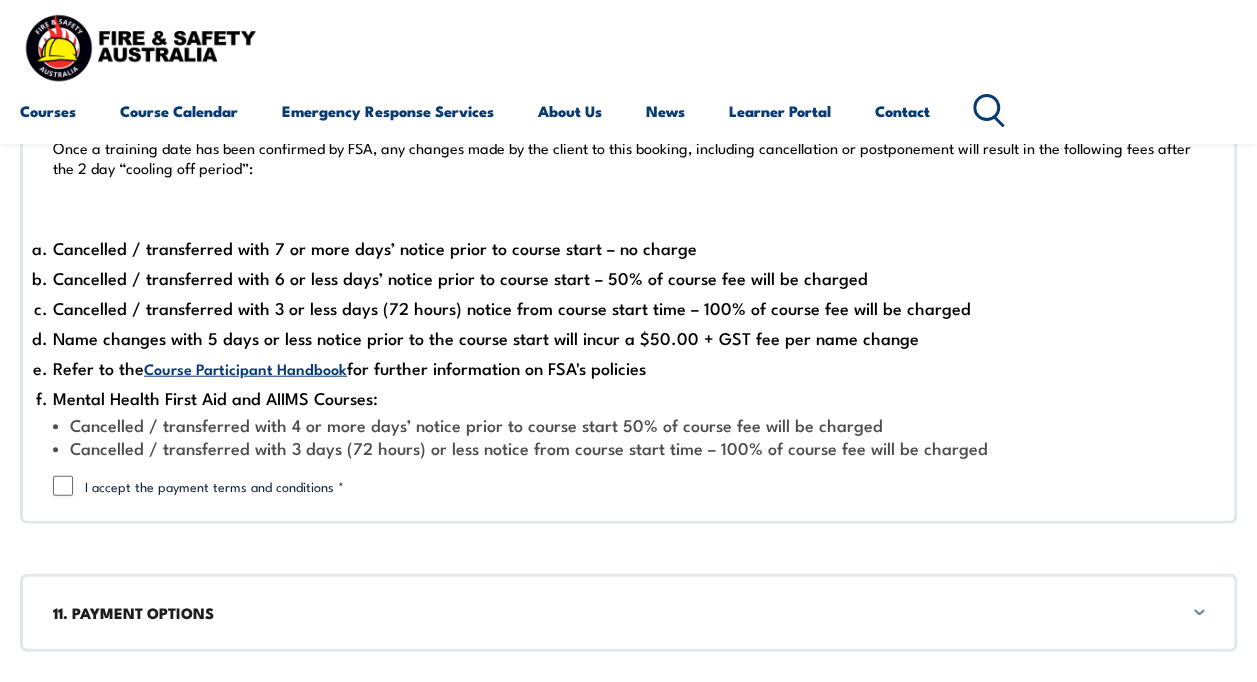 scroll, scrollTop: 6121, scrollLeft: 0, axis: vertical 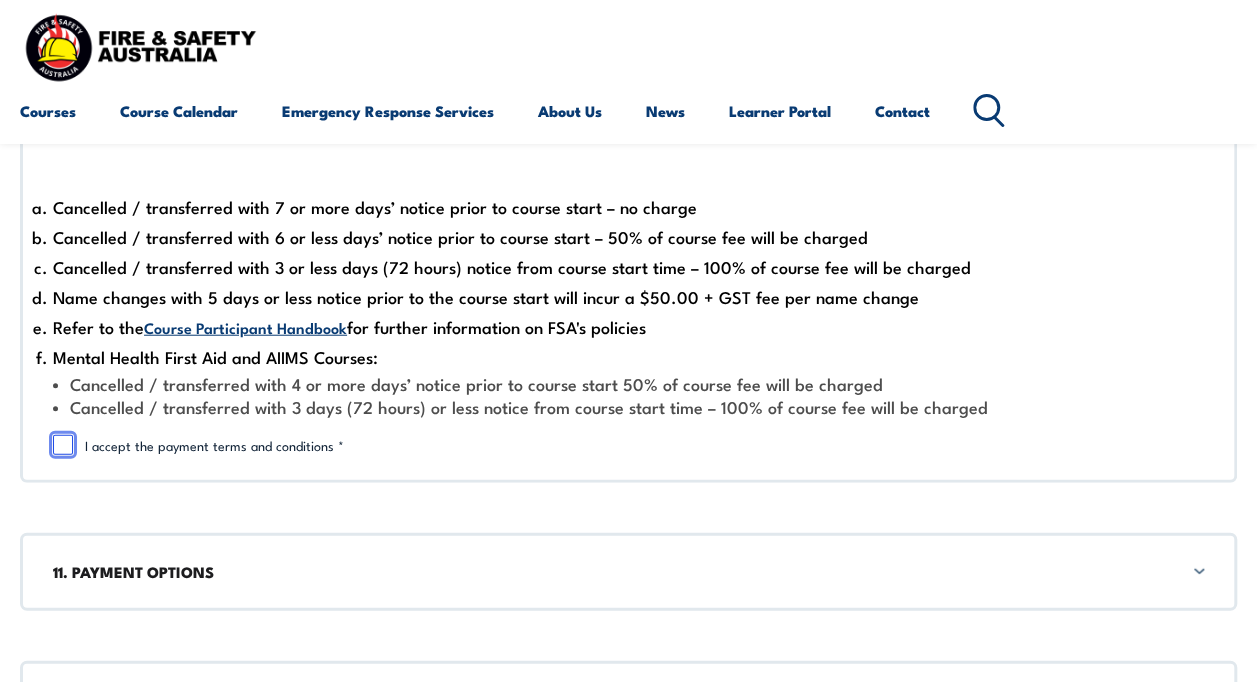 click on "I accept the payment terms and conditions *" at bounding box center [63, 445] 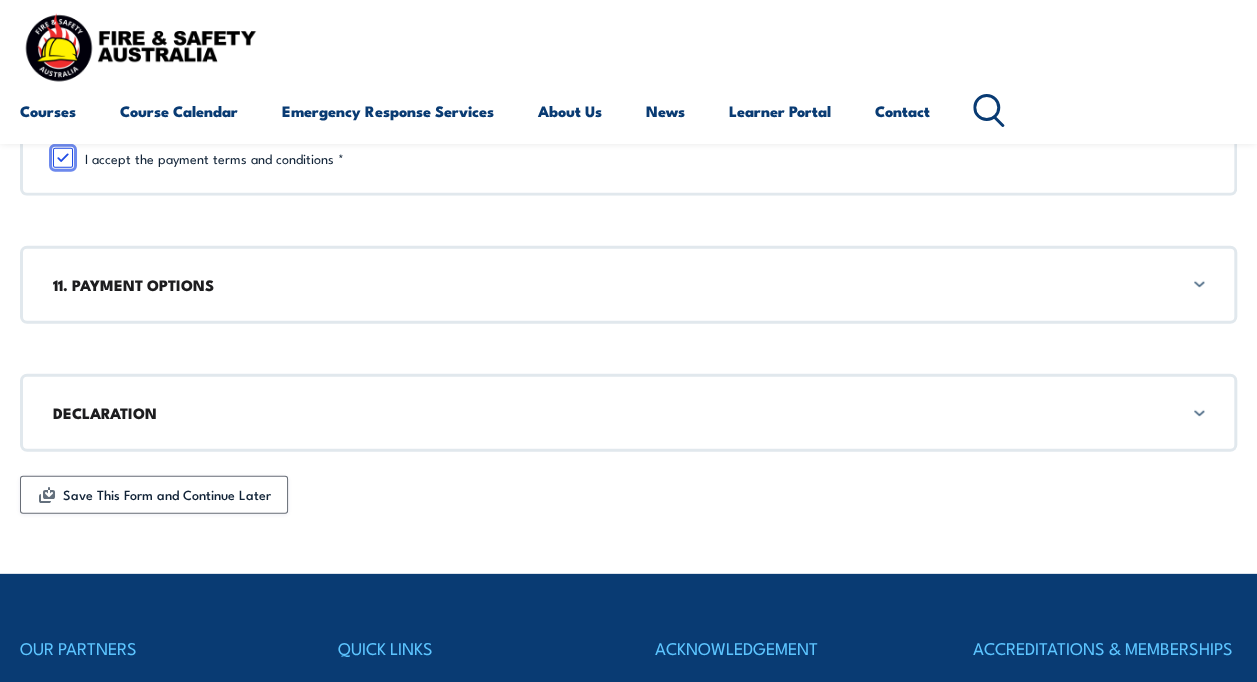 scroll, scrollTop: 6421, scrollLeft: 0, axis: vertical 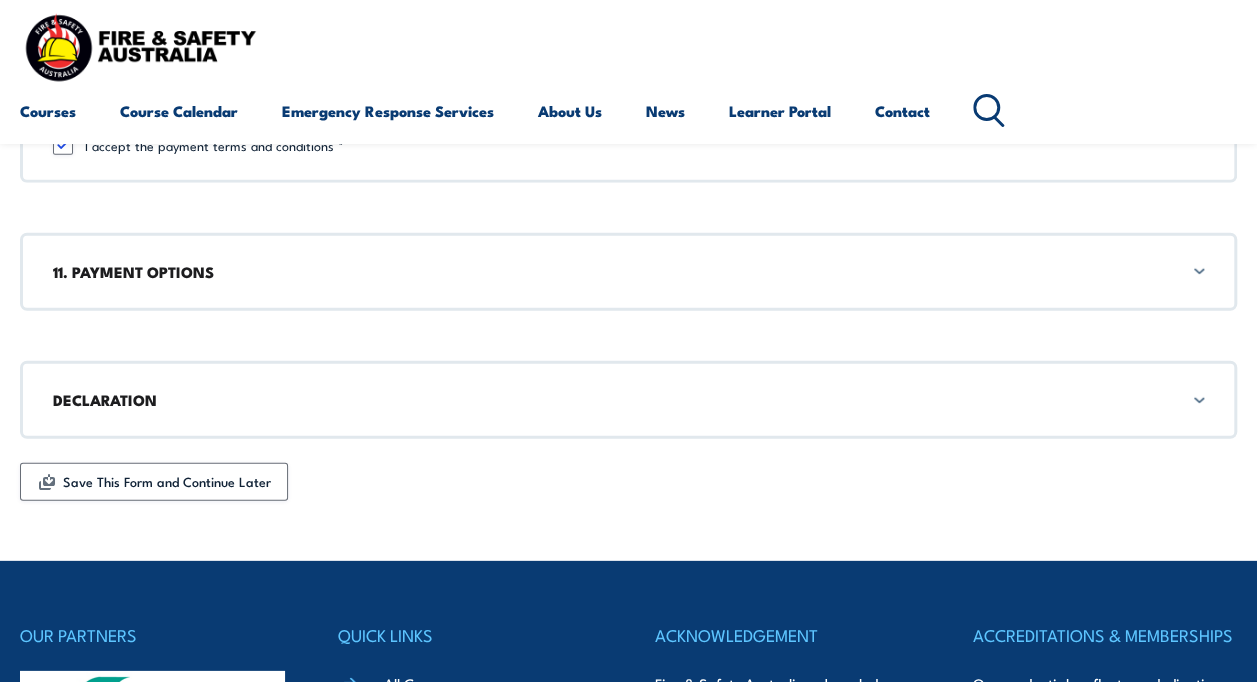click on "11. PAYMENT OPTIONS" at bounding box center (628, 272) 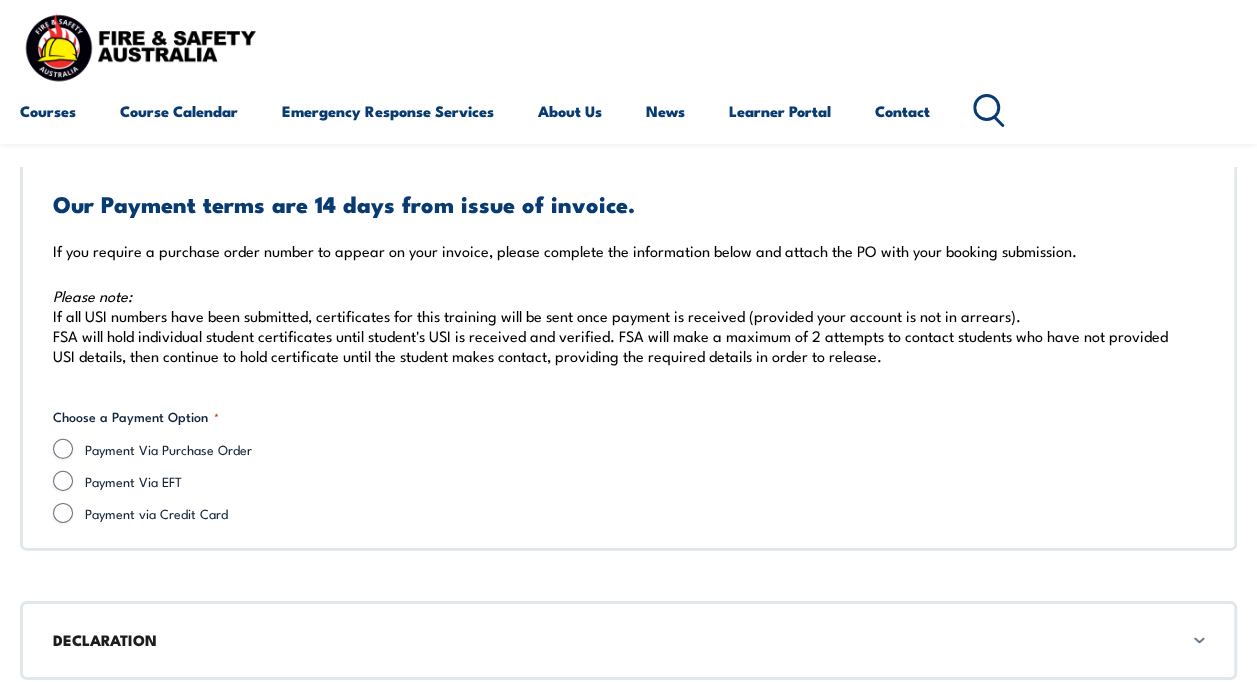 scroll, scrollTop: 6547, scrollLeft: 0, axis: vertical 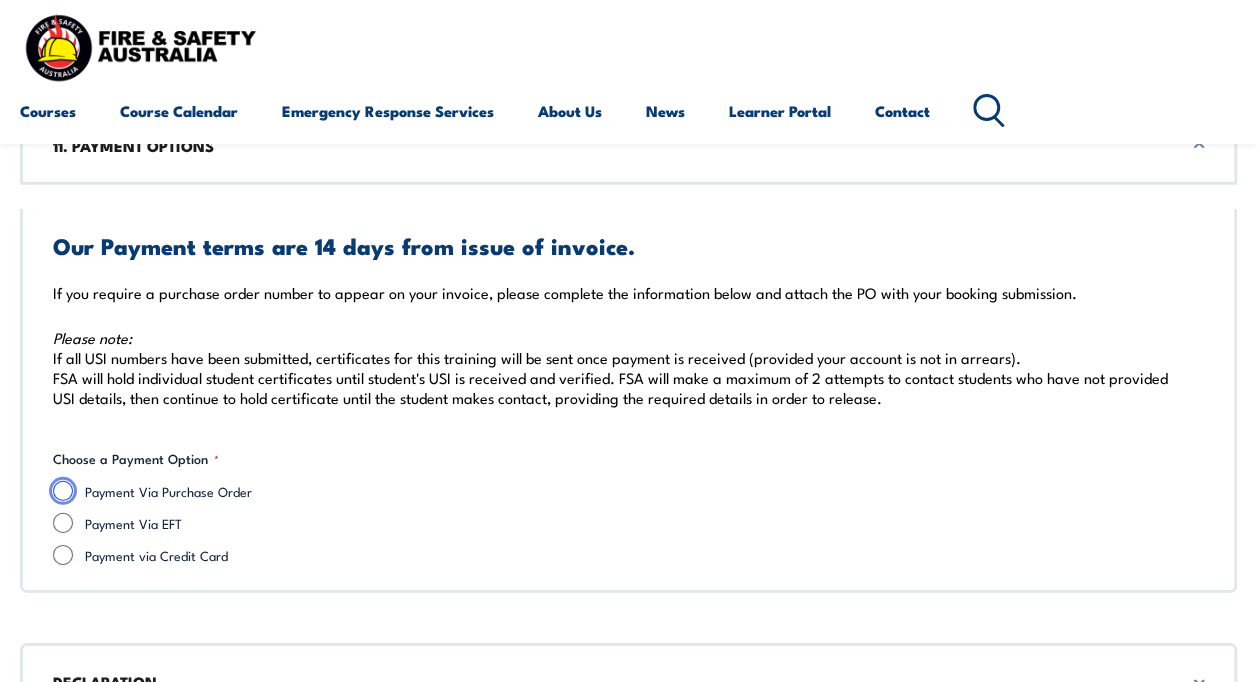 click on "Payment Via Purchase Order" at bounding box center (63, 491) 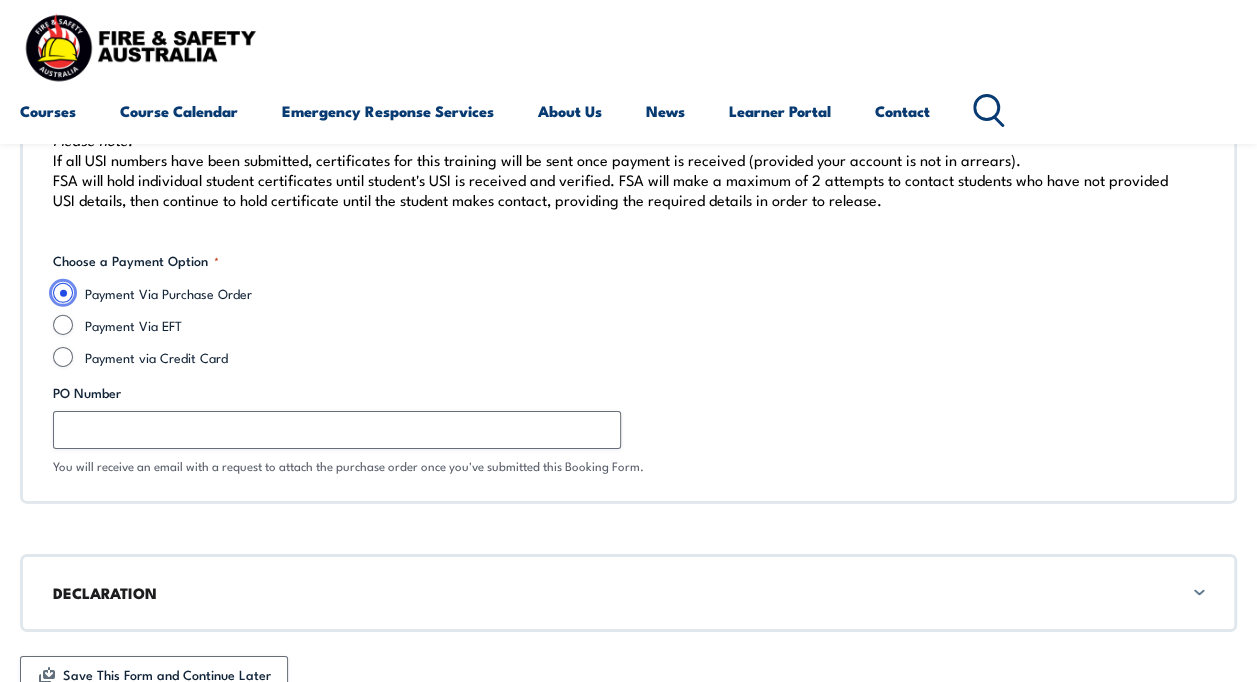 scroll, scrollTop: 6747, scrollLeft: 0, axis: vertical 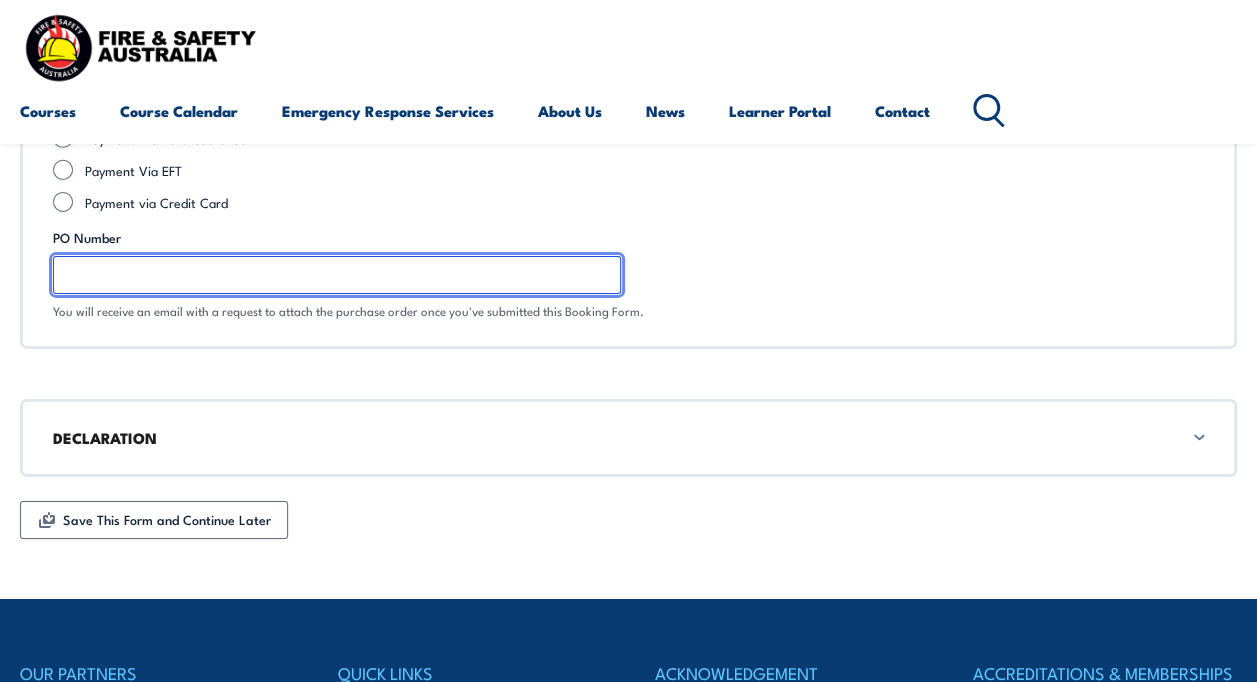 click on "PO Number" at bounding box center (337, 275) 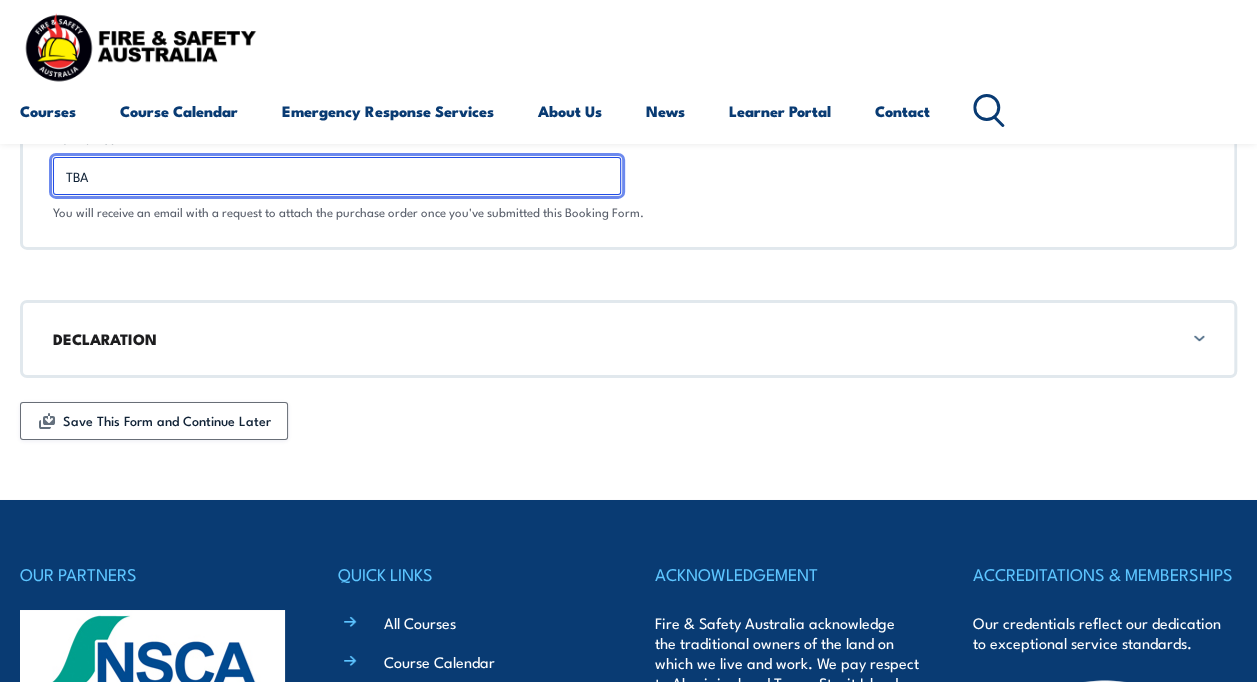 scroll, scrollTop: 7000, scrollLeft: 0, axis: vertical 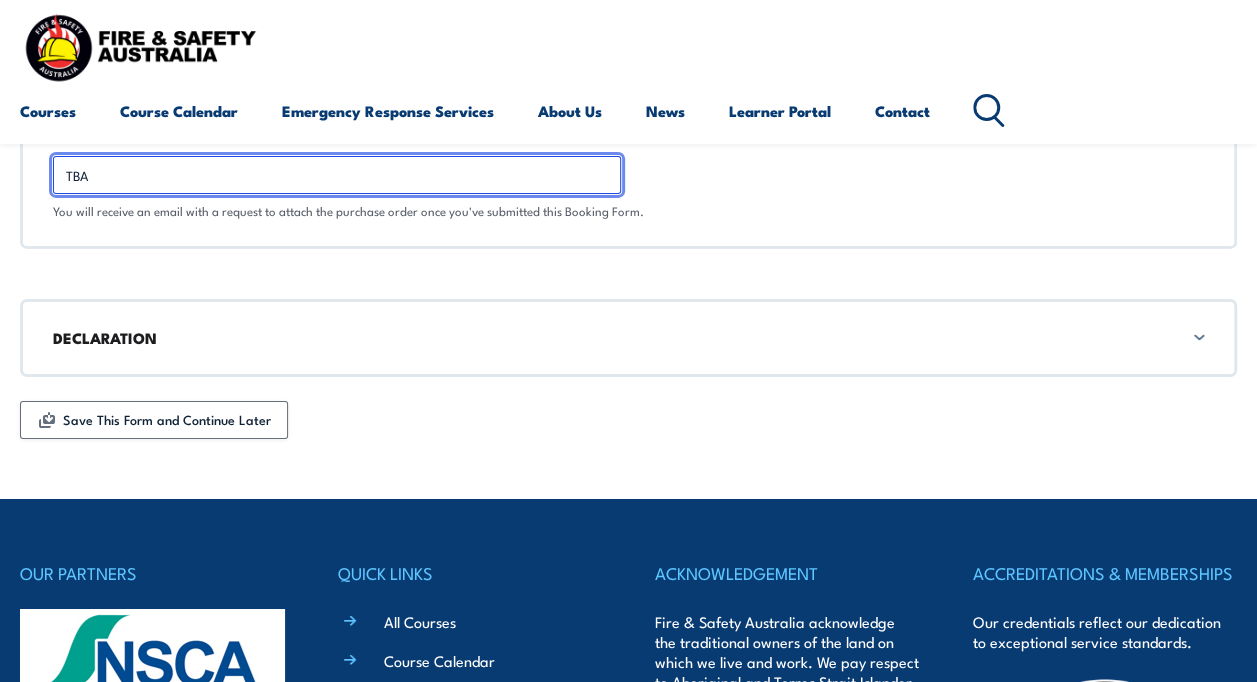 type on "TBA" 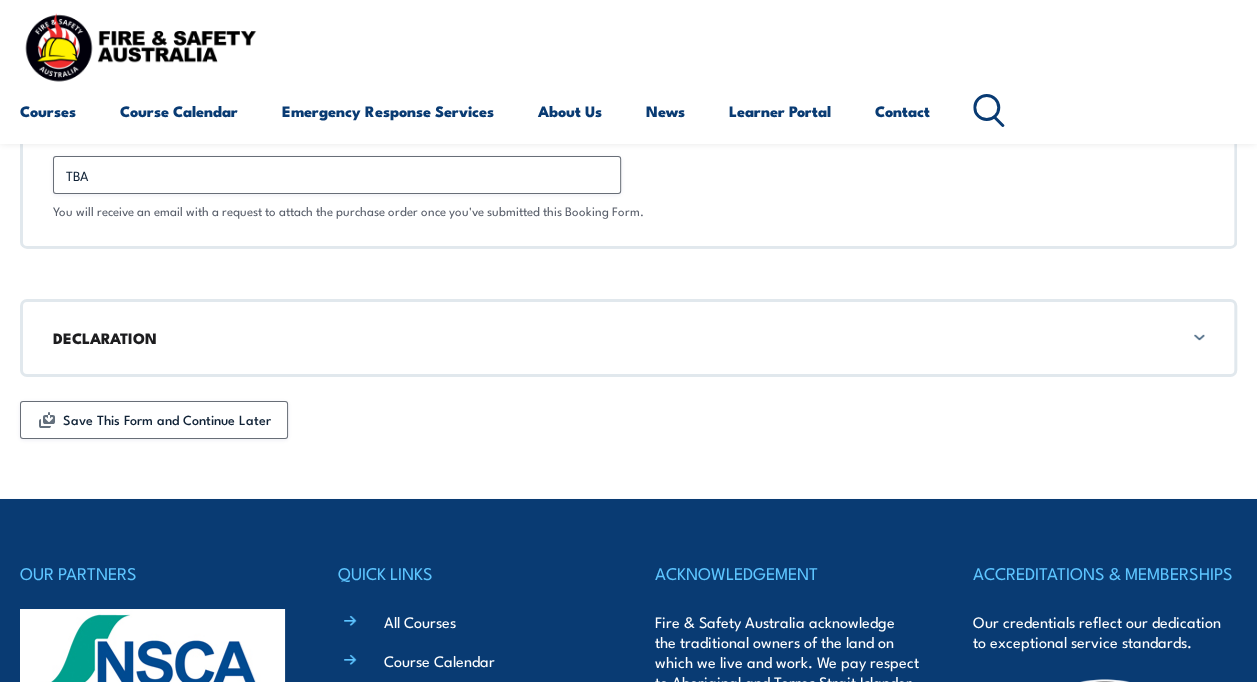 click on "DECLARATION" at bounding box center [628, 338] 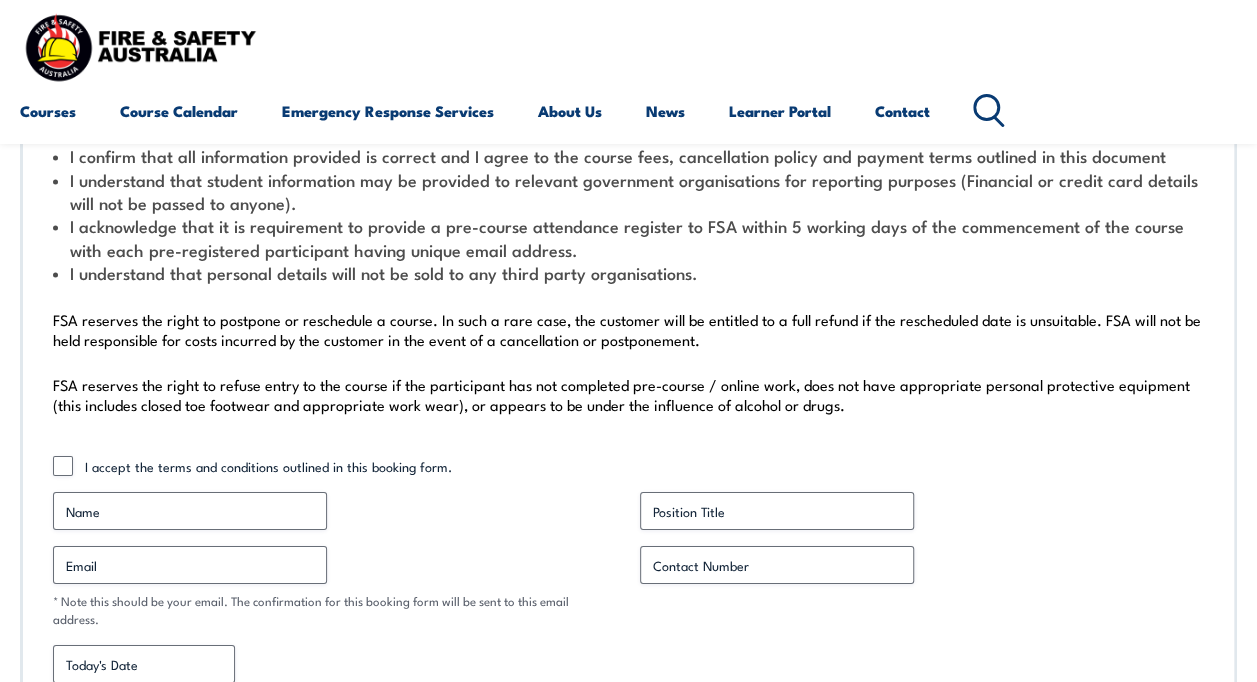 scroll, scrollTop: 7391, scrollLeft: 0, axis: vertical 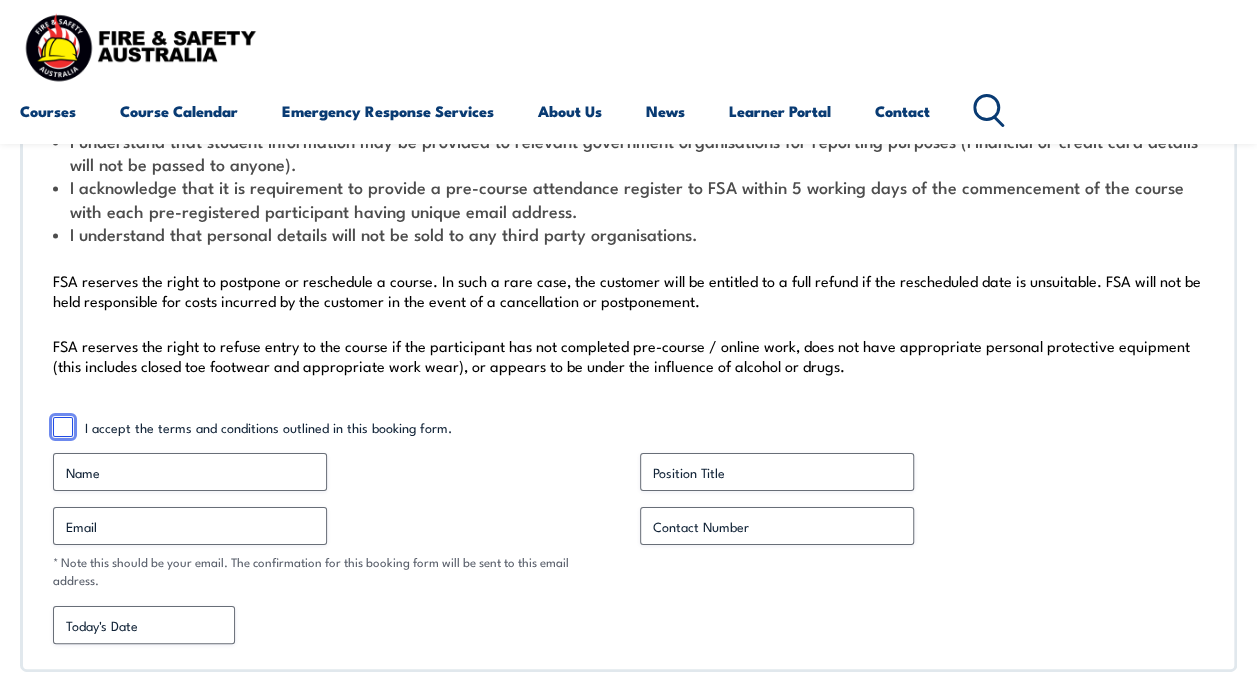 click on "I accept the terms and conditions outlined in this booking form." at bounding box center [63, 427] 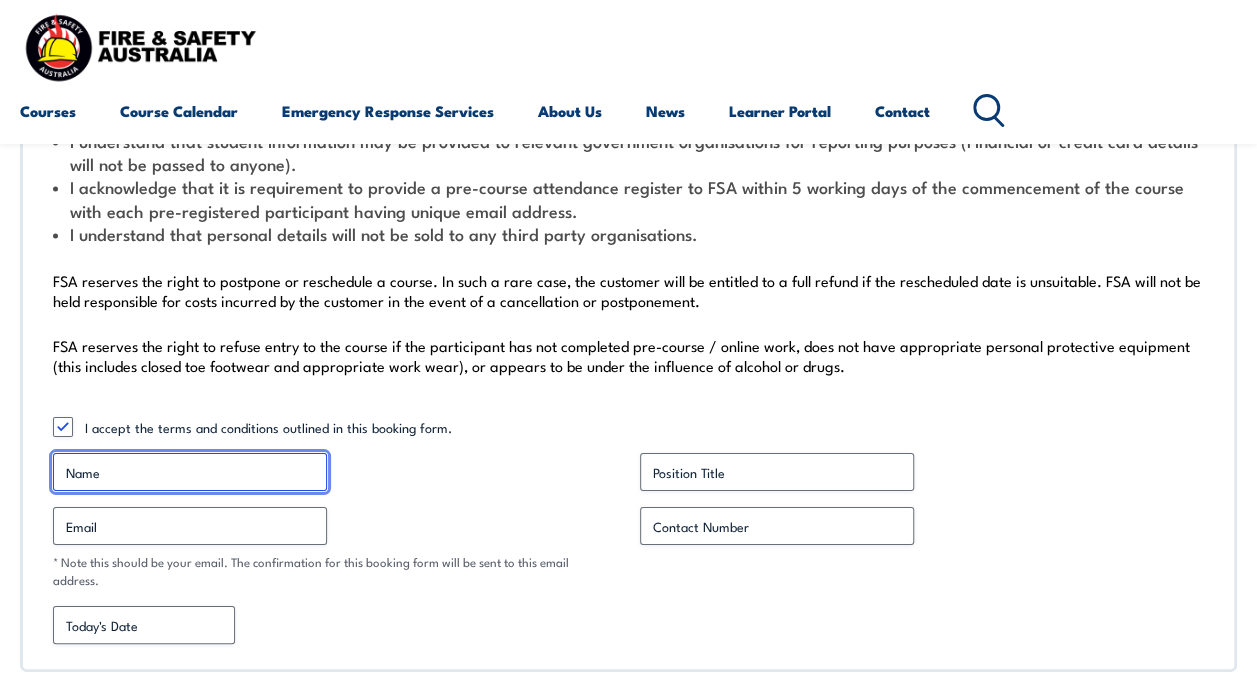 click on "Name *" at bounding box center (190, 472) 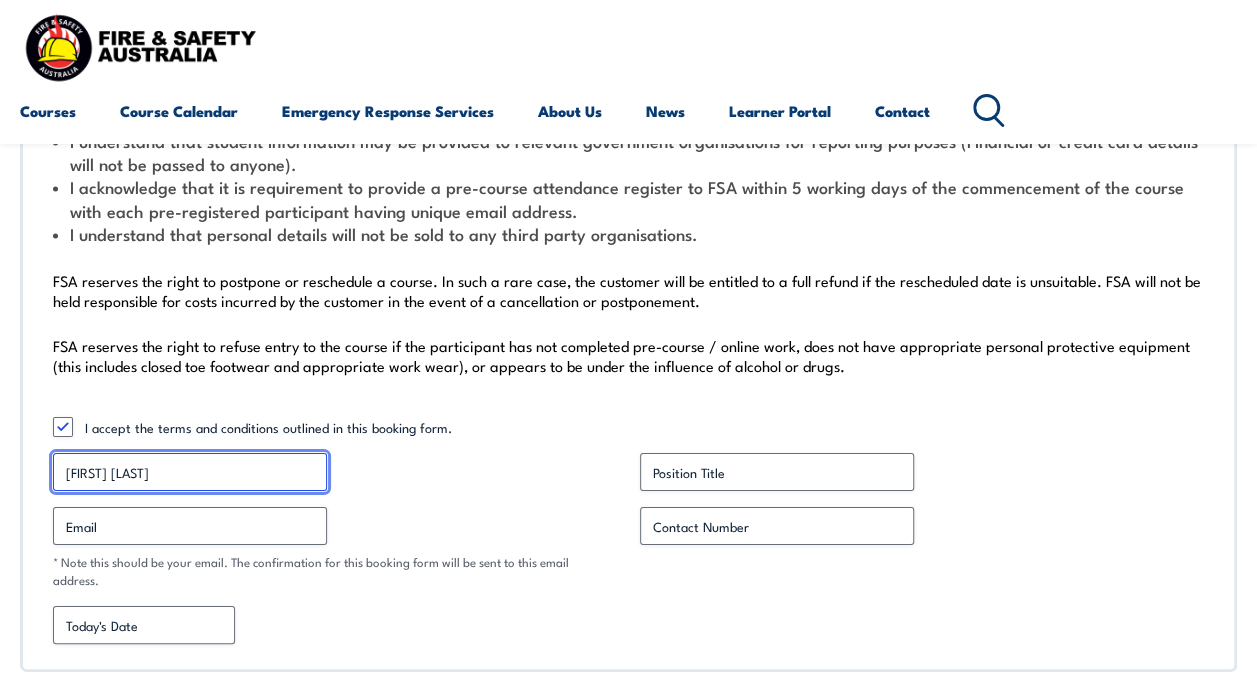 type on "[FIRST] [LAST]" 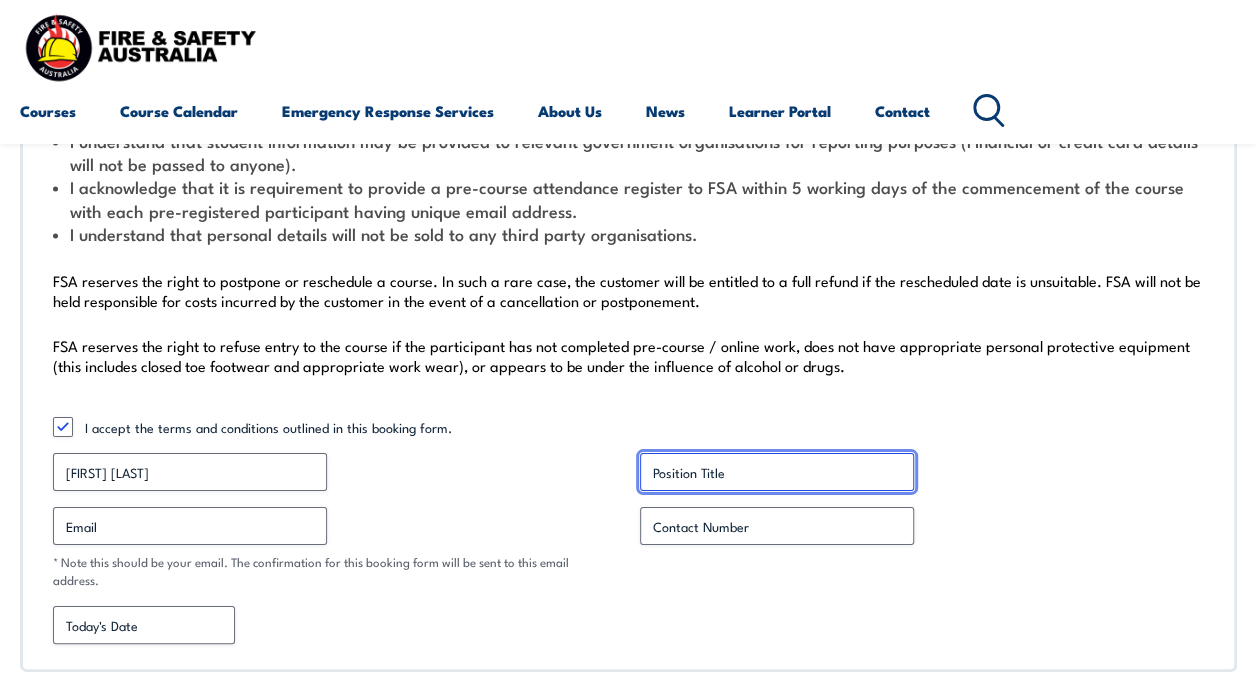 click on "Position Title *" at bounding box center [777, 472] 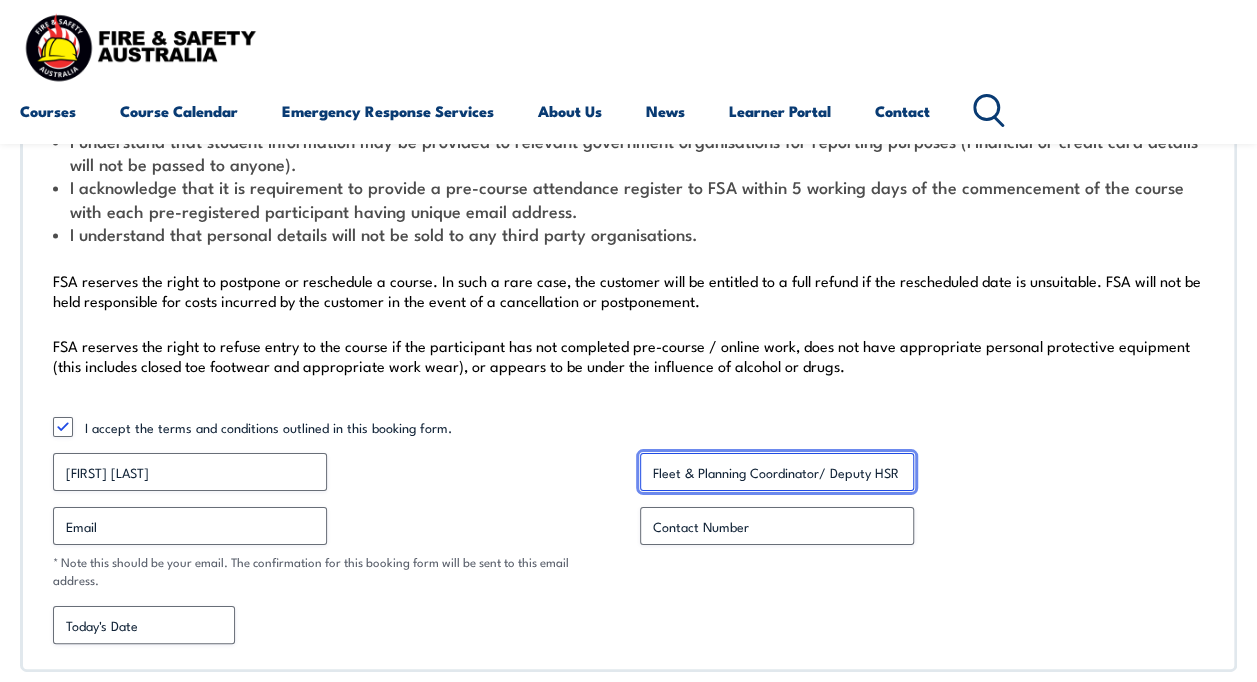 type on "Fleet & Planning Coordinator/ Deputy HSR" 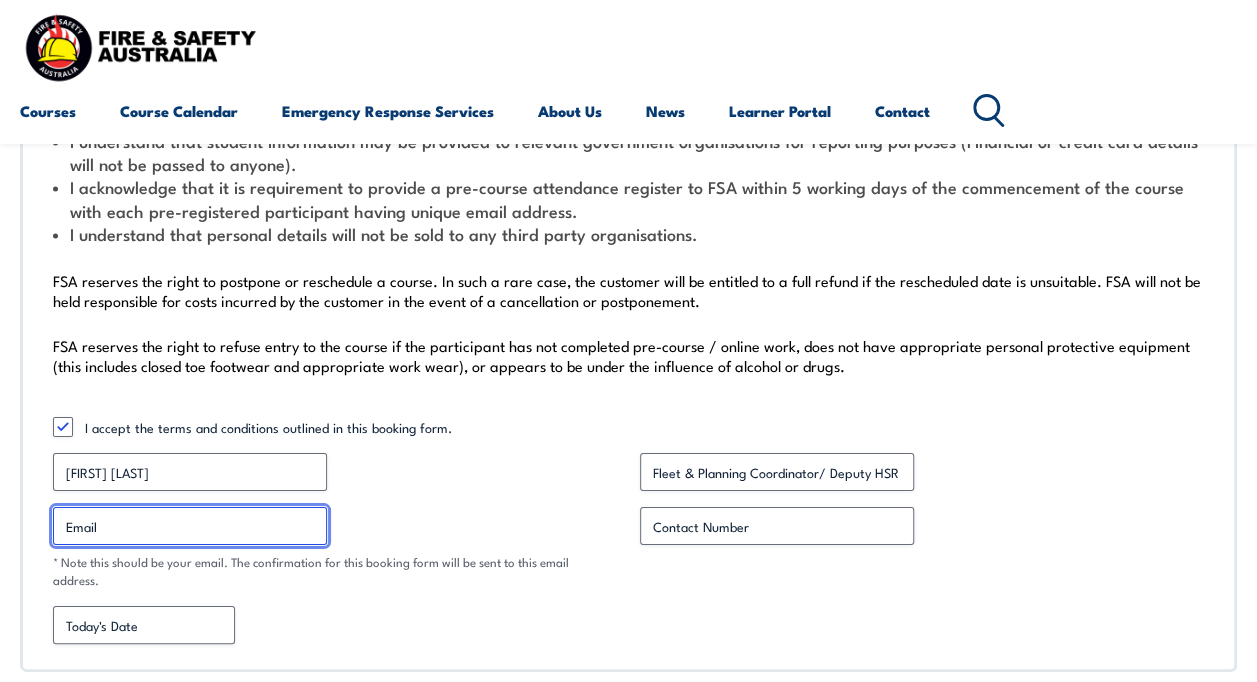 click on "Email *" at bounding box center (190, 526) 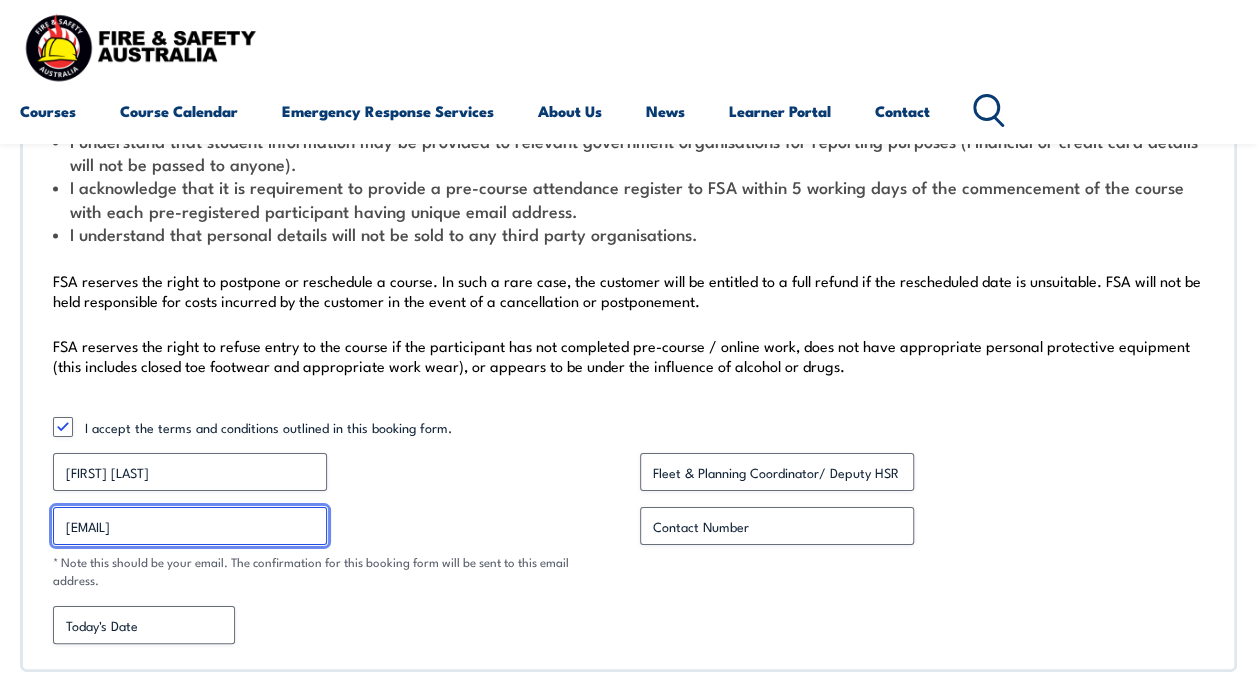 type on "[EMAIL]" 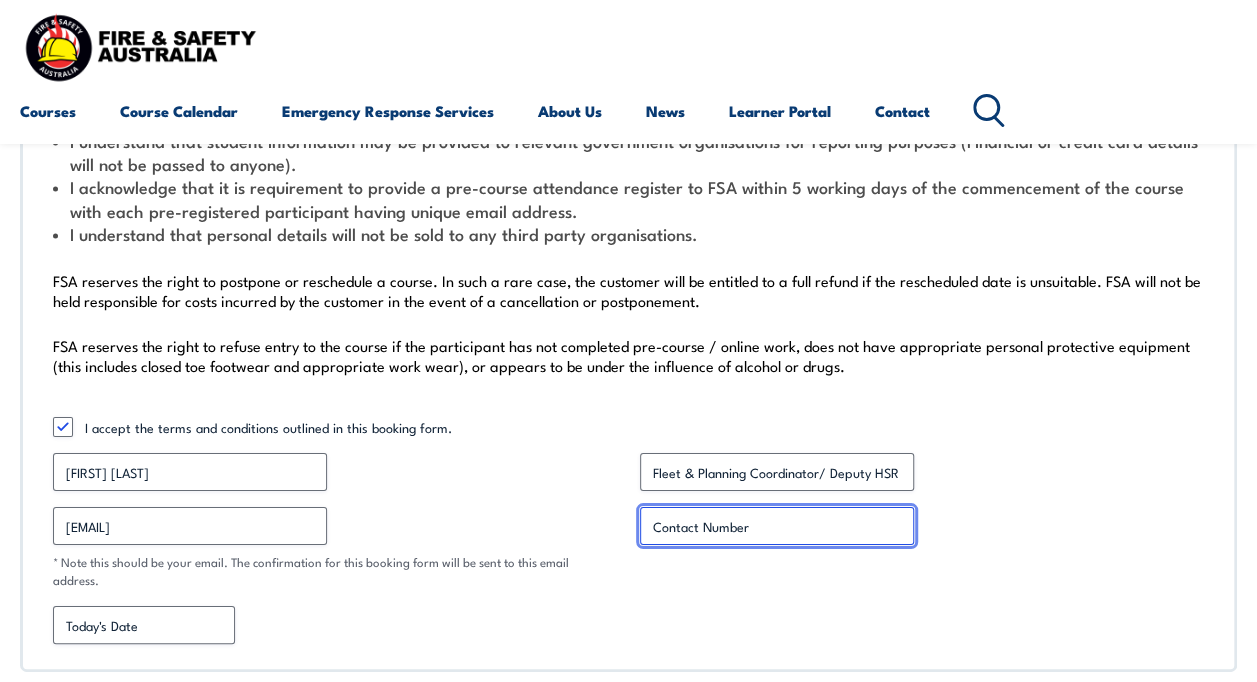 click on "Contact Number *" at bounding box center (777, 526) 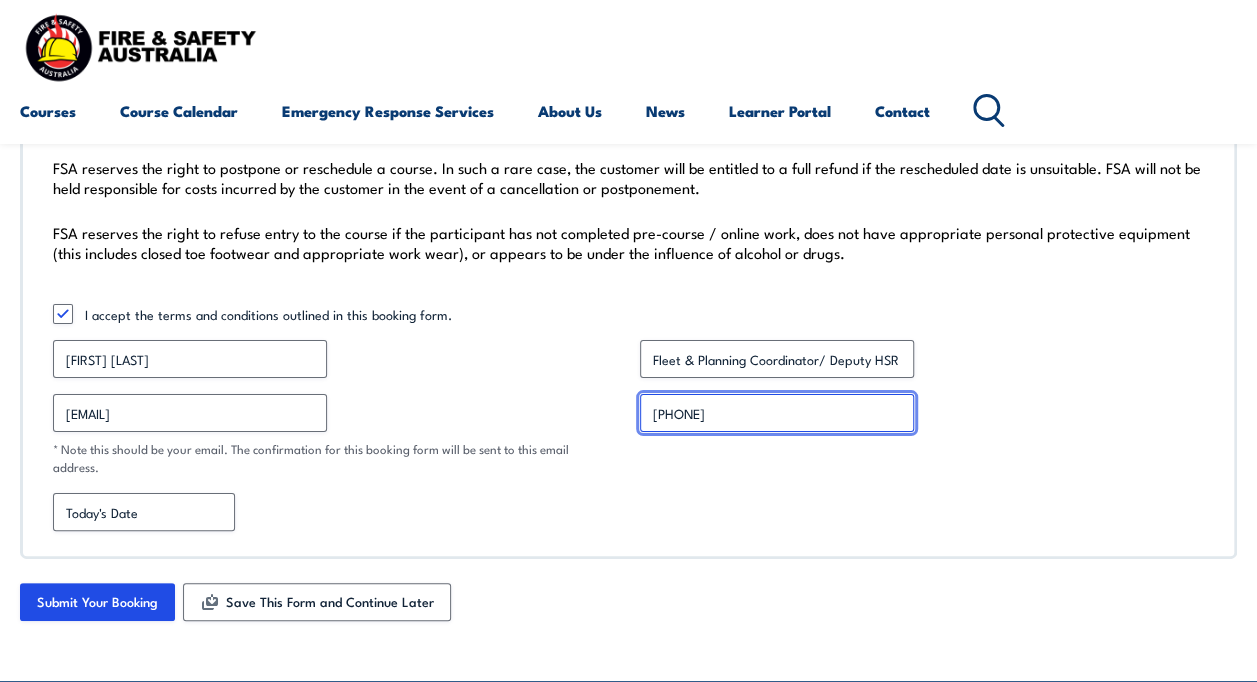 scroll, scrollTop: 7491, scrollLeft: 0, axis: vertical 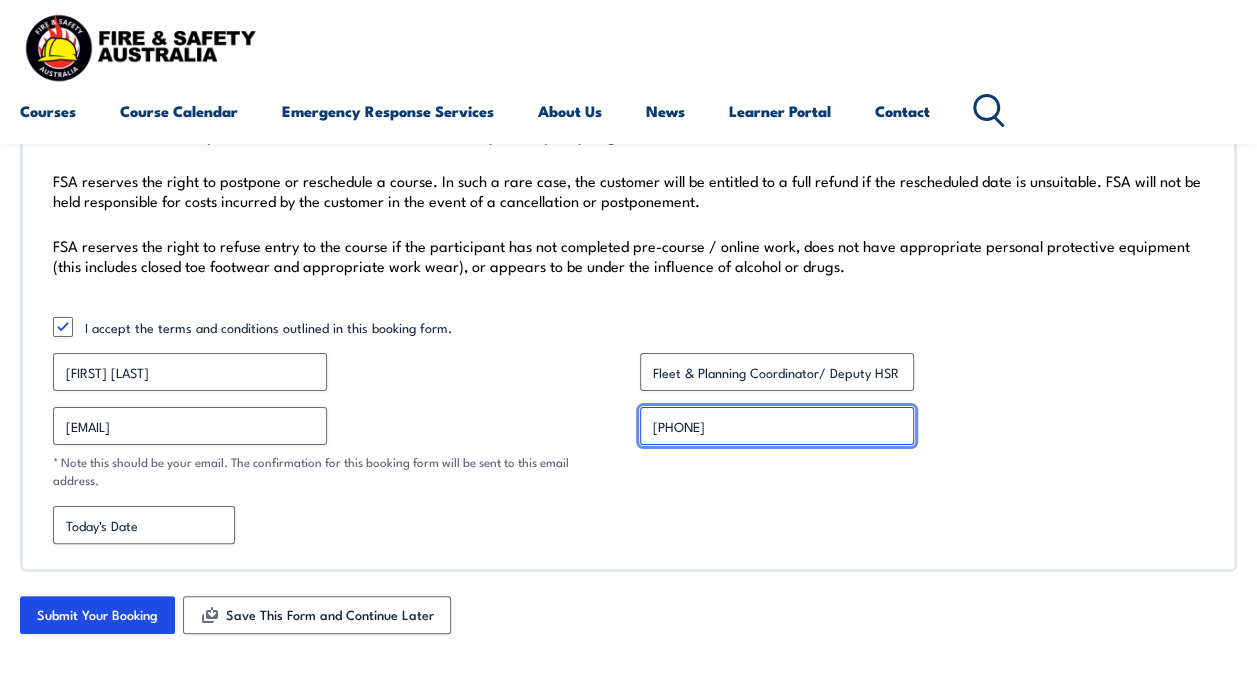 type on "[PHONE]" 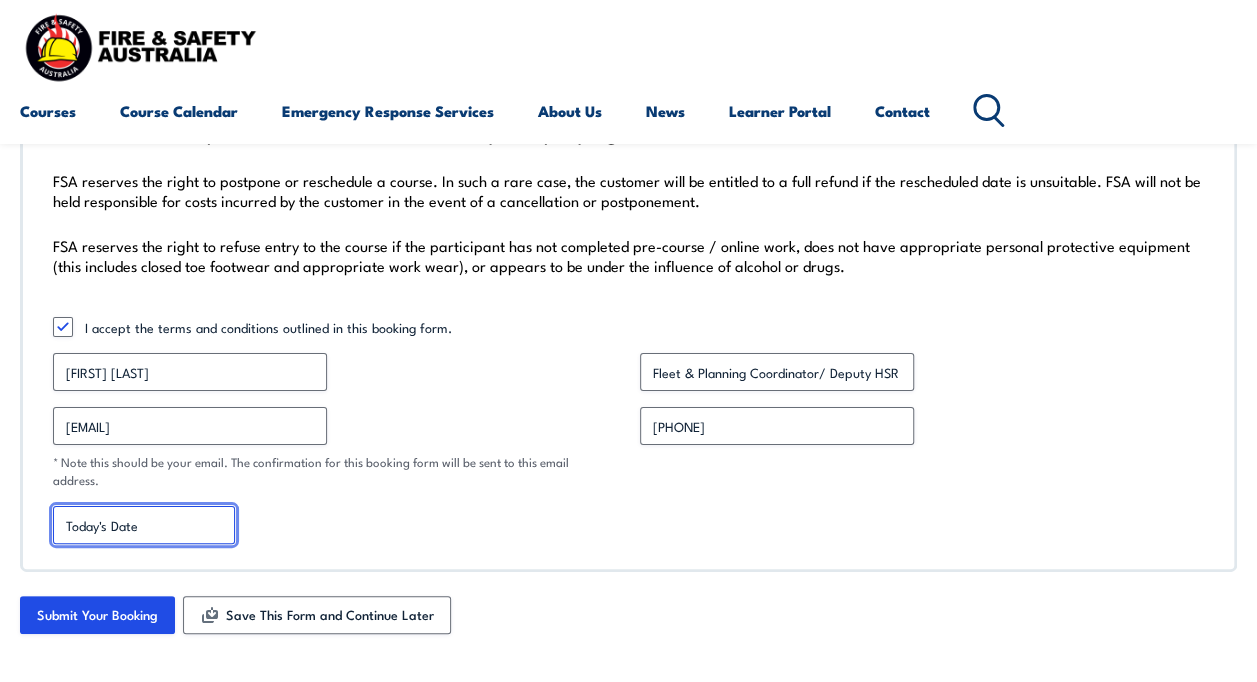 click on "Today's Date" at bounding box center [144, 525] 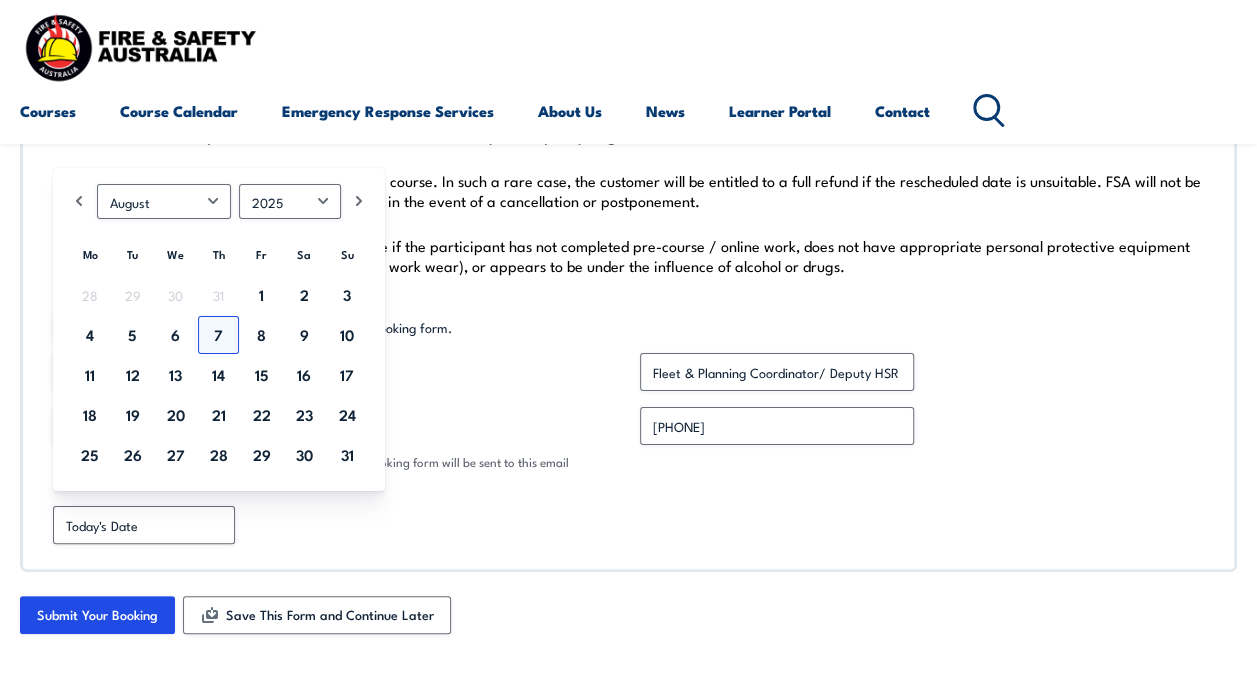 click on "7" at bounding box center (218, 335) 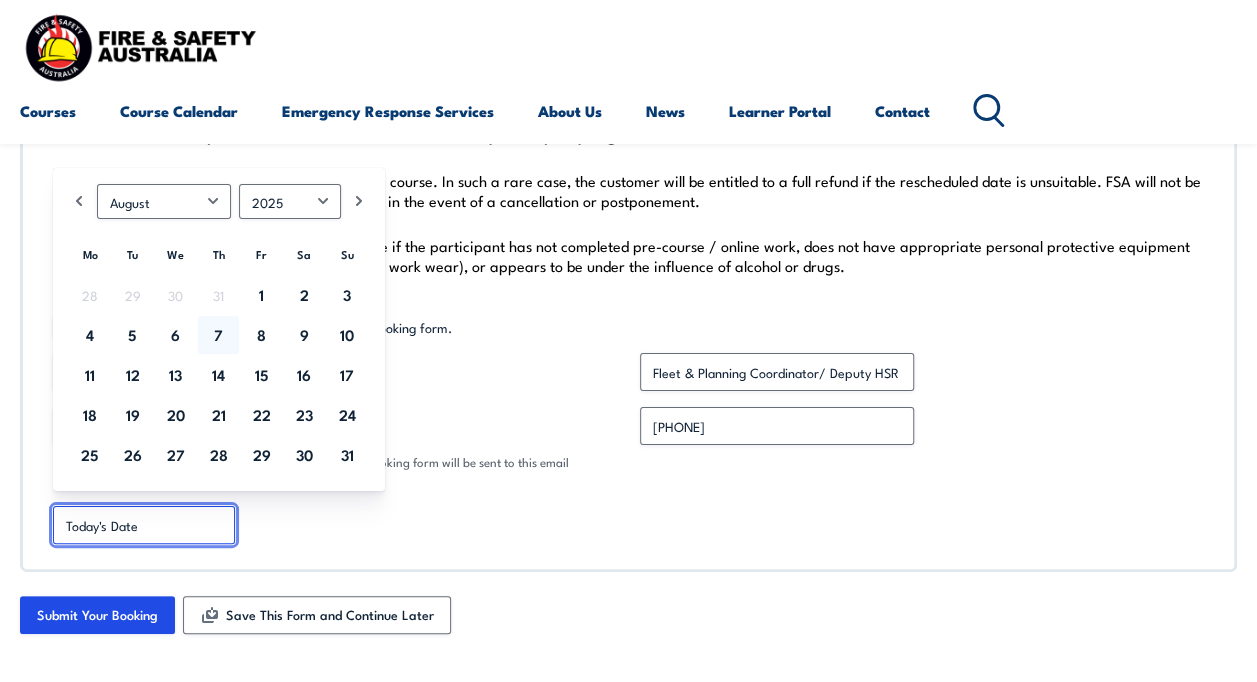 type on "[DATE]" 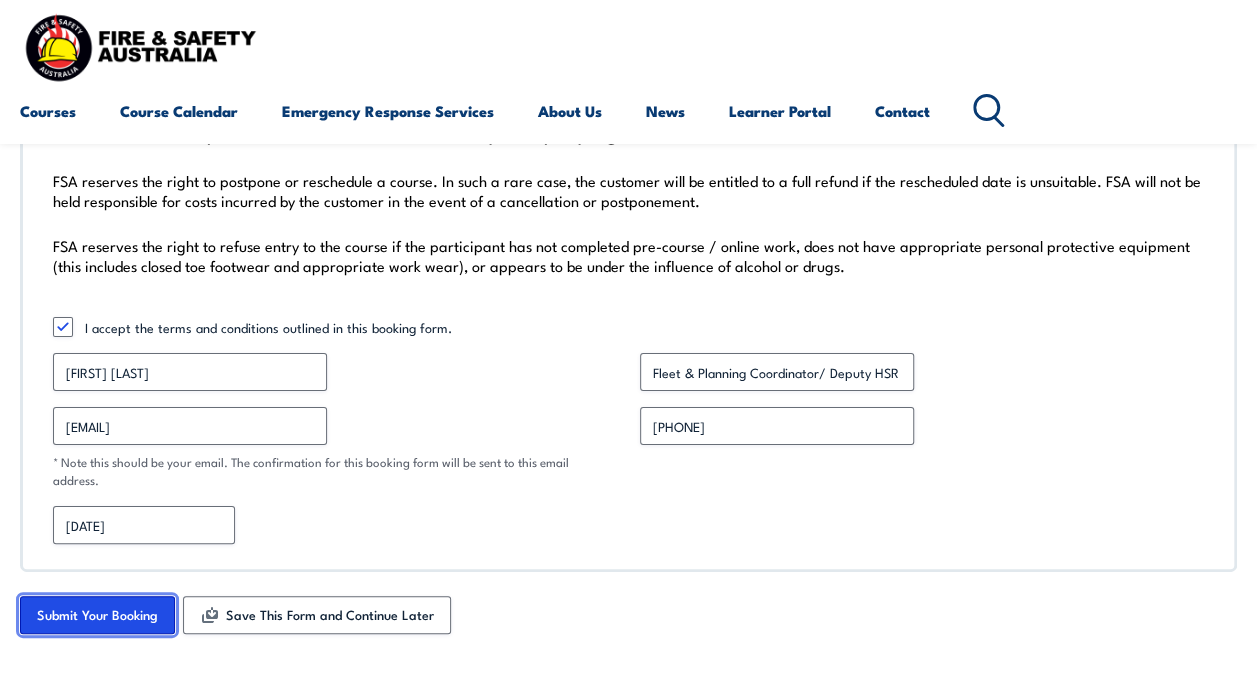 click on "Submit Your Booking" at bounding box center [97, 615] 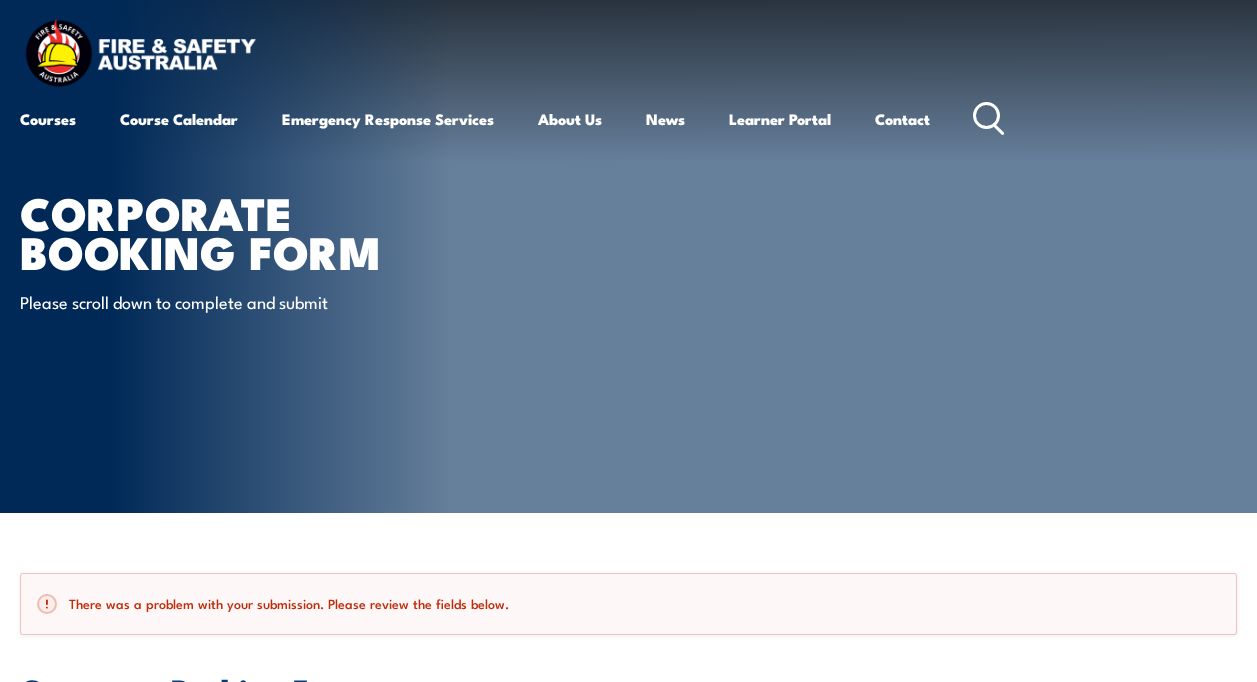 scroll, scrollTop: 0, scrollLeft: 0, axis: both 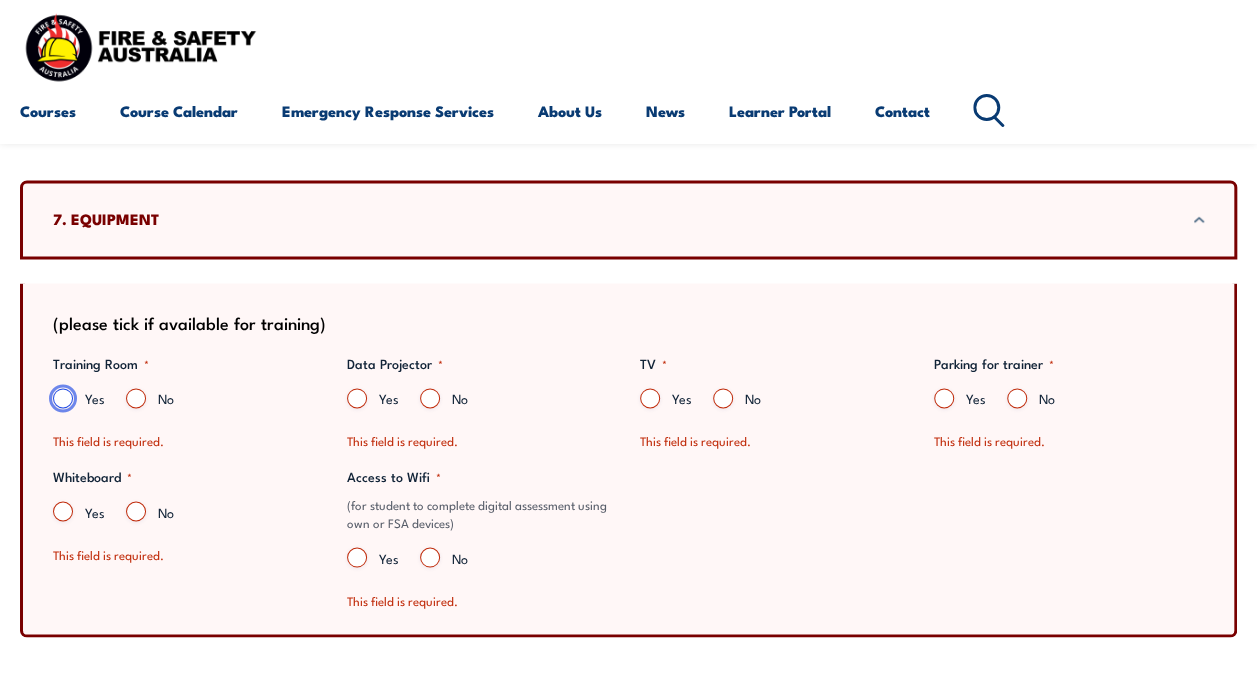 click on "Yes" at bounding box center (63, 398) 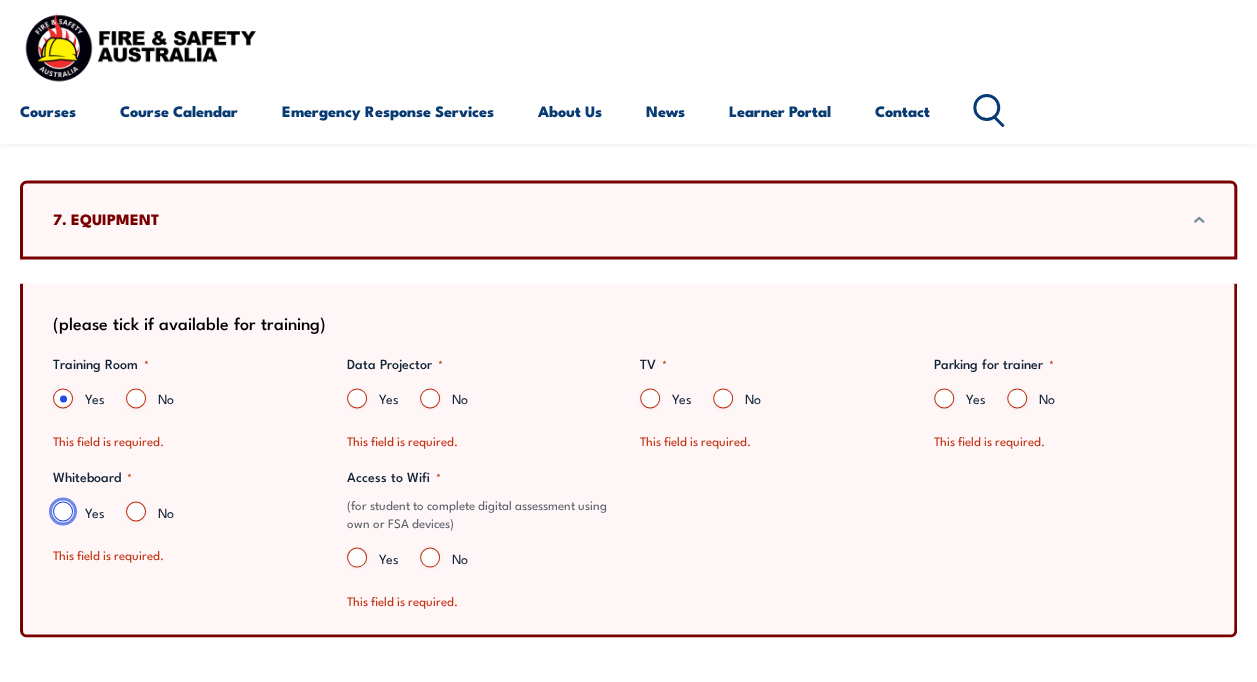click on "Yes" at bounding box center [63, 511] 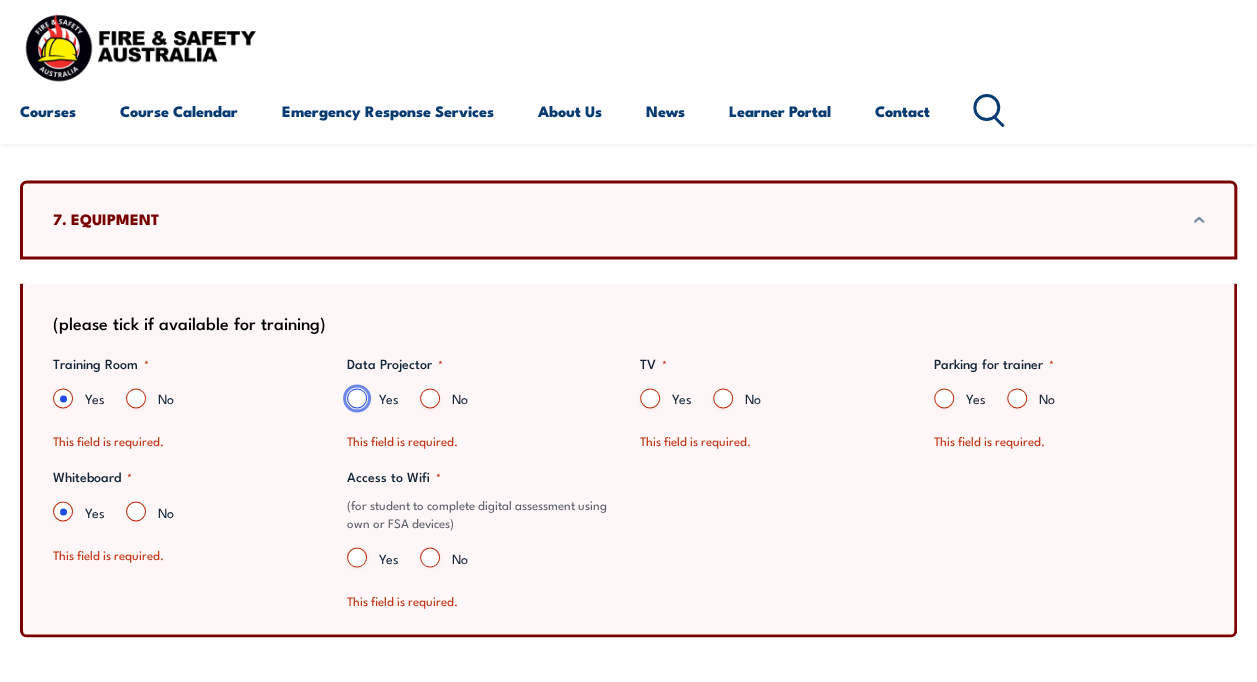 click on "Yes" at bounding box center [357, 398] 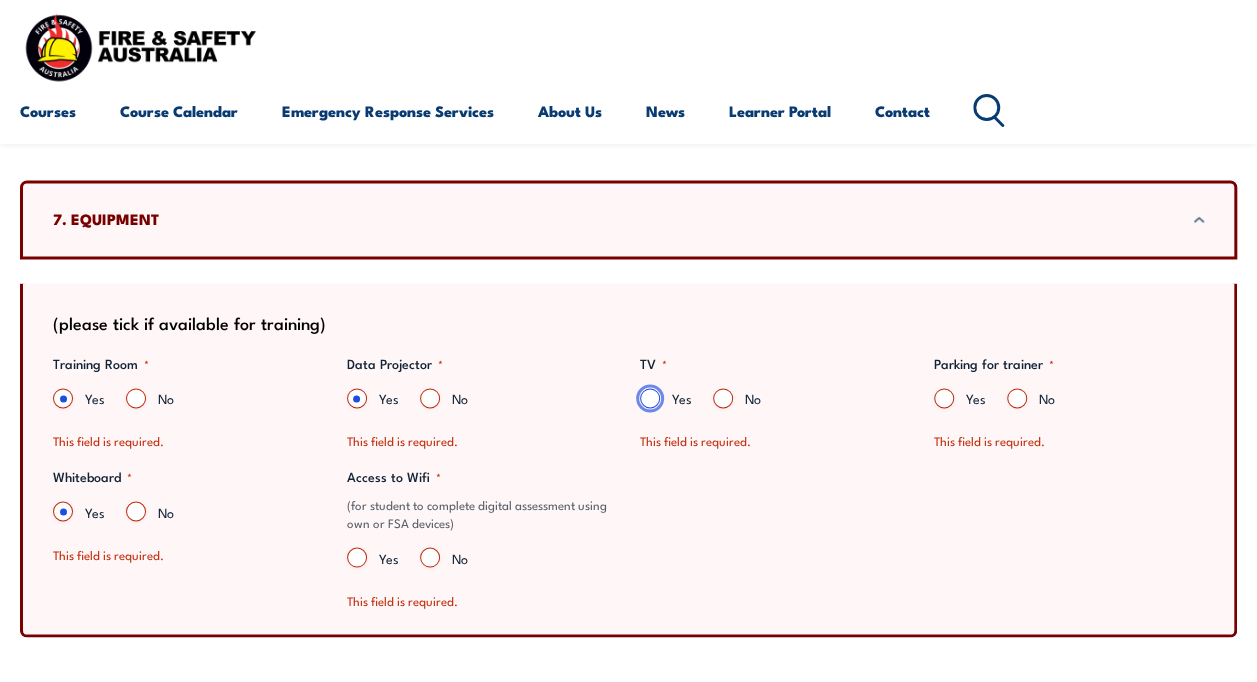 click on "Yes" at bounding box center (650, 398) 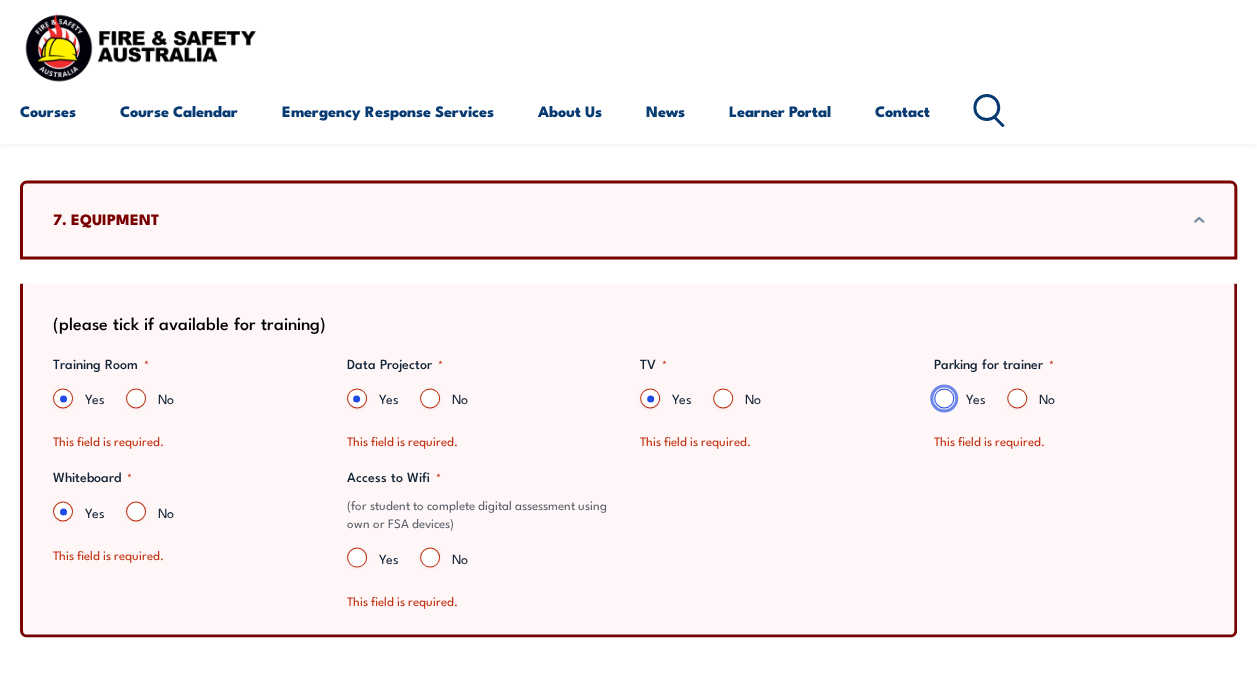click on "Yes" at bounding box center [944, 398] 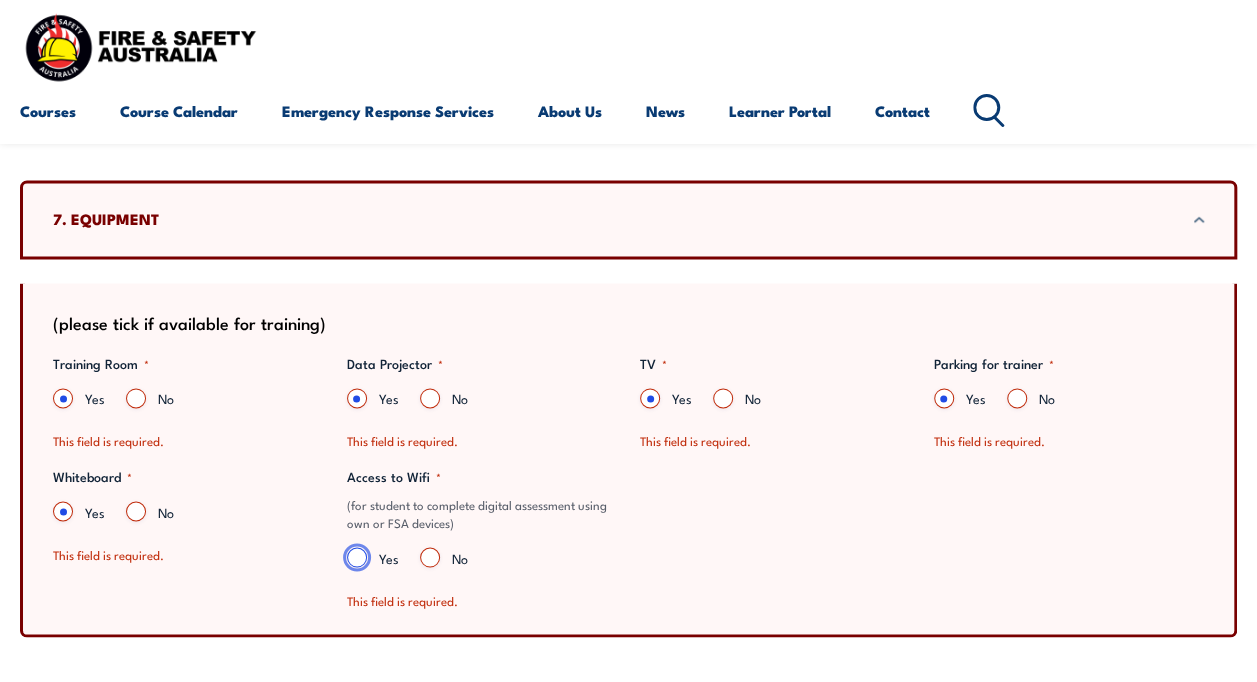 click on "Yes" at bounding box center [357, 557] 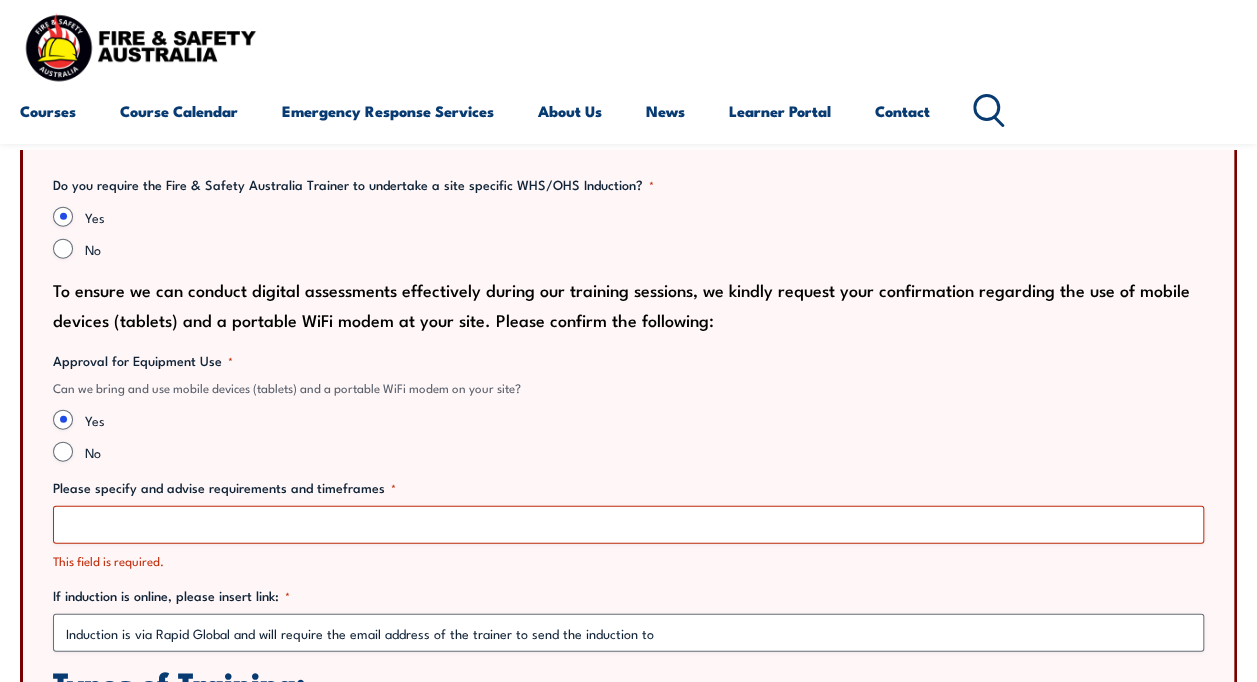 scroll, scrollTop: 2200, scrollLeft: 0, axis: vertical 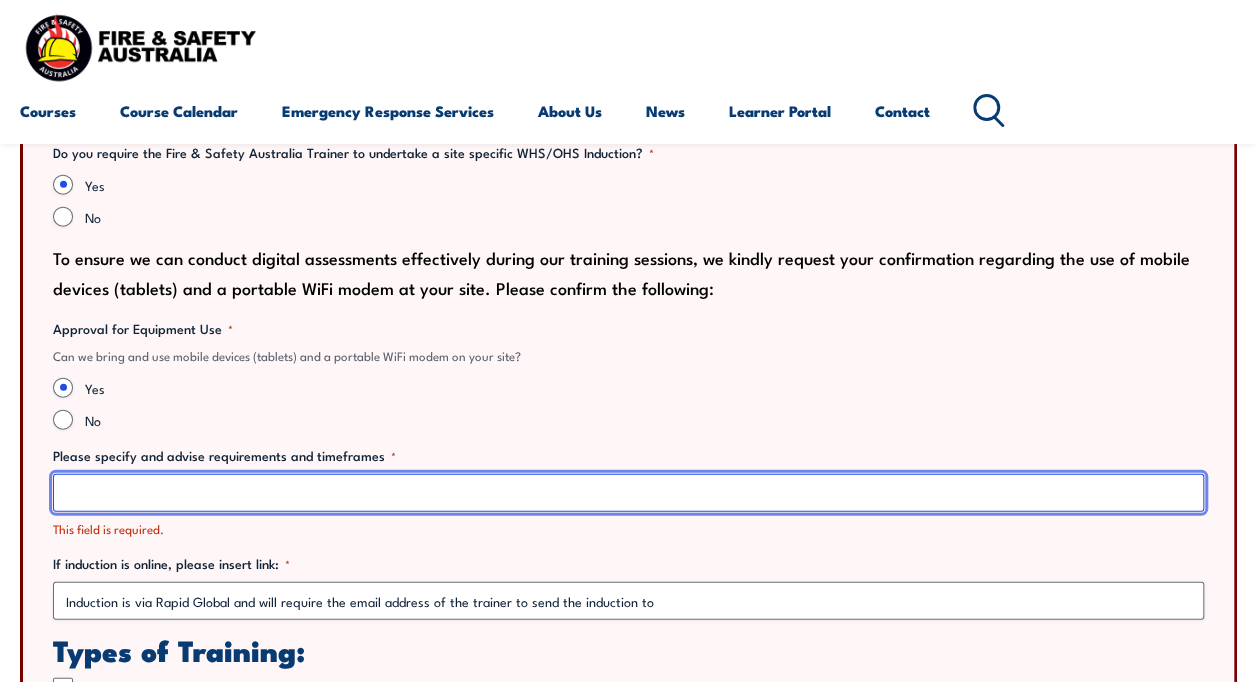 click on "Please specify and advise requirements and timeframes *" at bounding box center [628, 493] 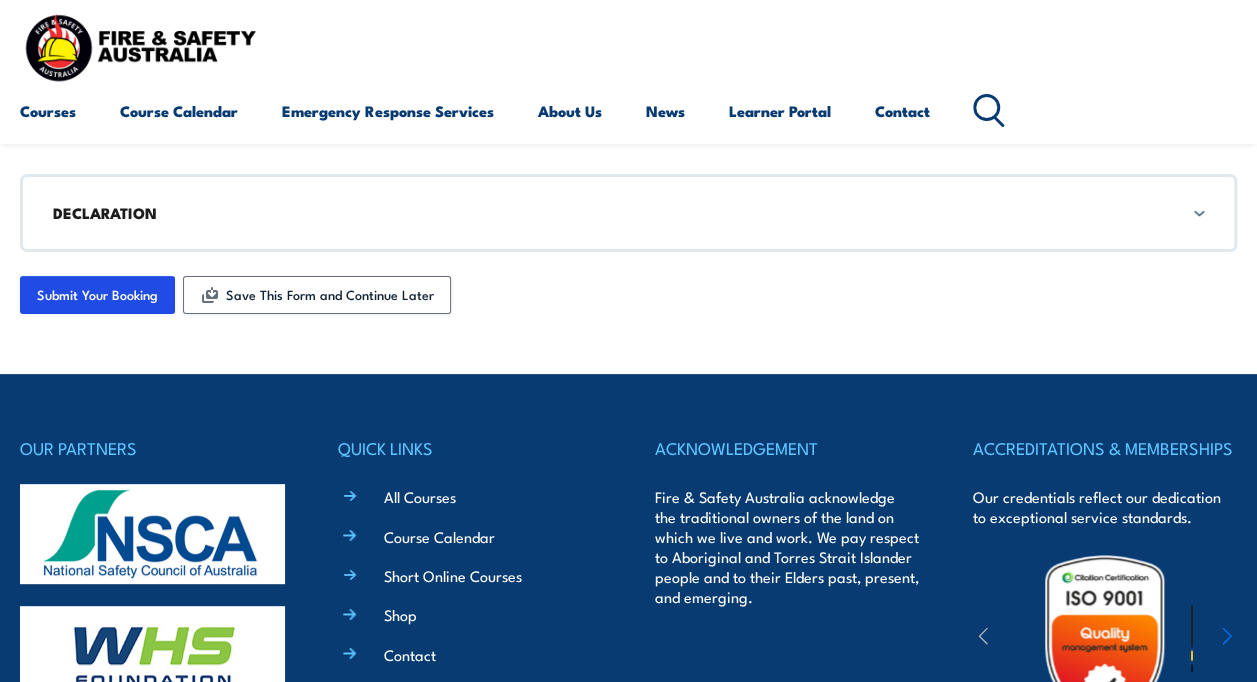 scroll, scrollTop: 3900, scrollLeft: 0, axis: vertical 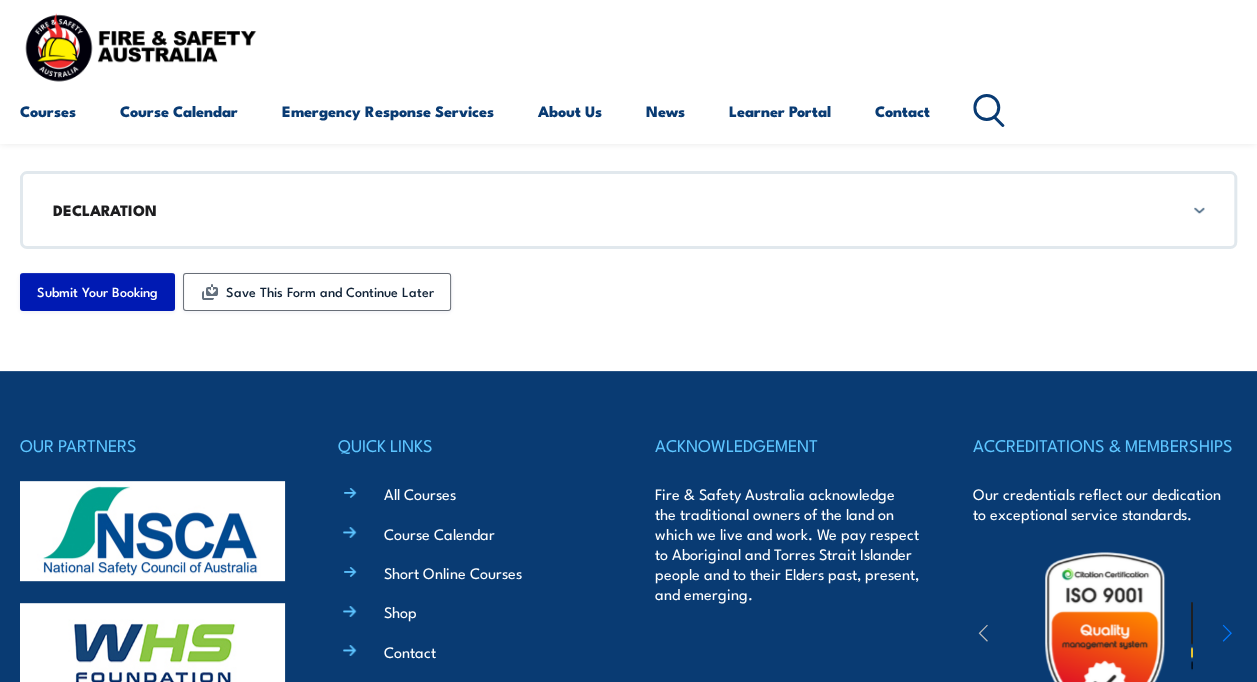 type on "No restrictions on equipment" 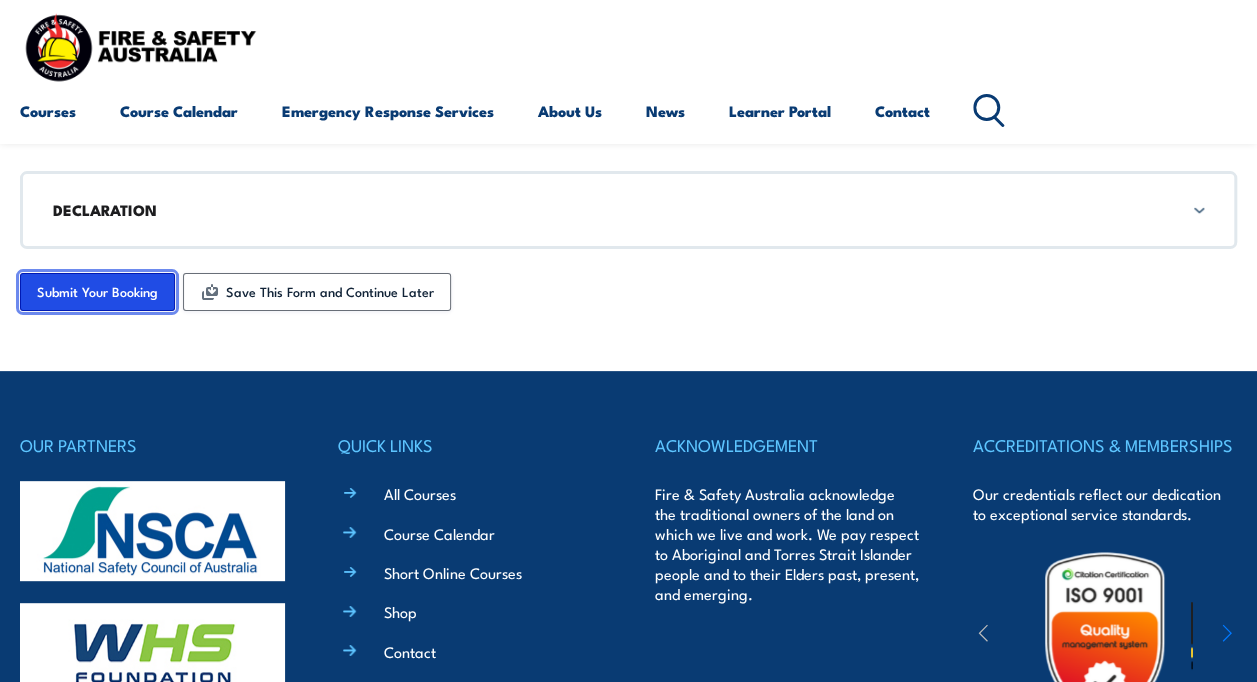 click on "Submit Your Booking" at bounding box center (97, 292) 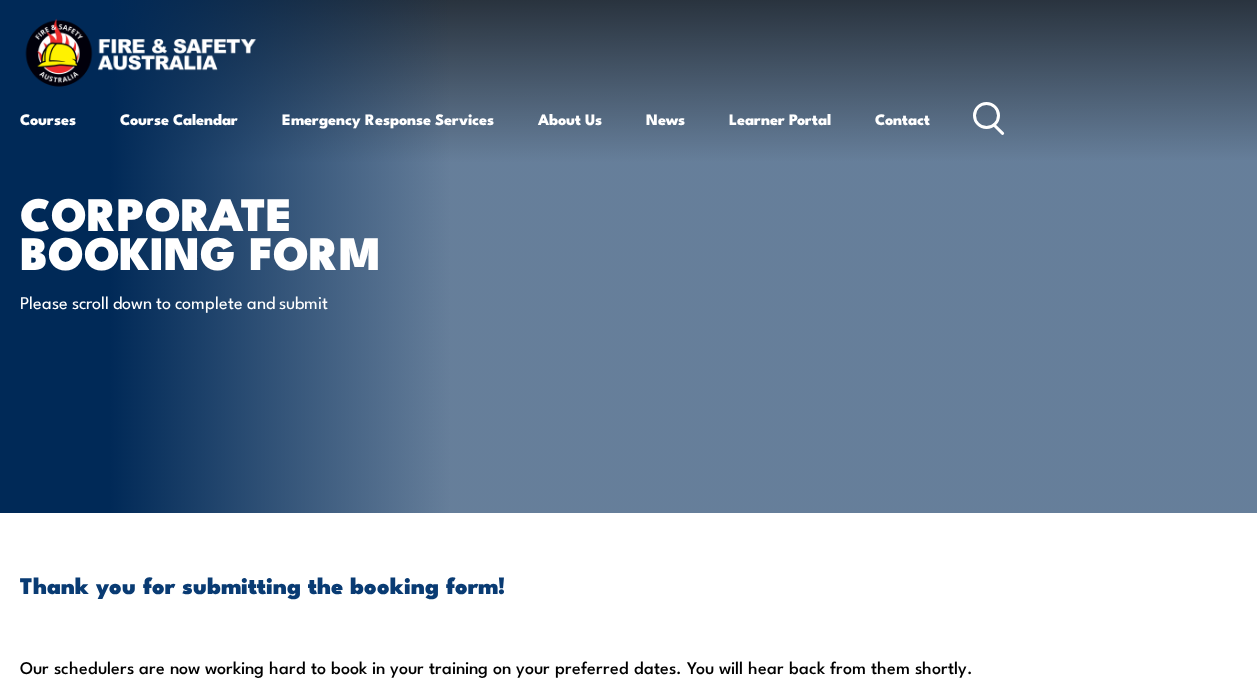 scroll, scrollTop: 0, scrollLeft: 0, axis: both 